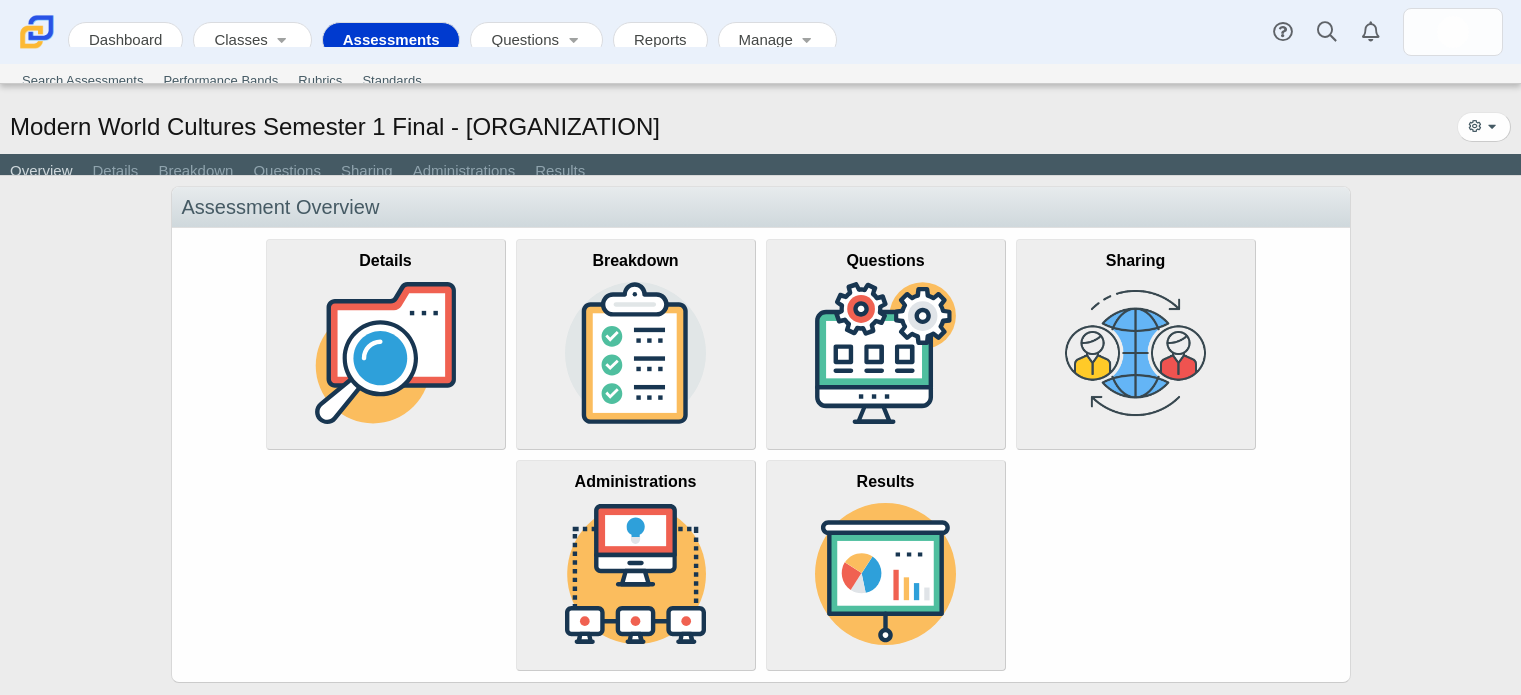 scroll, scrollTop: 0, scrollLeft: 0, axis: both 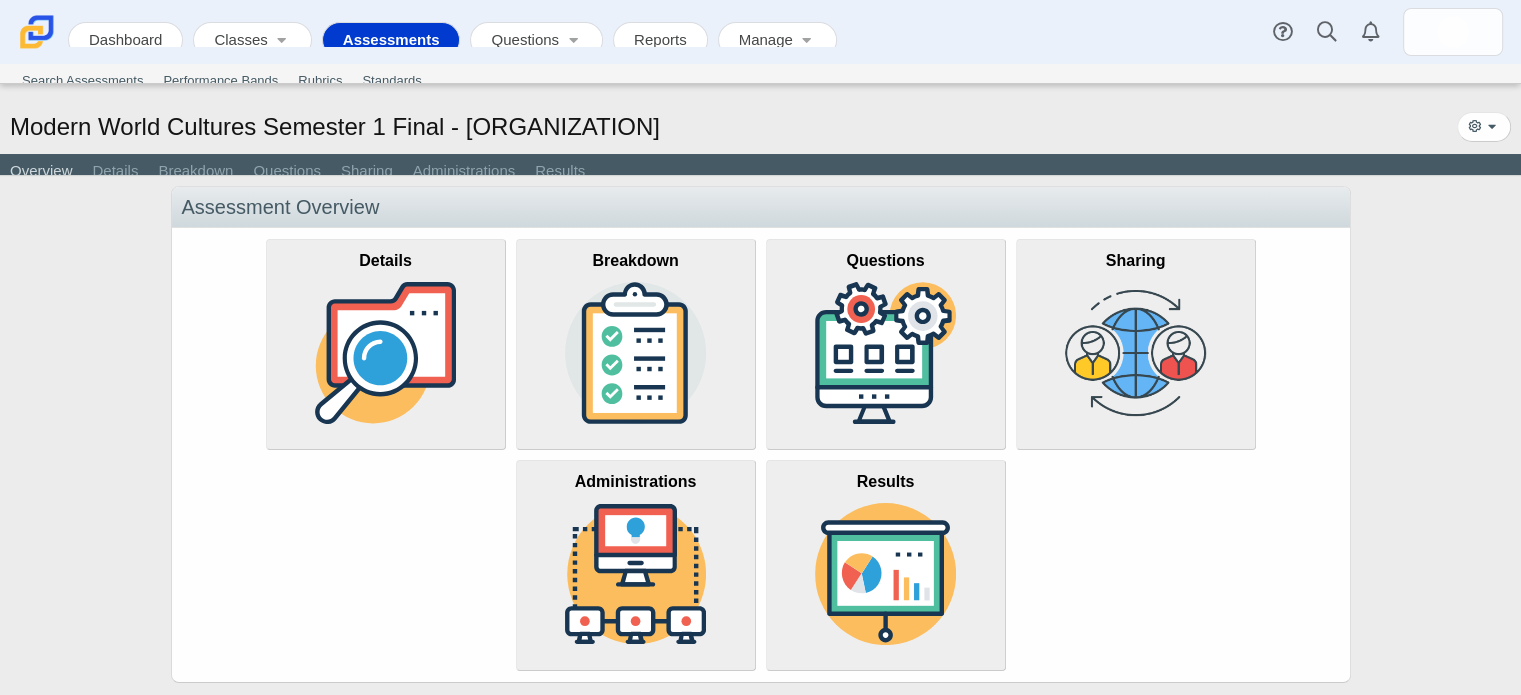 click on "[QUESTION_NUMBER]" at bounding box center [885, 260] 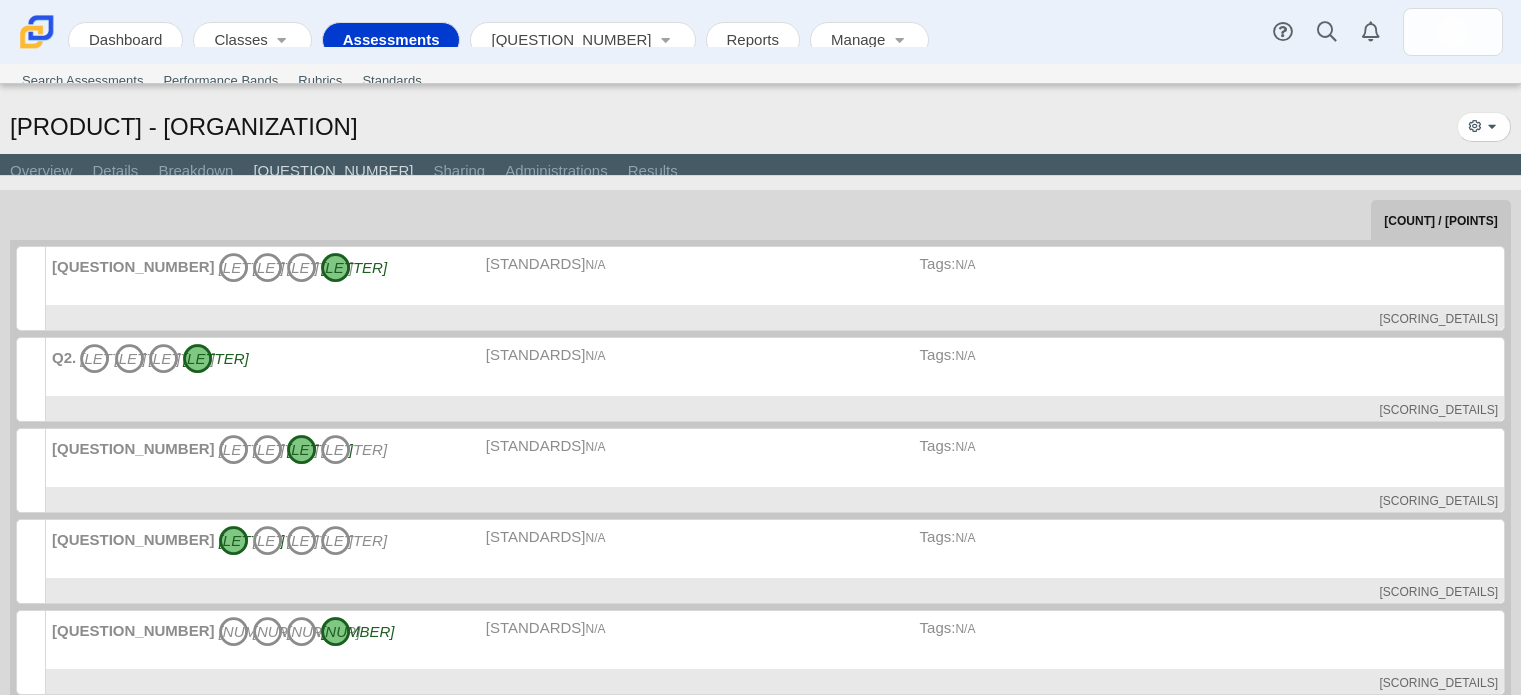 scroll, scrollTop: 0, scrollLeft: 0, axis: both 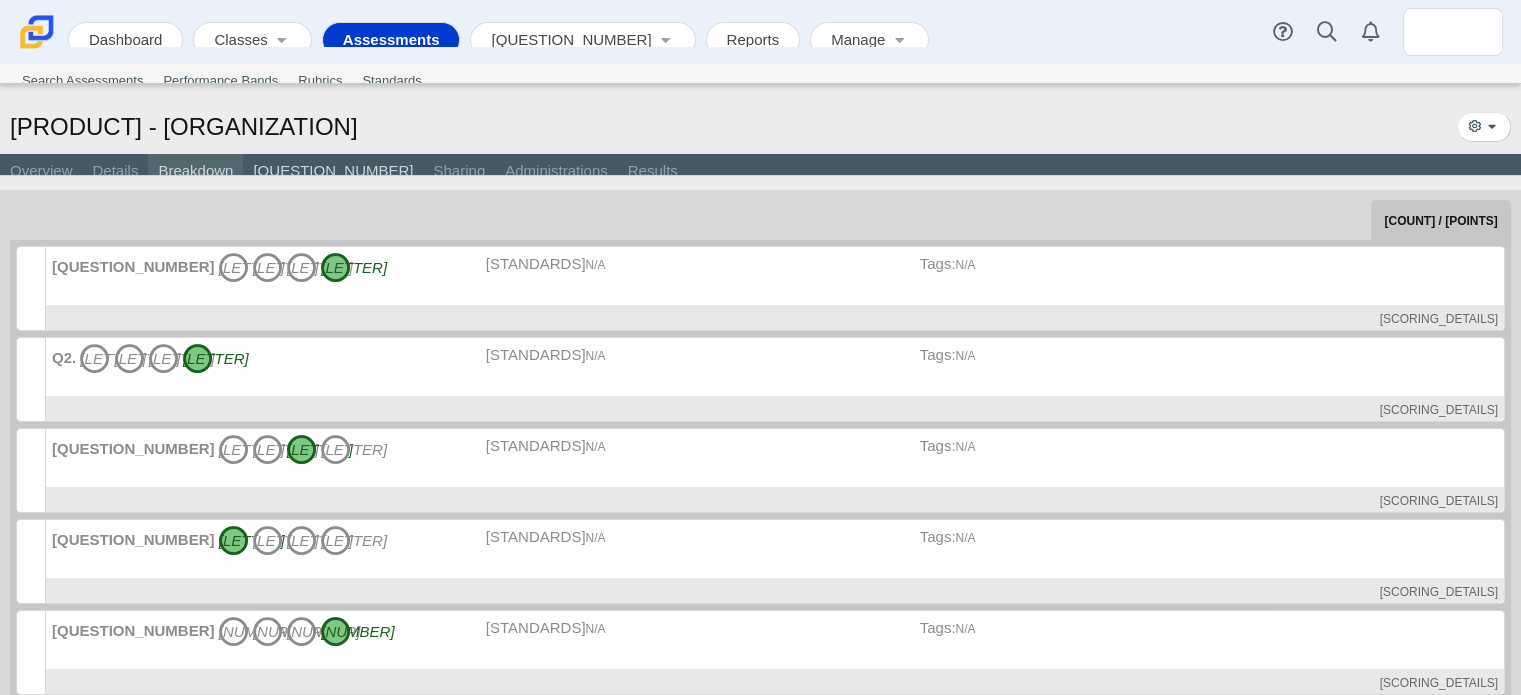 click on "Breakdown" at bounding box center (195, 172) 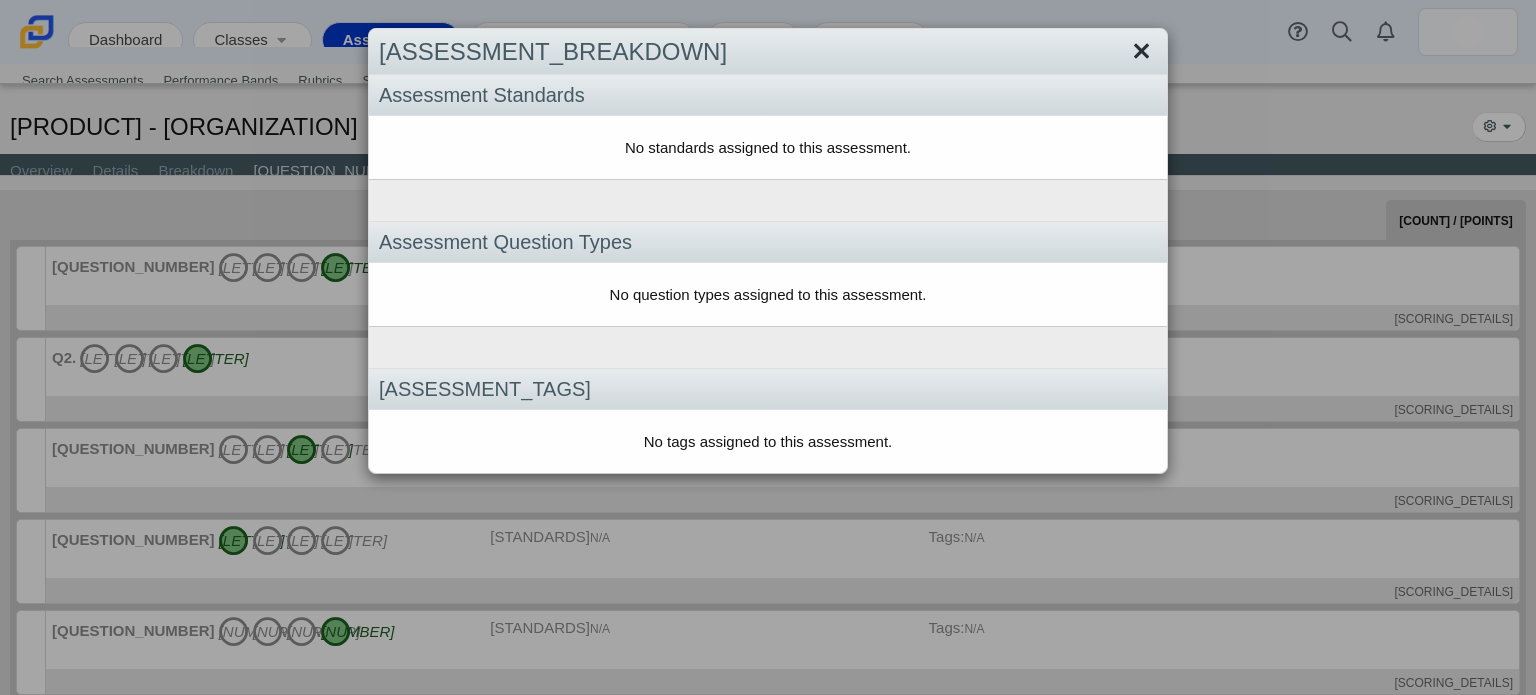 click at bounding box center [1141, 52] 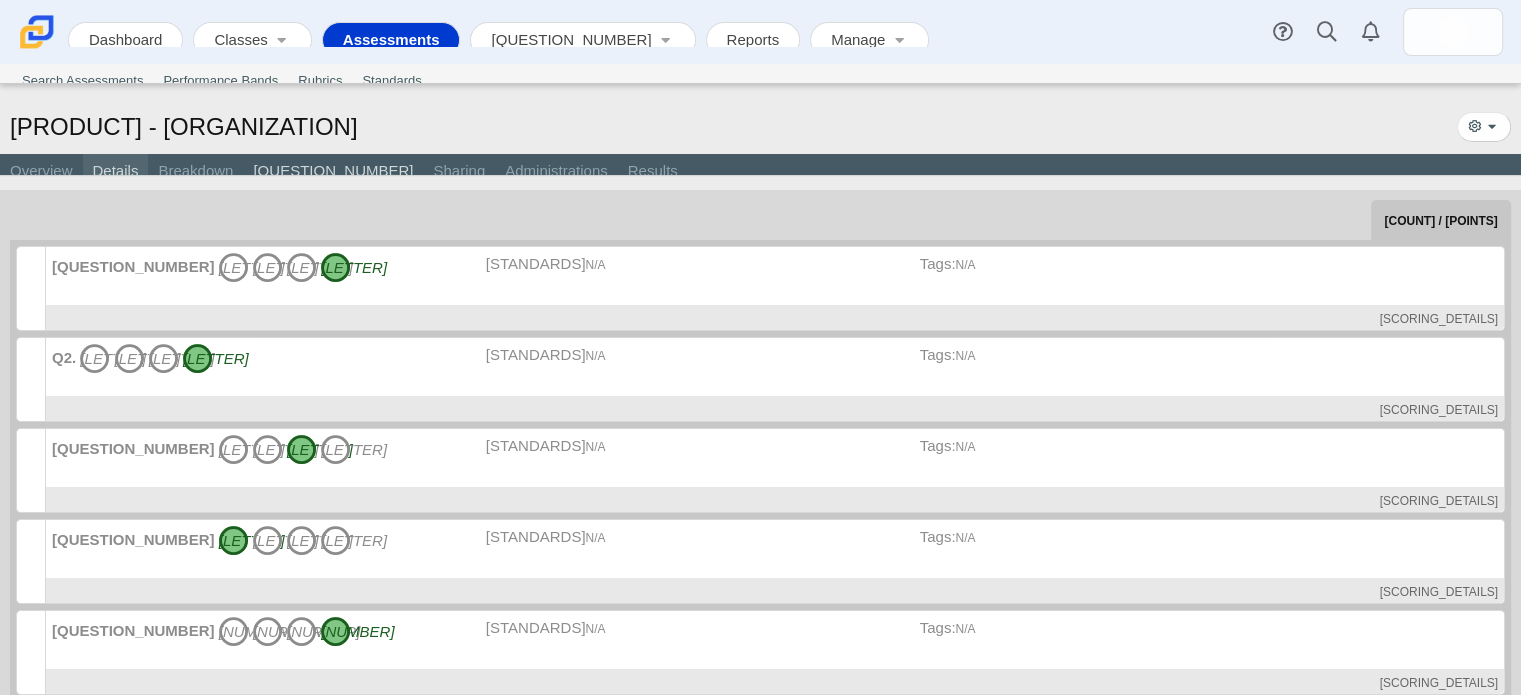 click on "Details" at bounding box center (116, 172) 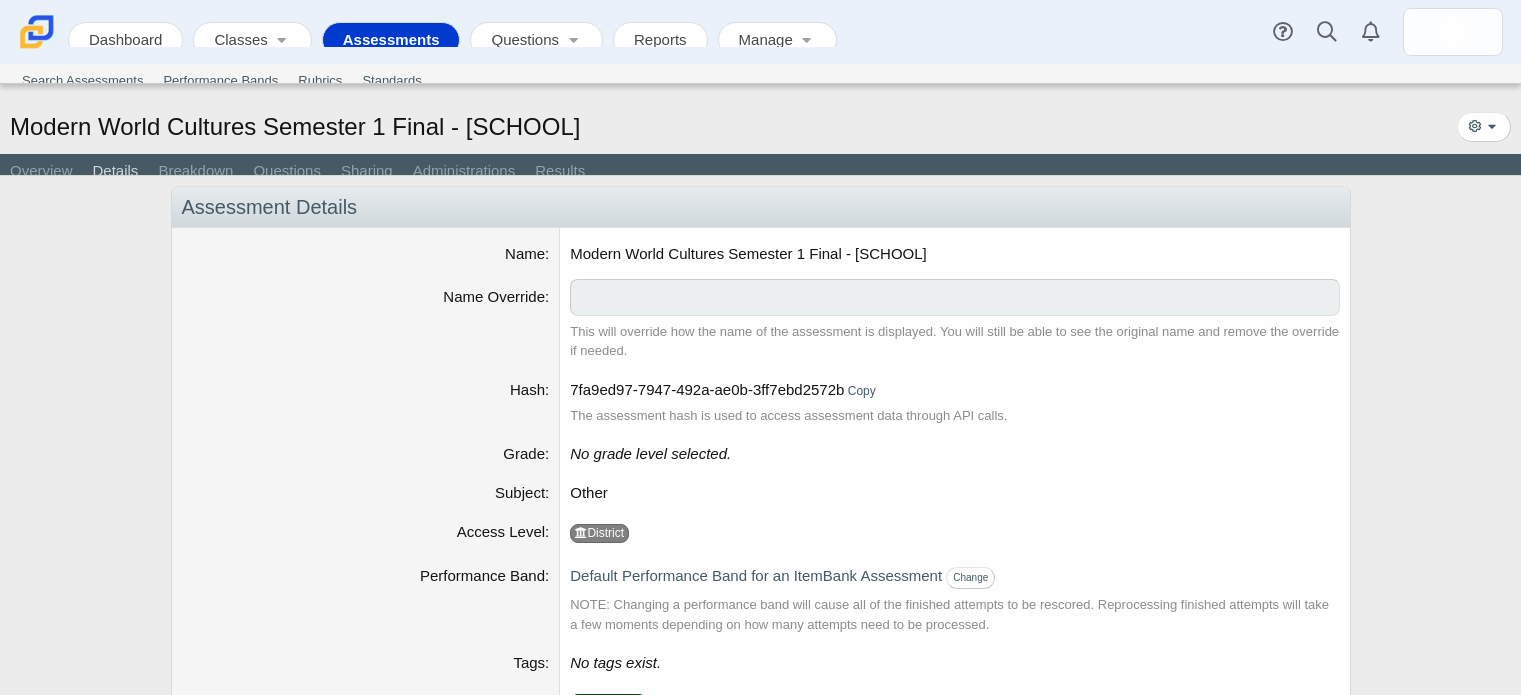 scroll, scrollTop: 0, scrollLeft: 0, axis: both 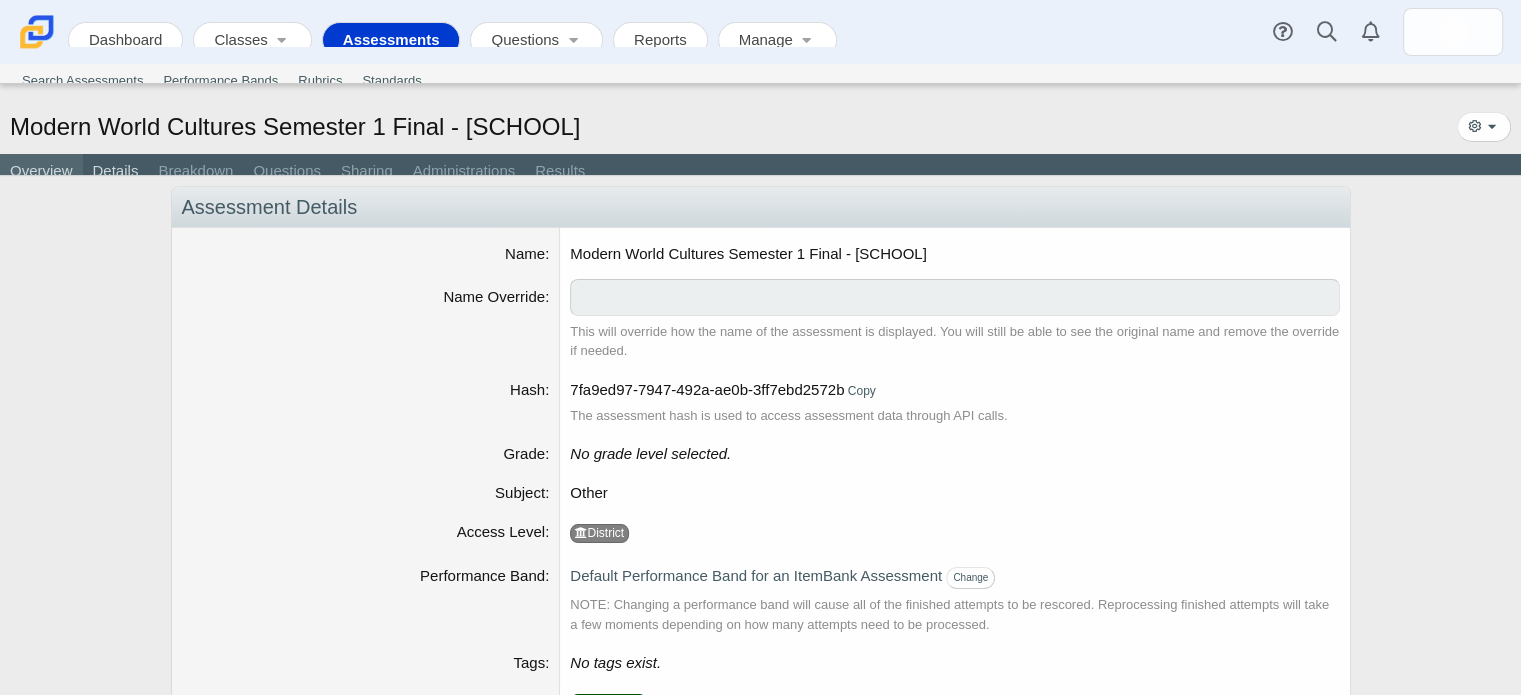 click on "Overview" at bounding box center [41, 172] 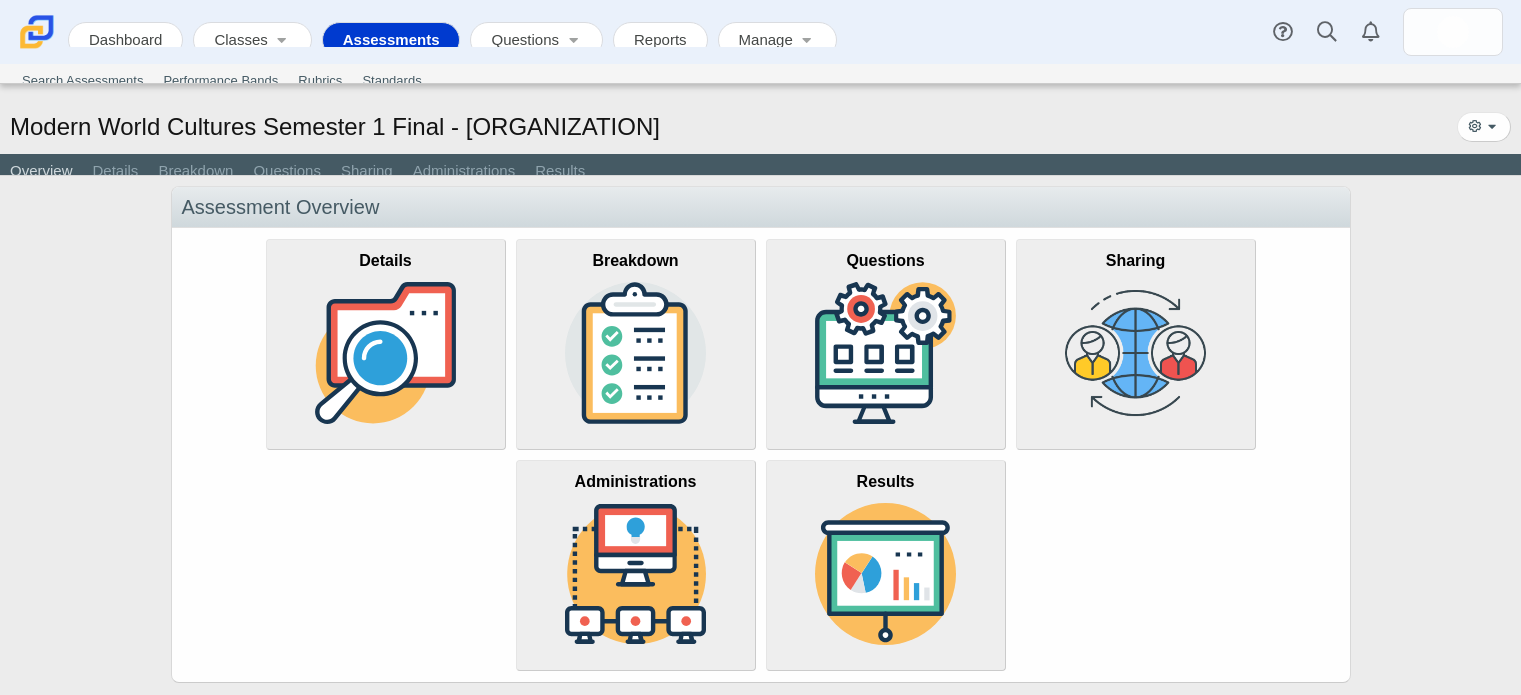 scroll, scrollTop: 0, scrollLeft: 0, axis: both 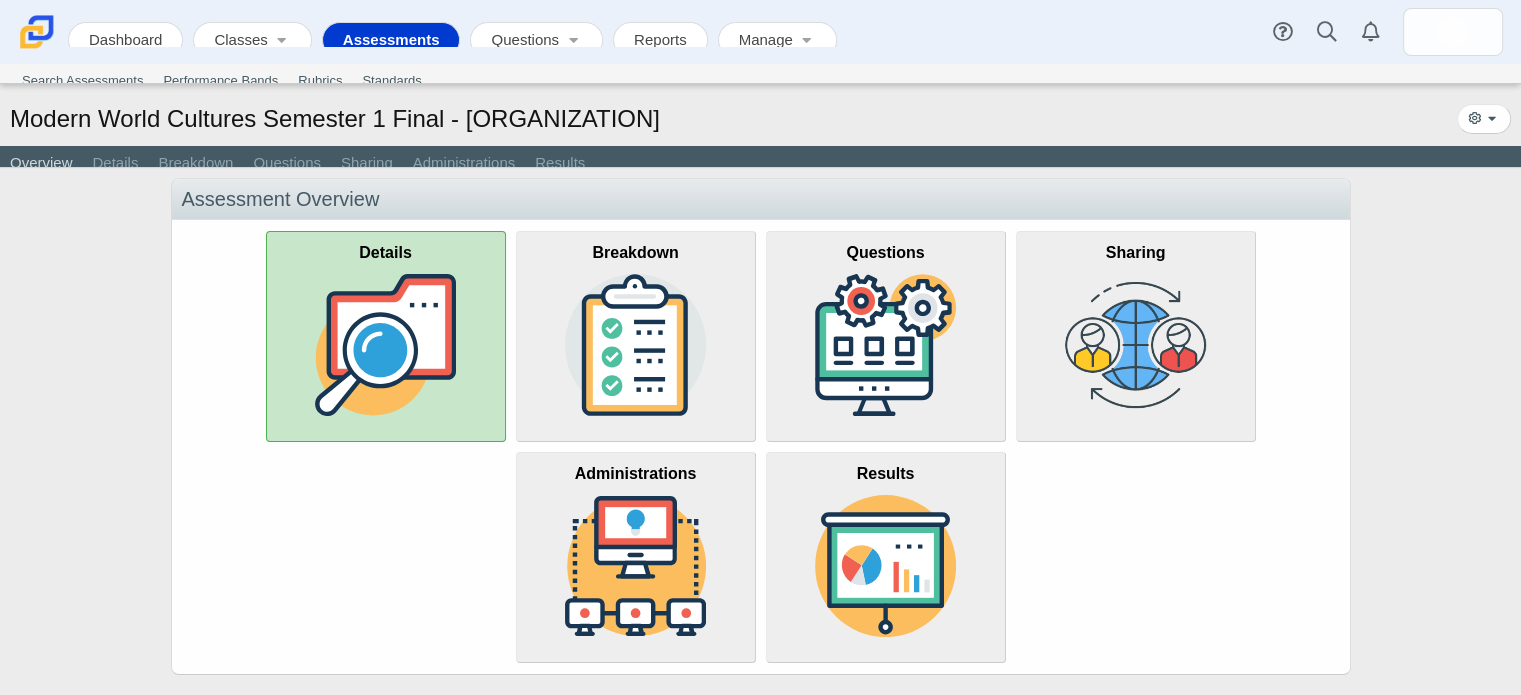 click at bounding box center (386, 345) 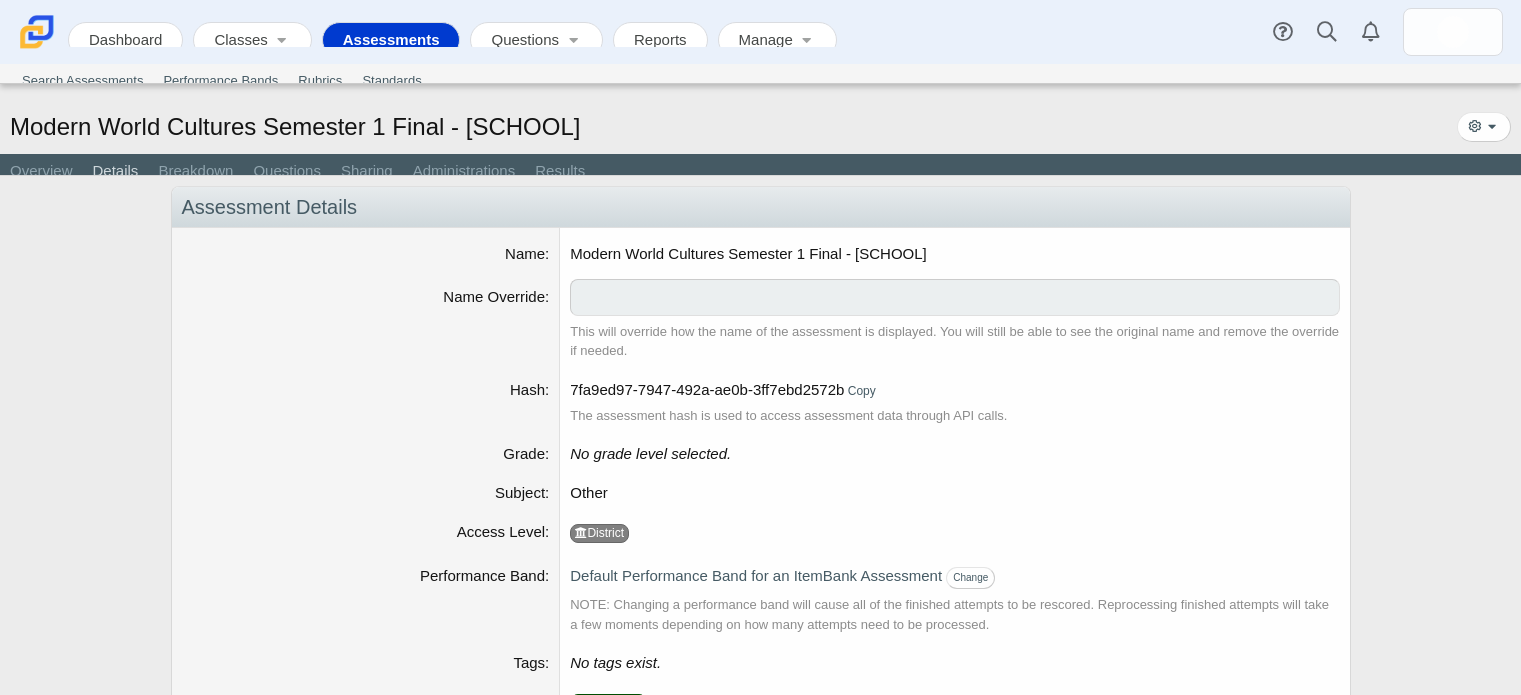 scroll, scrollTop: 0, scrollLeft: 0, axis: both 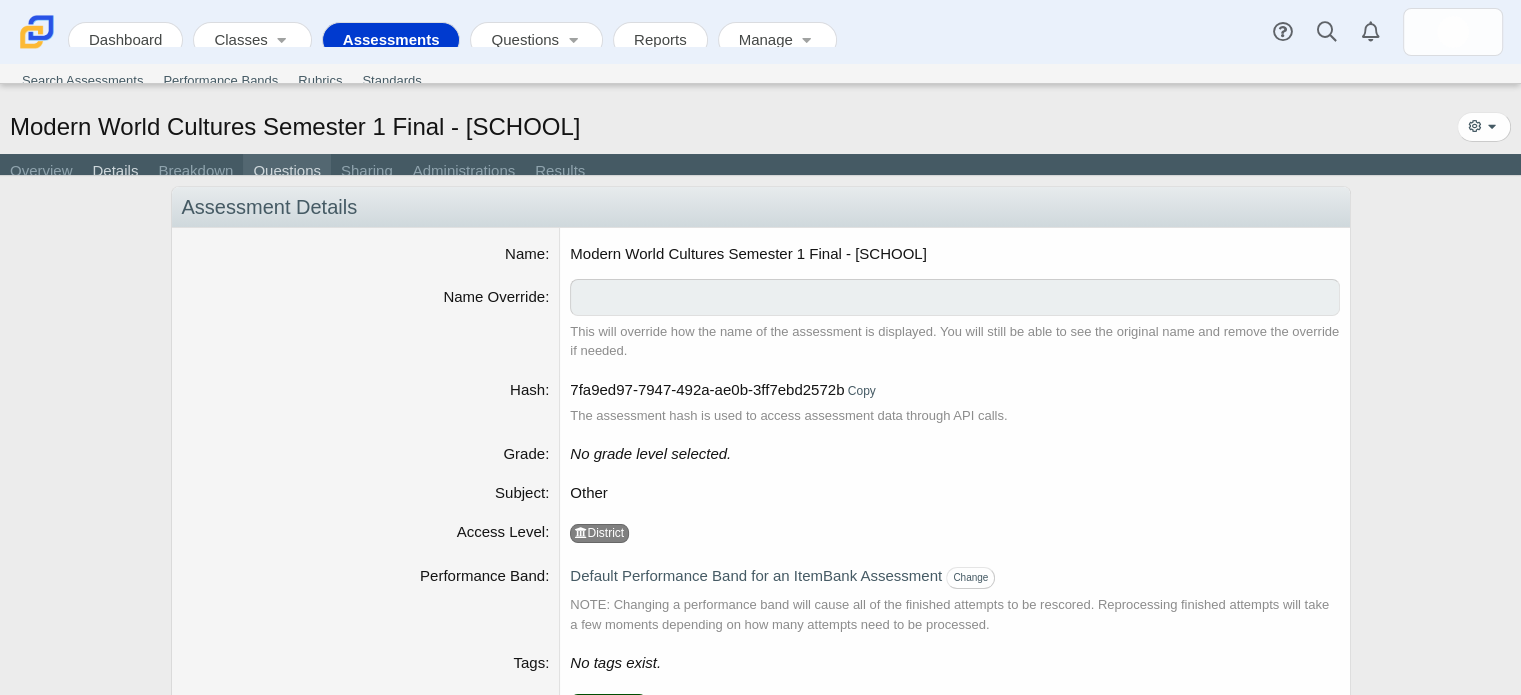 click on "Questions" at bounding box center (287, 172) 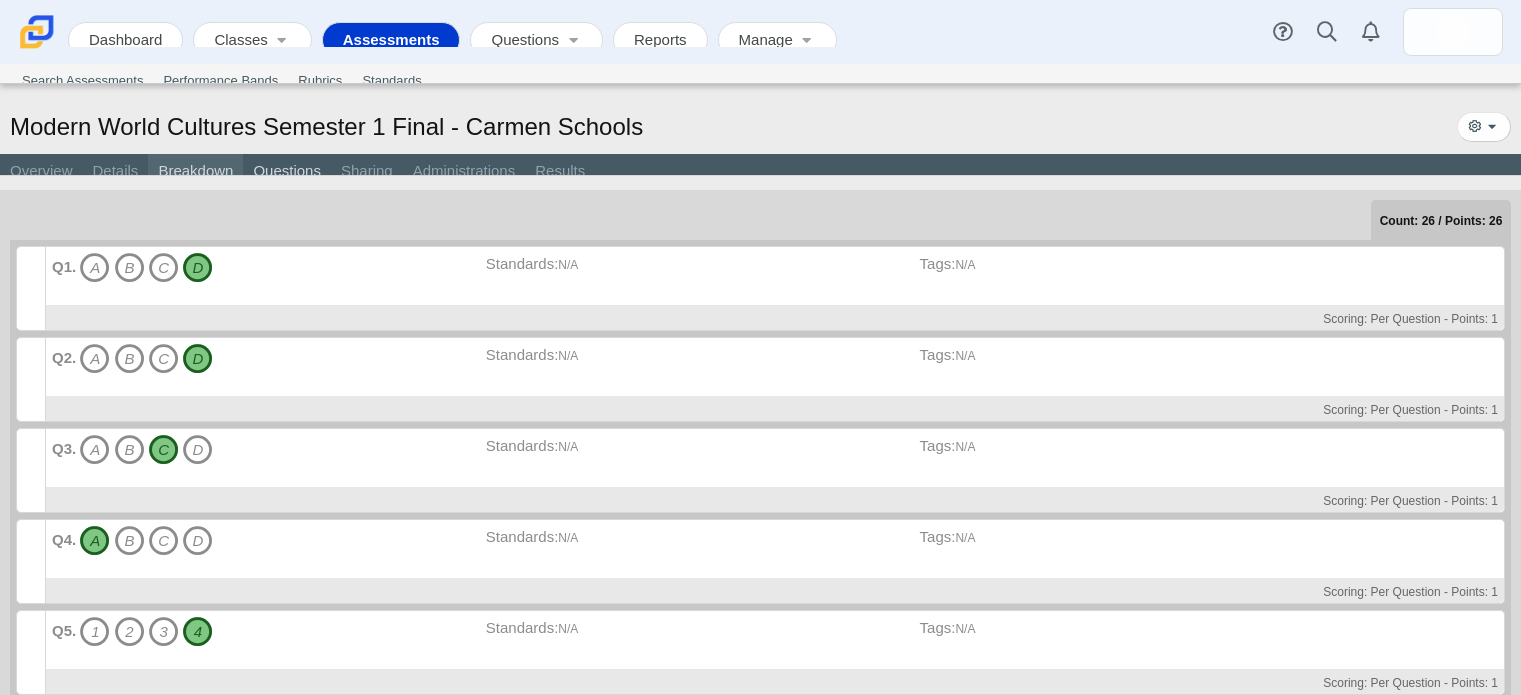 click on "Breakdown" at bounding box center (195, 172) 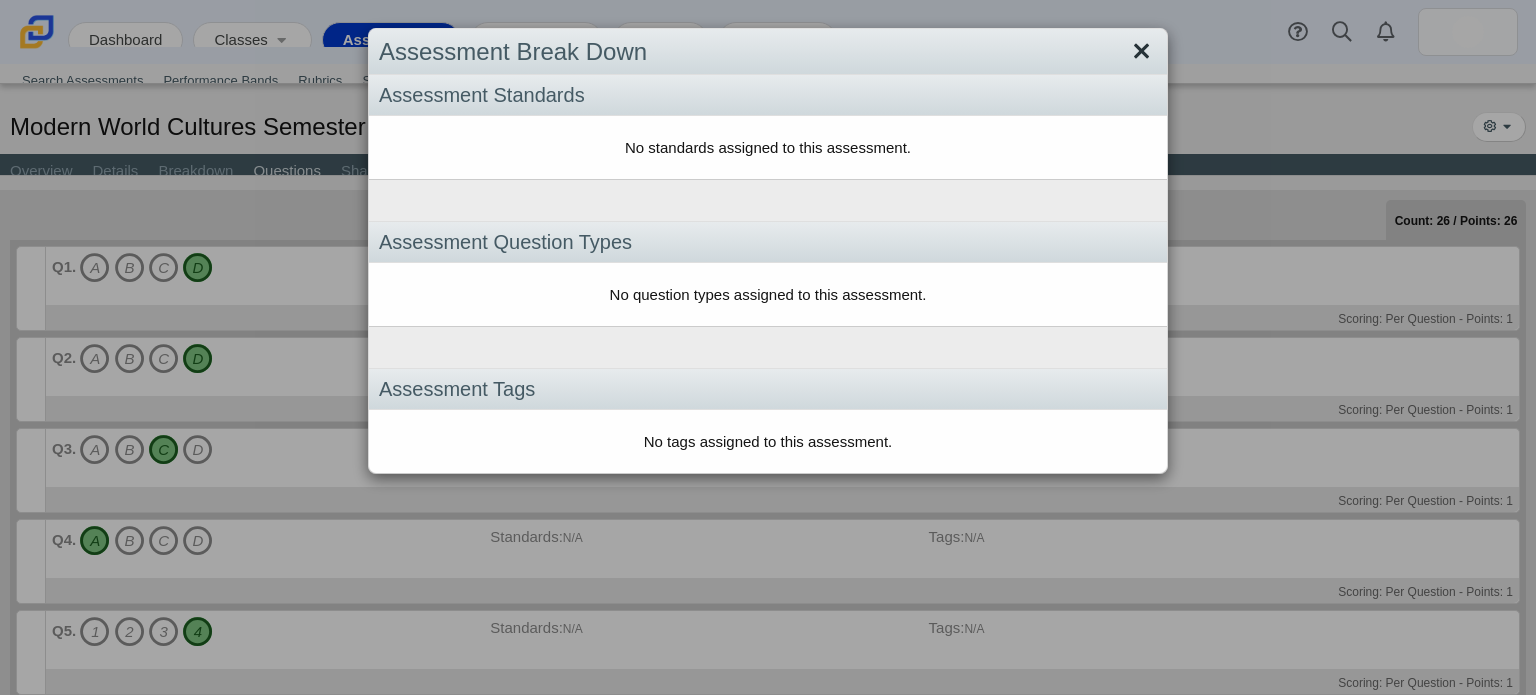 click at bounding box center (1141, 52) 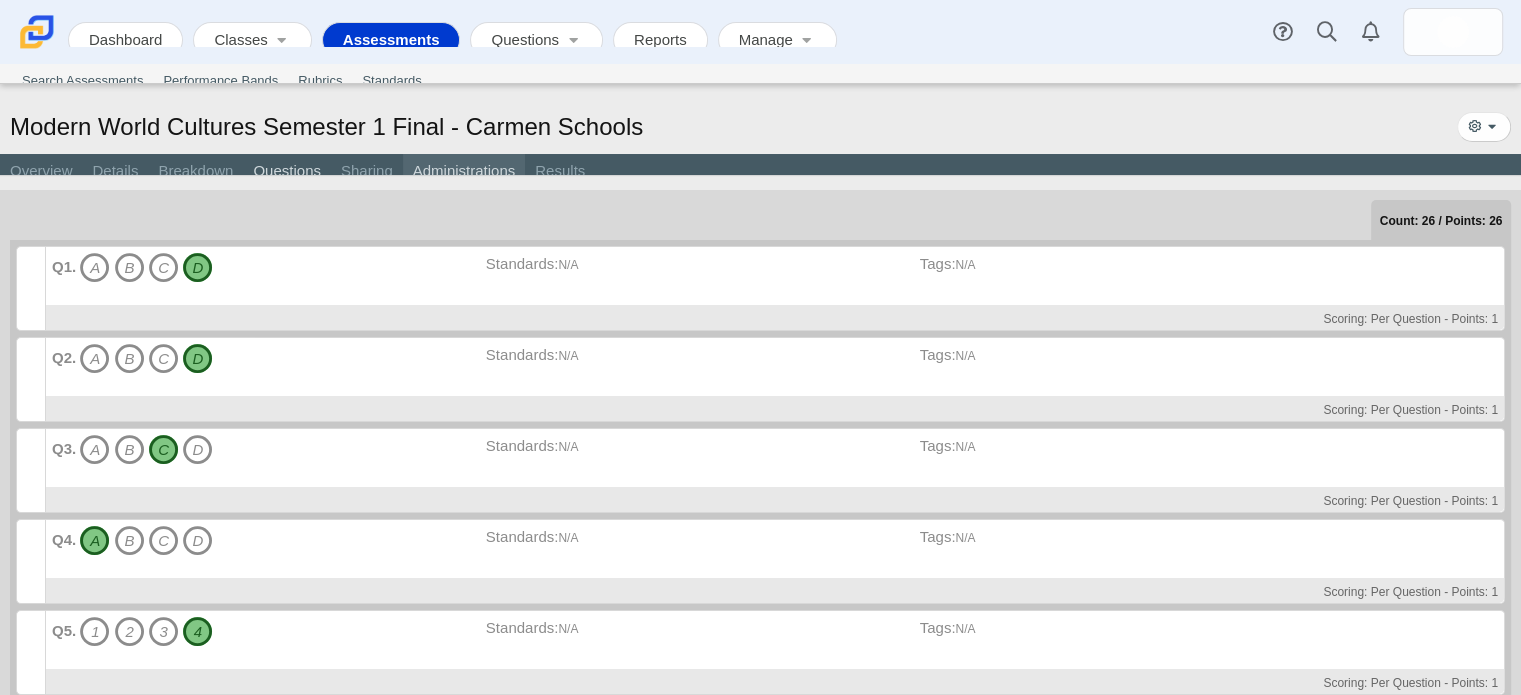 click on "Administrations" at bounding box center [464, 172] 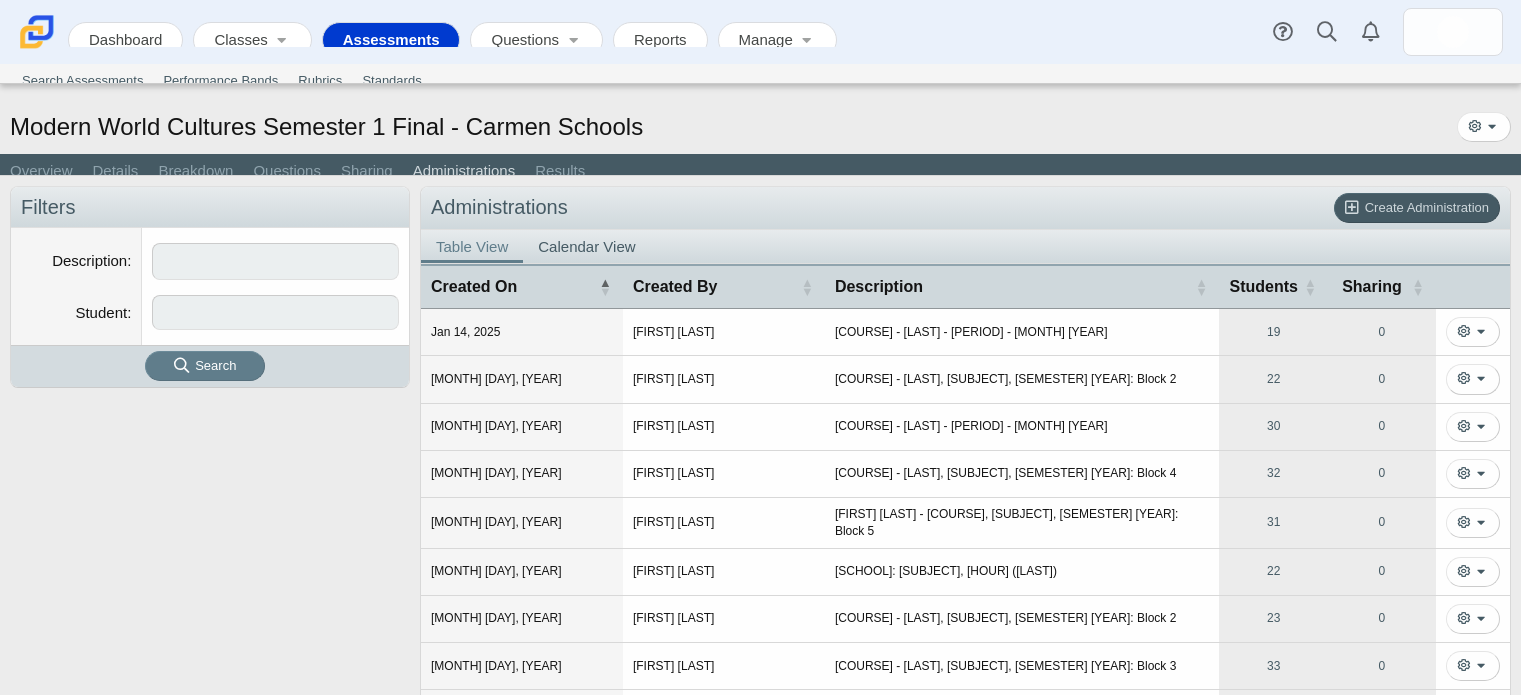 scroll, scrollTop: 0, scrollLeft: 0, axis: both 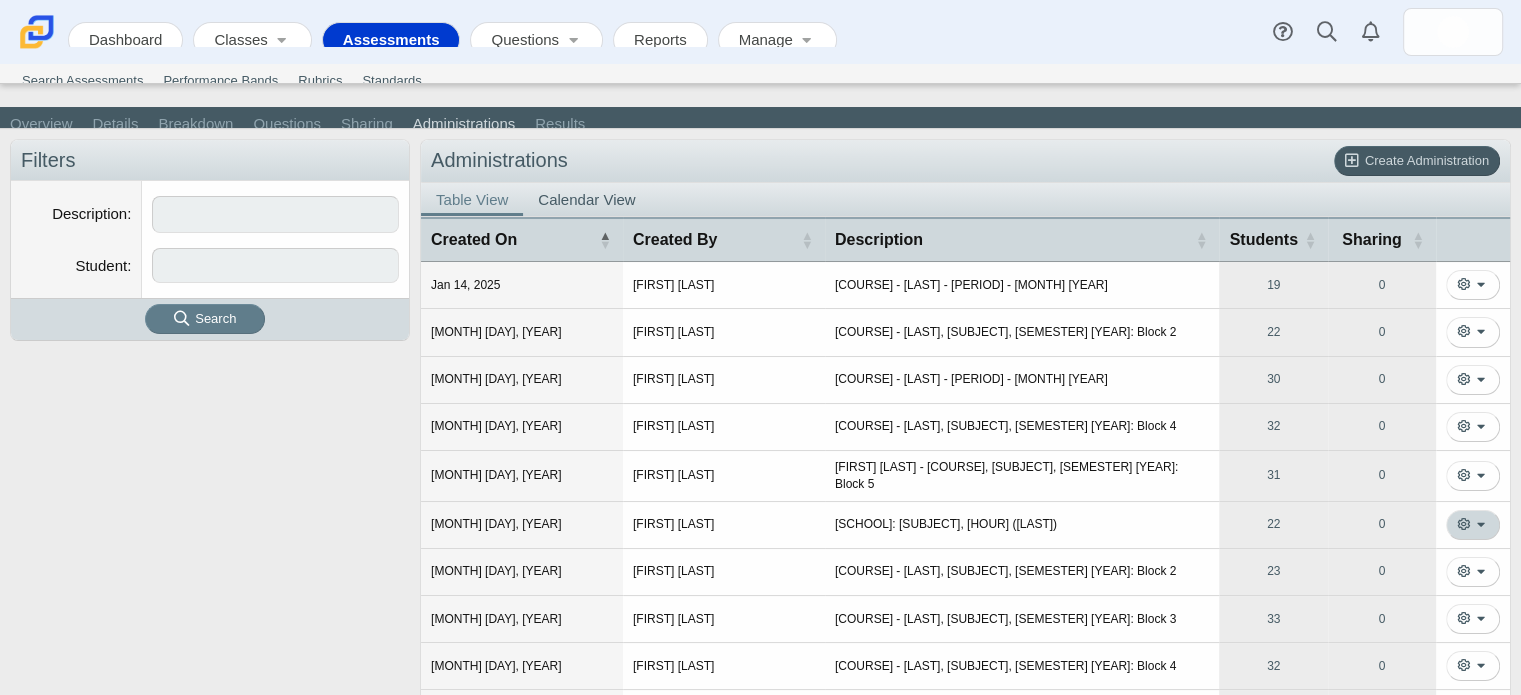 click at bounding box center (1473, 525) 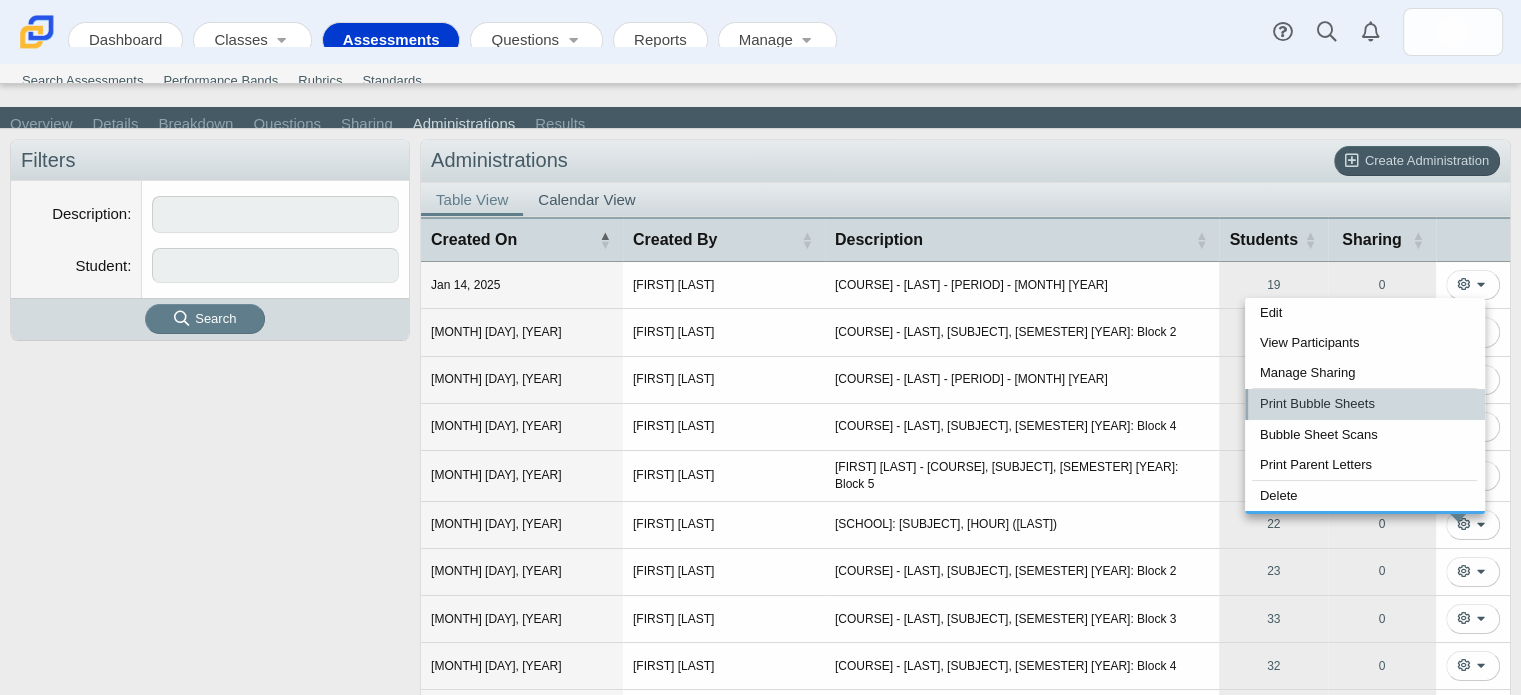 click on "Print Bubble Sheets" at bounding box center (1365, 404) 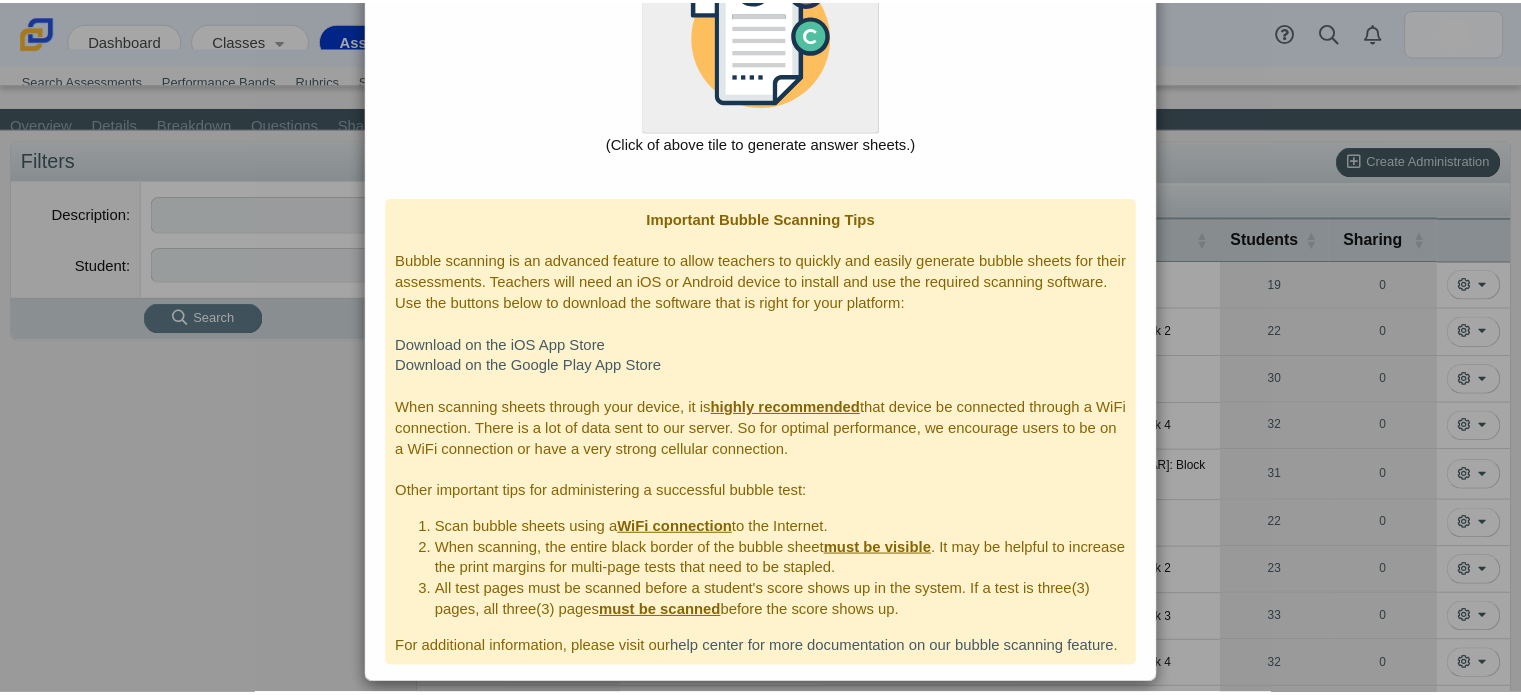 scroll, scrollTop: 0, scrollLeft: 0, axis: both 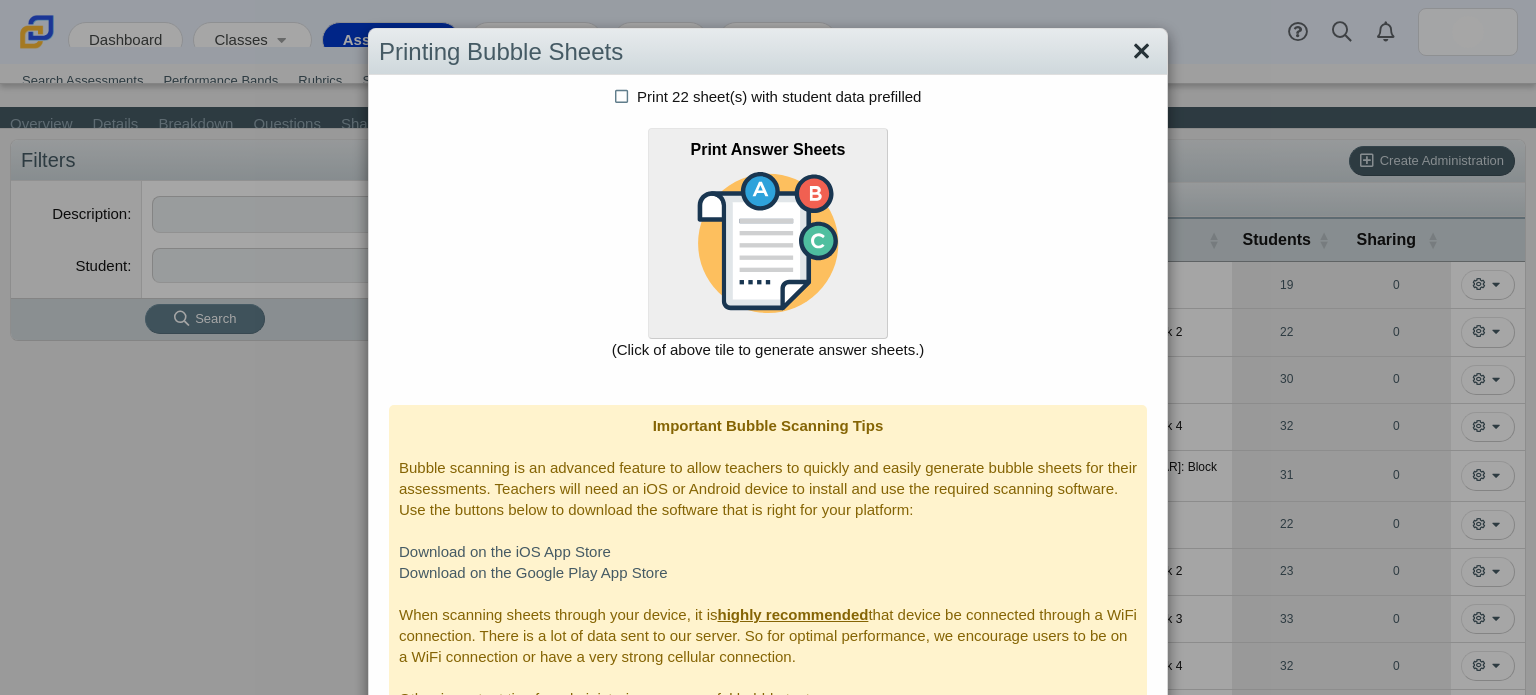 click at bounding box center [1141, 52] 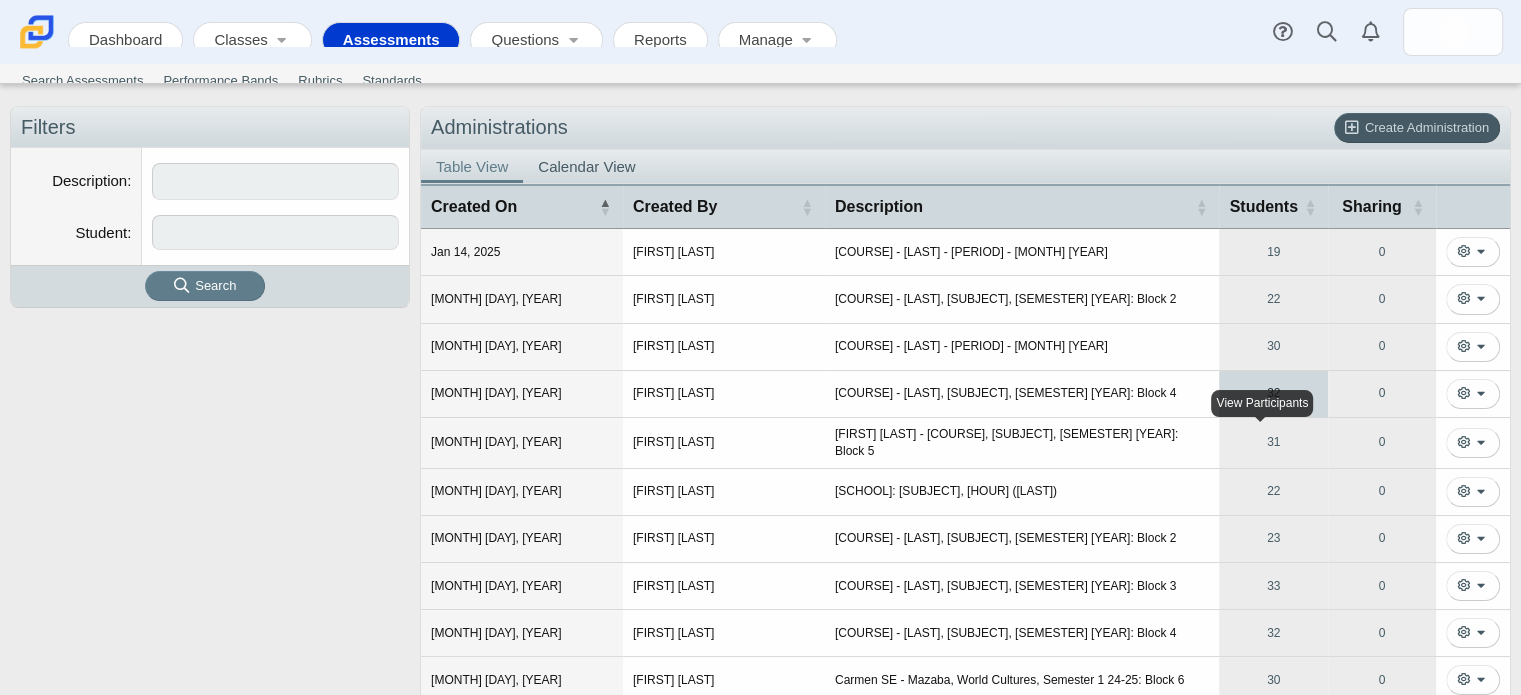 scroll, scrollTop: 0, scrollLeft: 0, axis: both 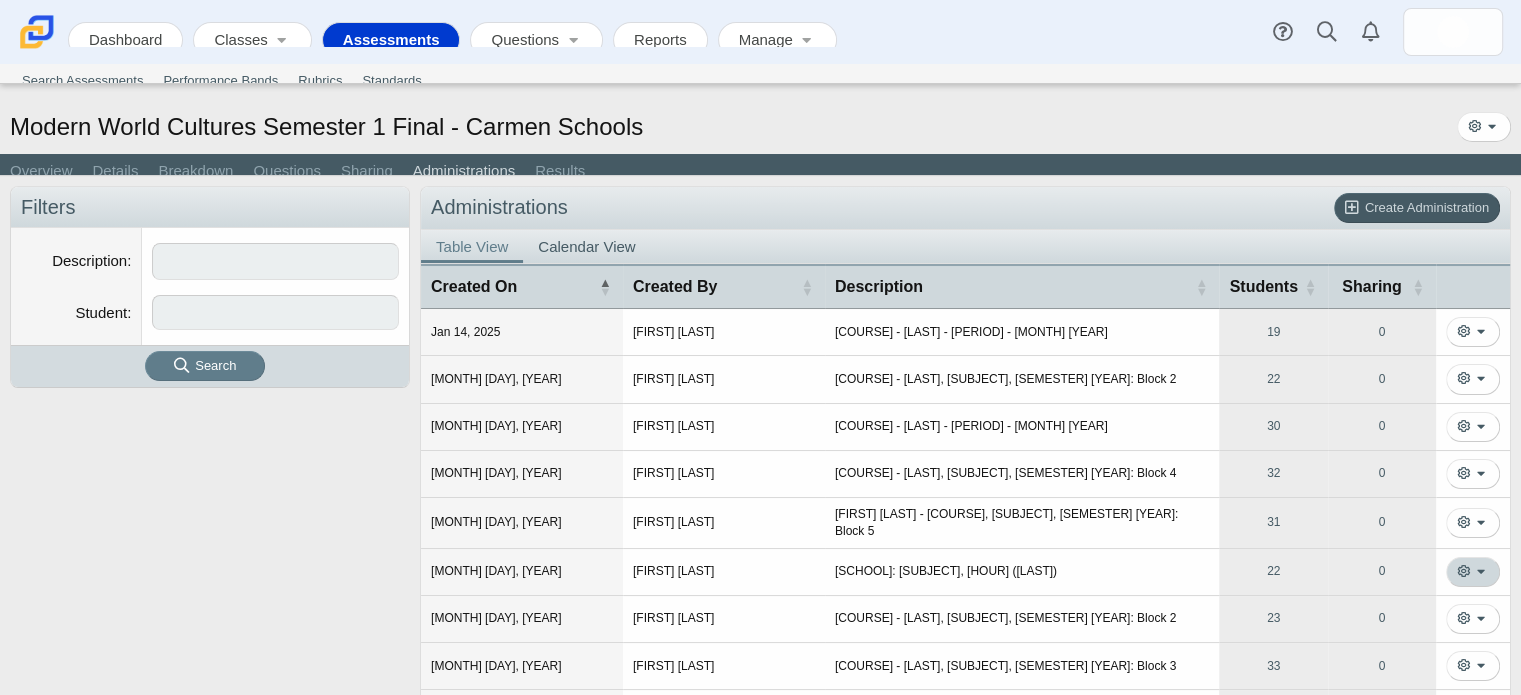 click at bounding box center (1465, 571) 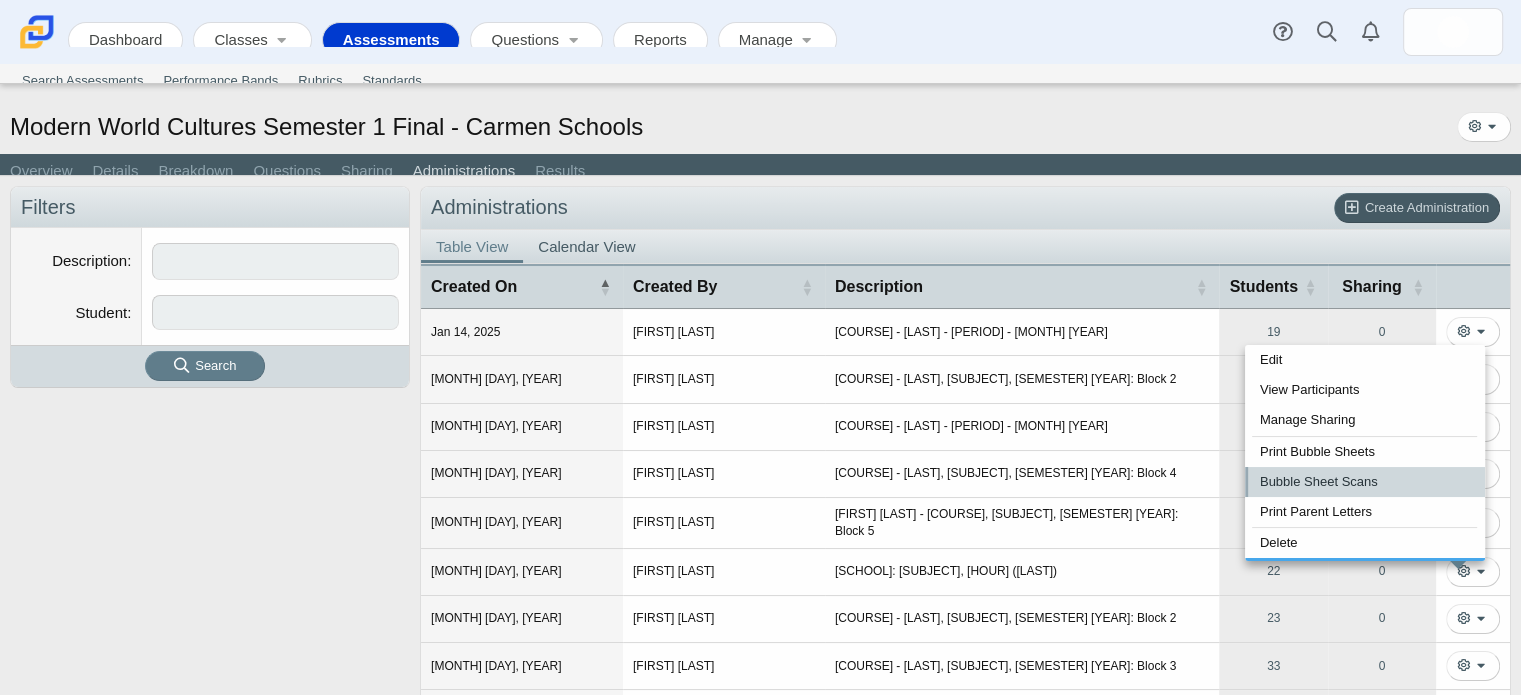 click on "Bubble Sheet Scans" at bounding box center (1365, 482) 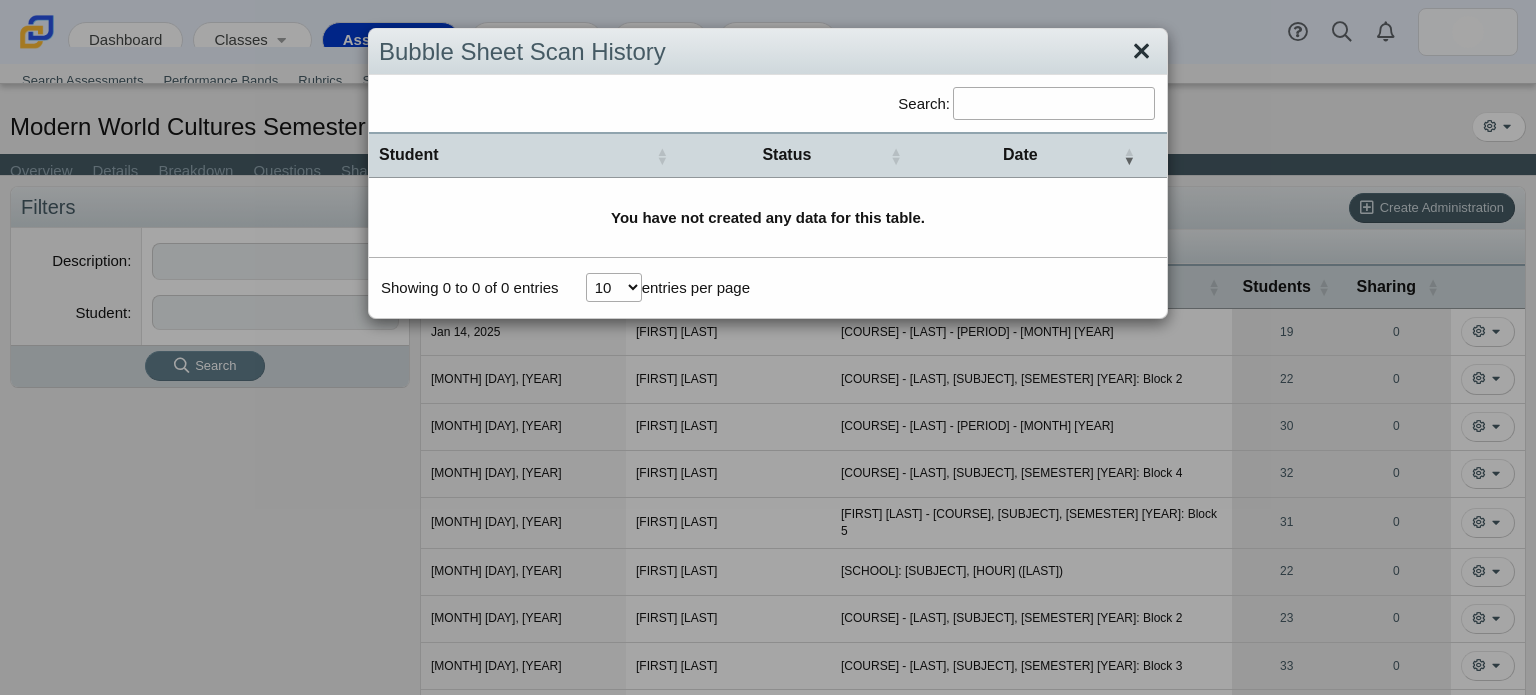 click at bounding box center [1141, 52] 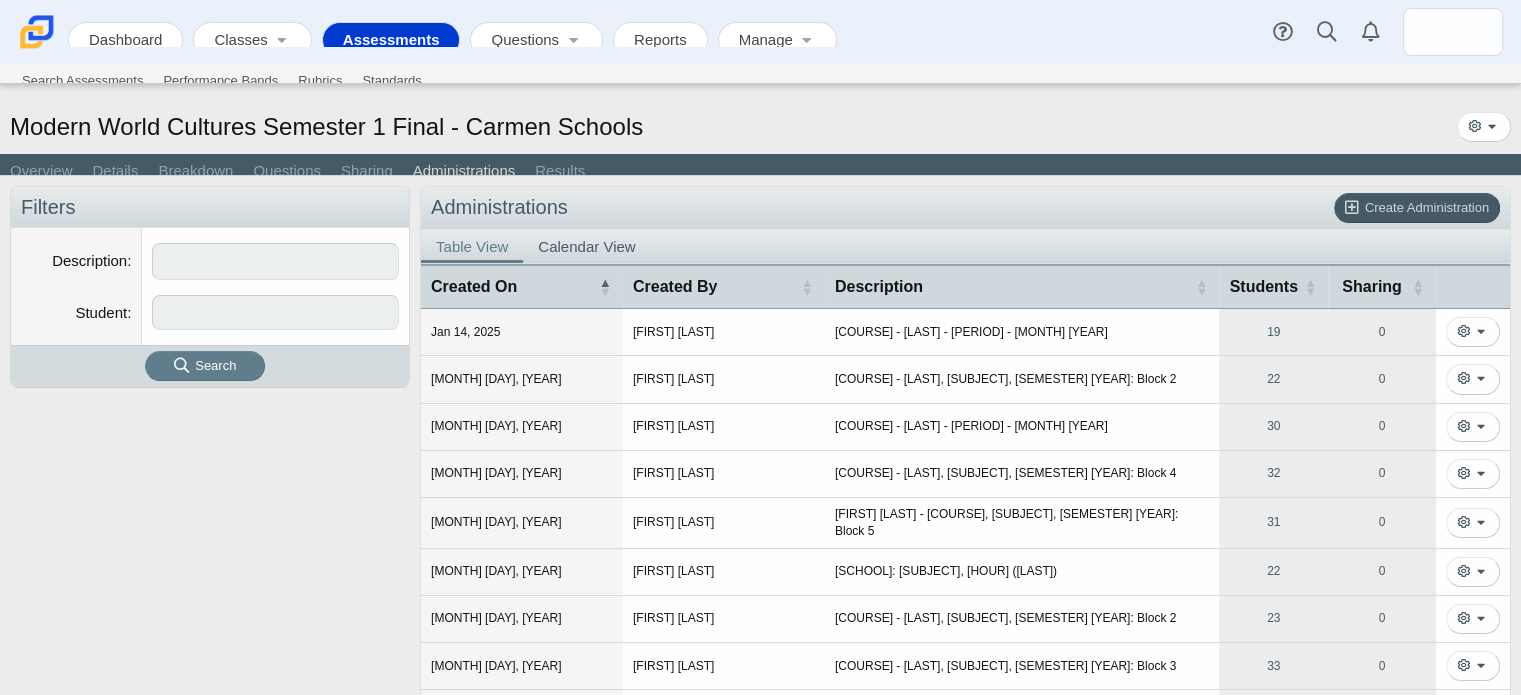 click on "CSHS: WC, Hour 1 (Sobczak)" at bounding box center [1022, 572] 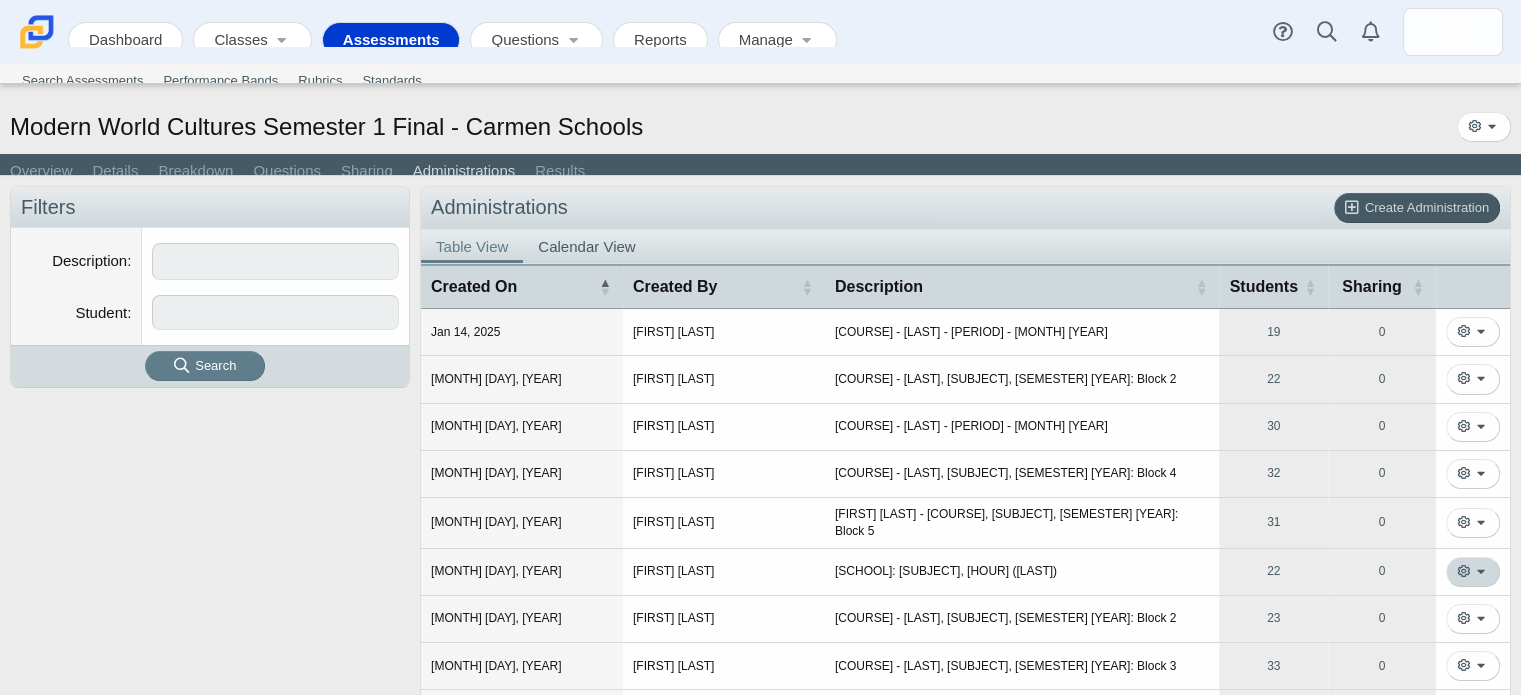 click at bounding box center [1473, 572] 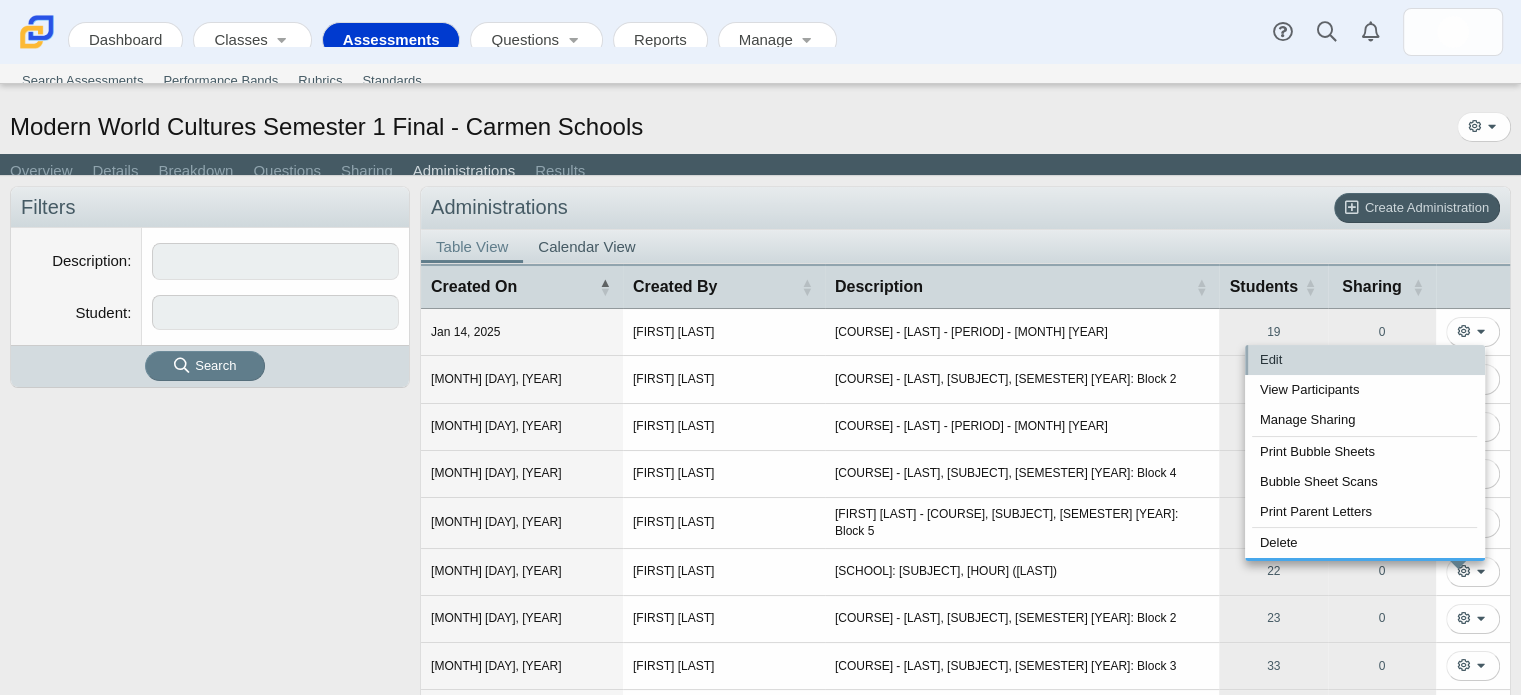 click on "Edit" at bounding box center [1365, 360] 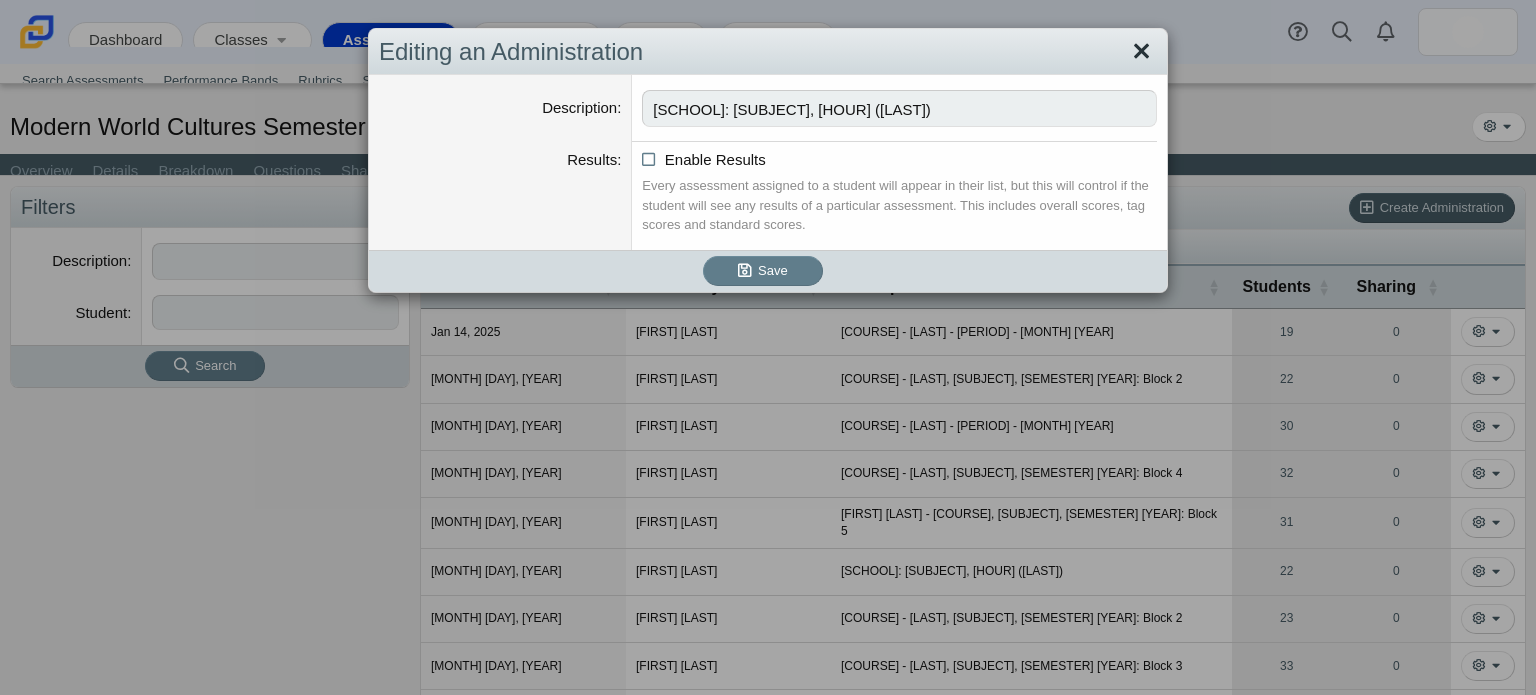 click at bounding box center (1141, 52) 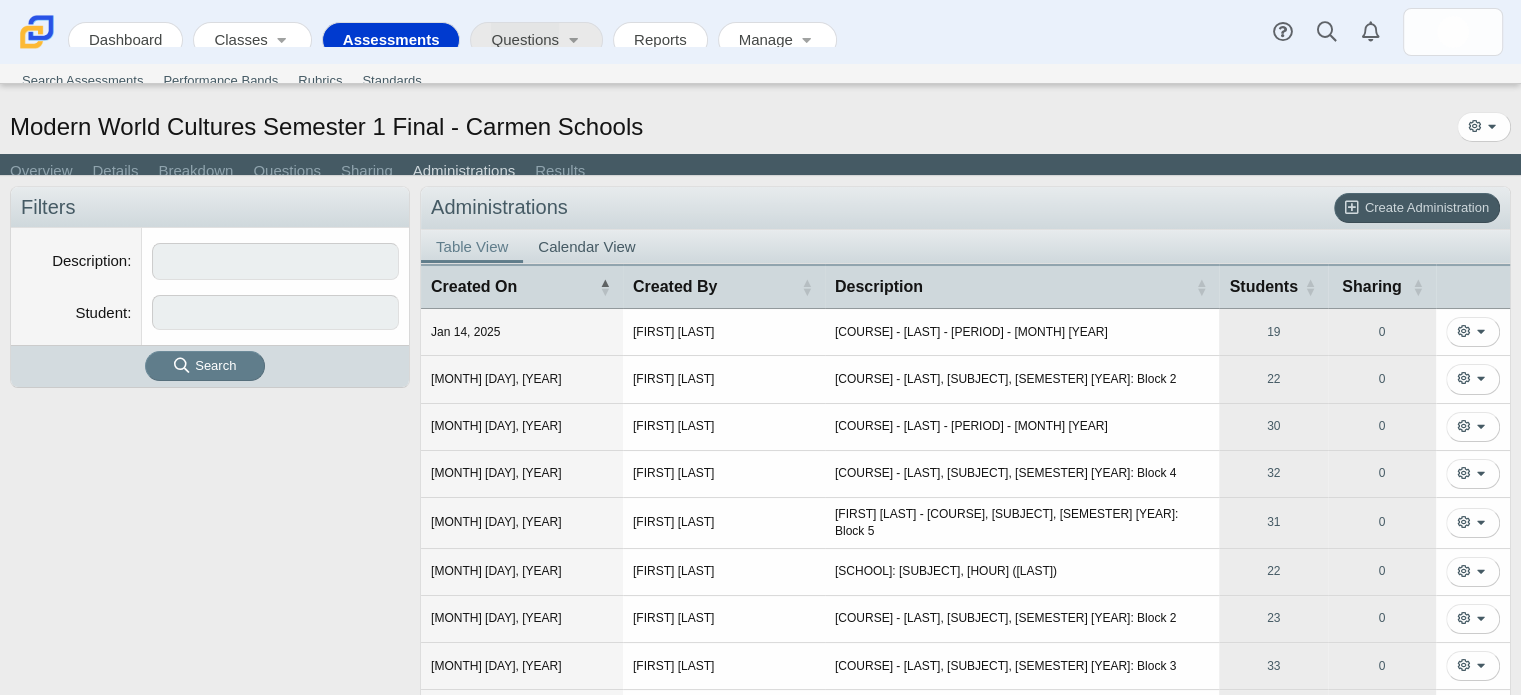 click on "Questions" at bounding box center (525, 41) 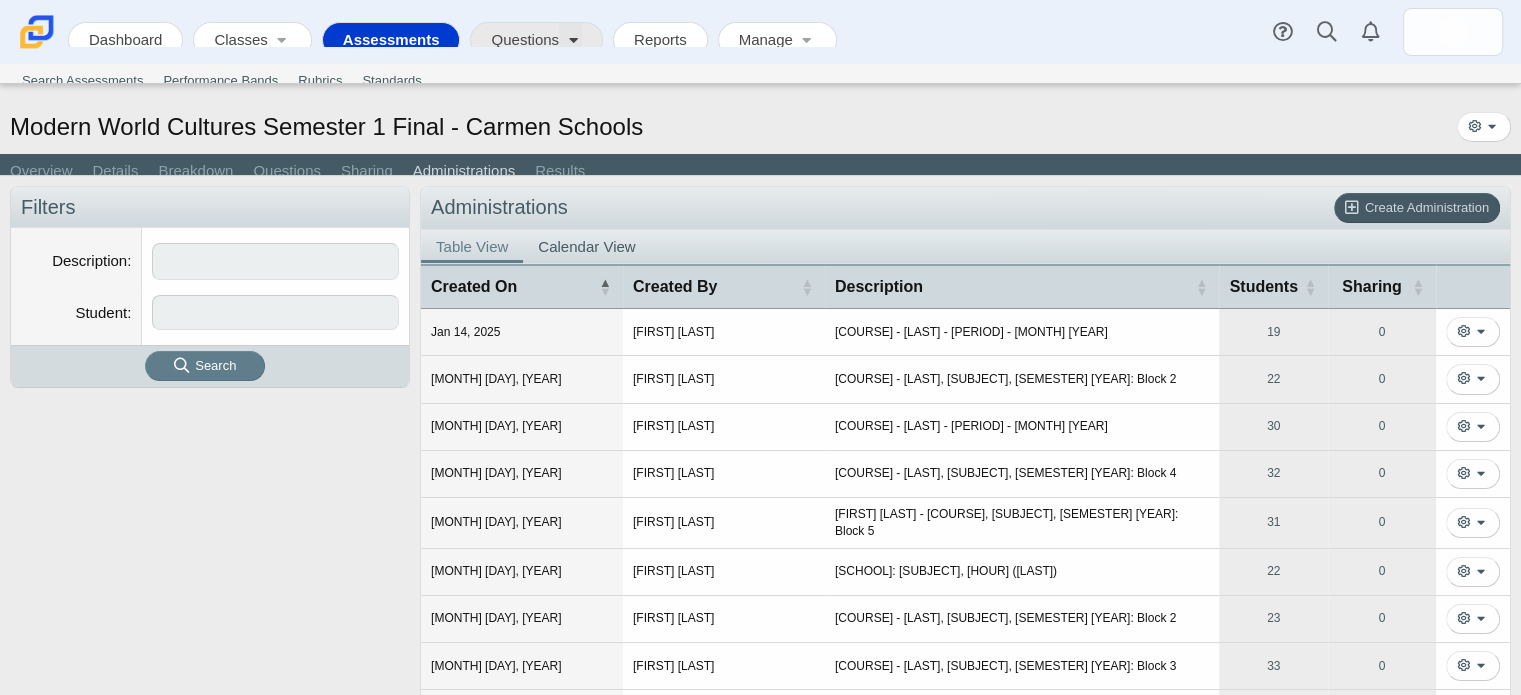 click at bounding box center [570, 41] 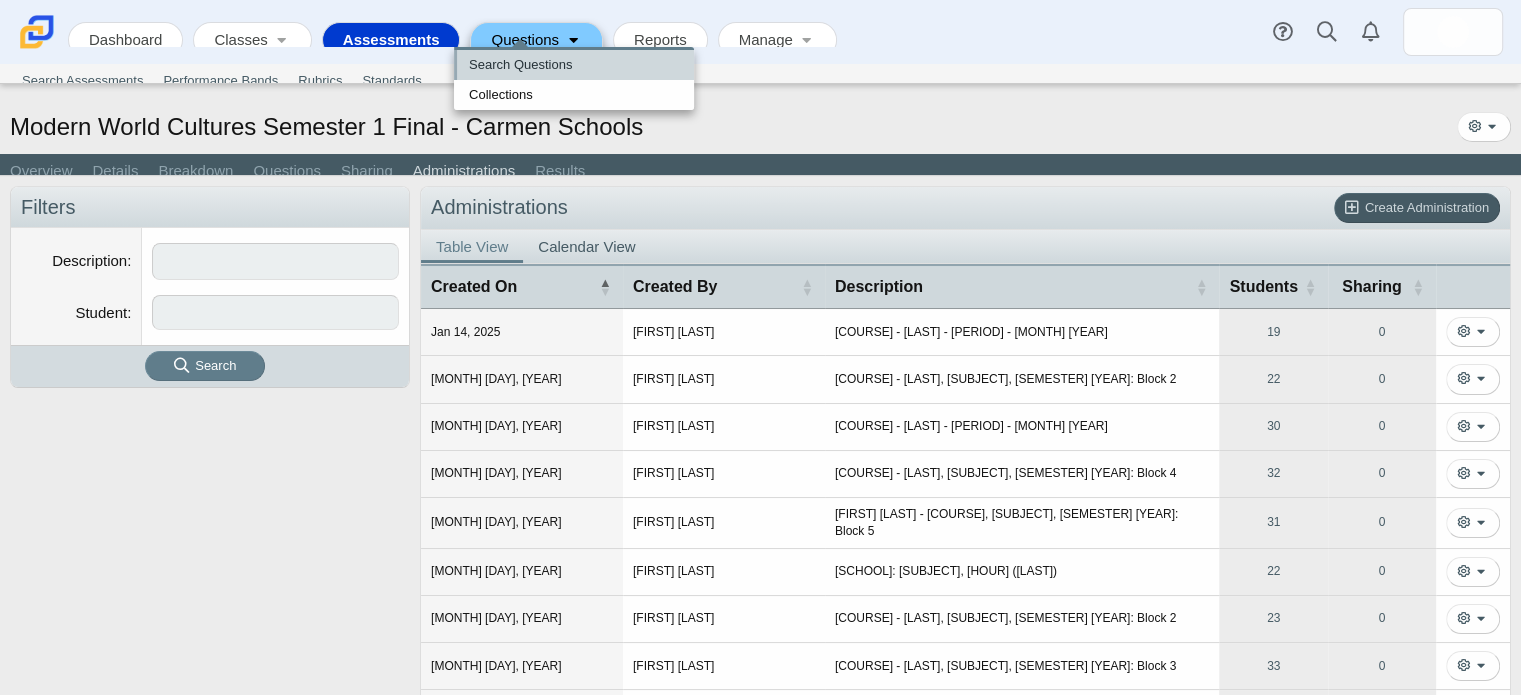 click on "Search Questions" at bounding box center [574, 65] 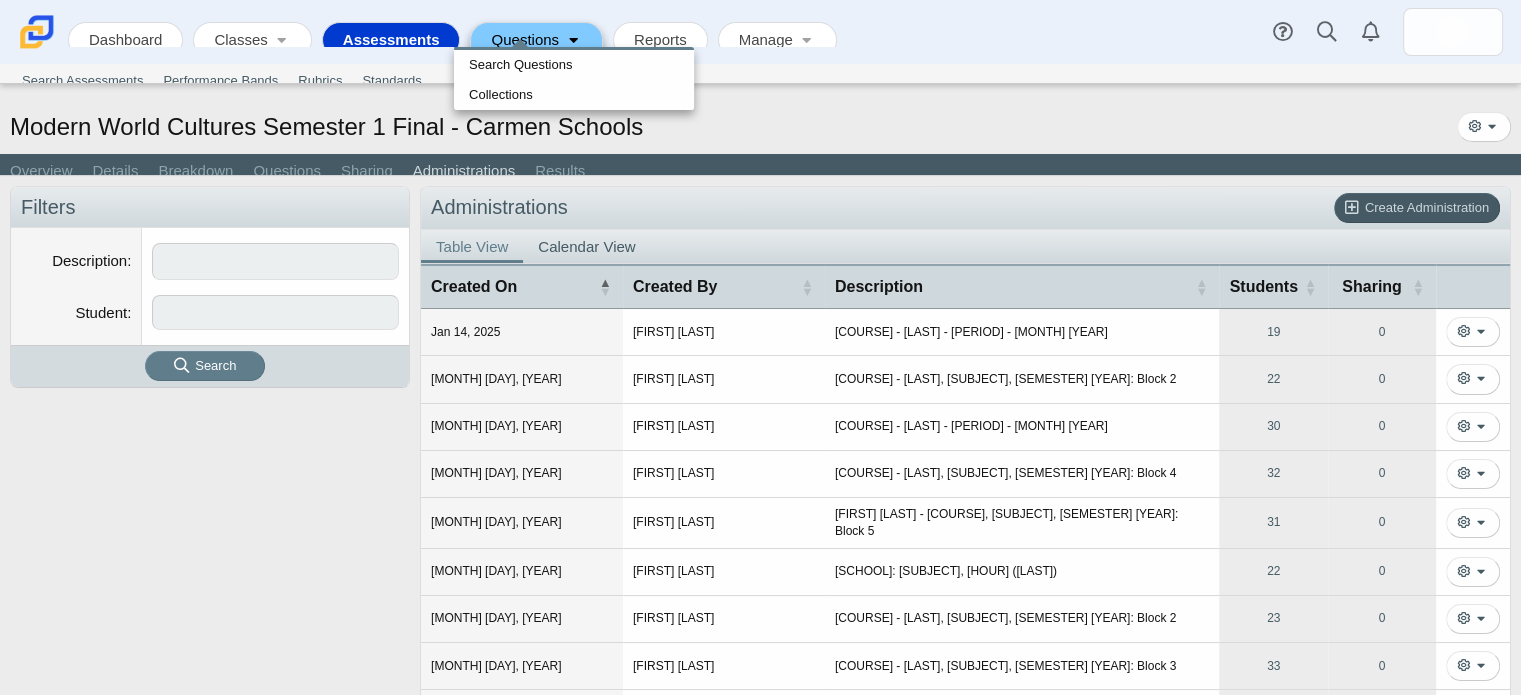 click on "Filters
Description
Student
Search" at bounding box center (210, 586) 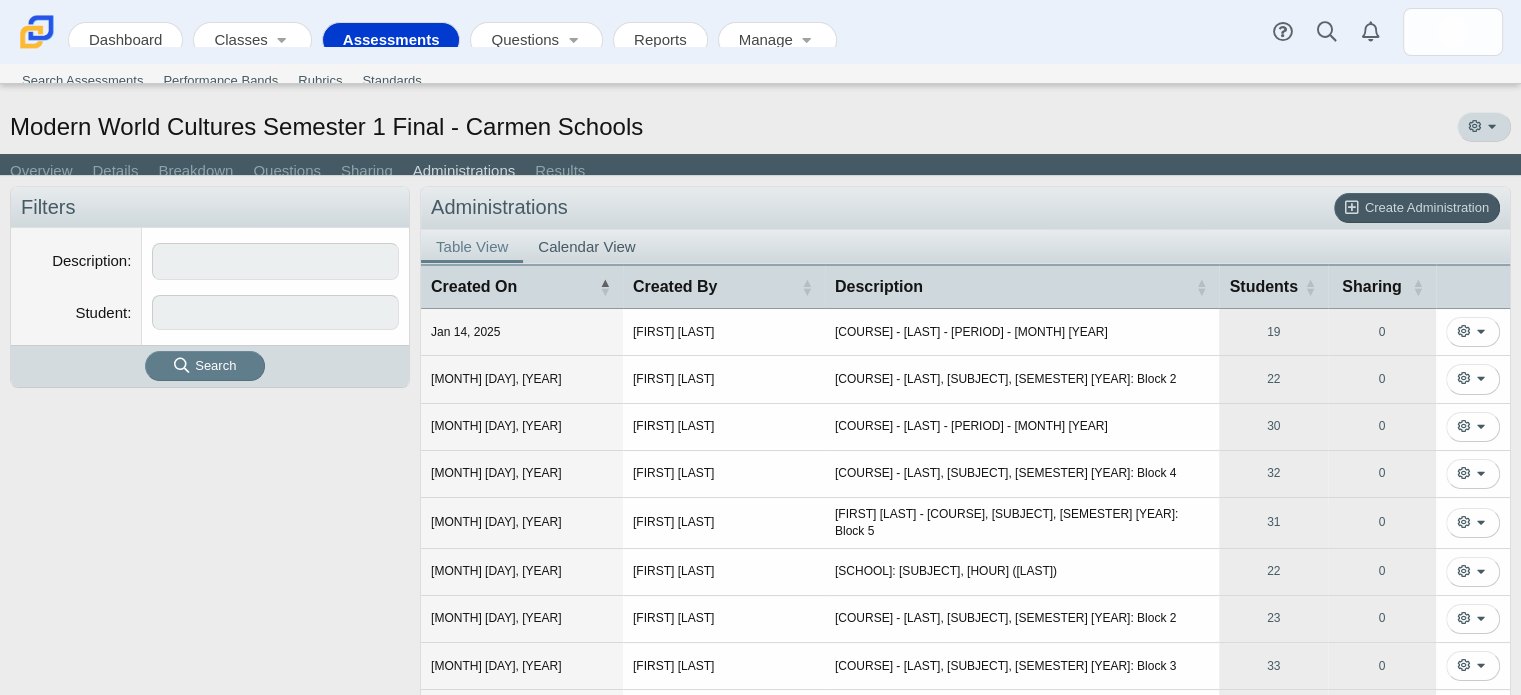 click at bounding box center (1474, 126) 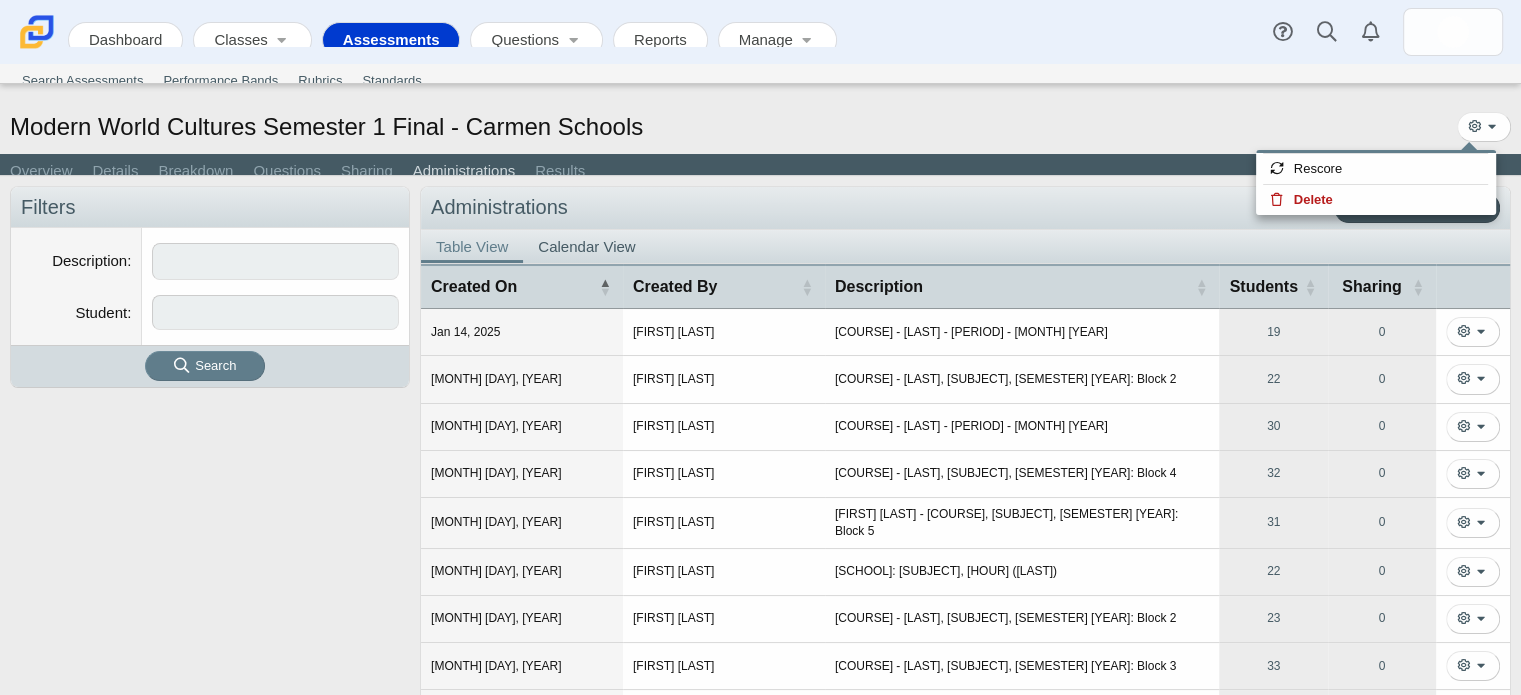 click on "Modern World Cultures Semester 1 Final - Carmen Schools" at bounding box center (760, 129) 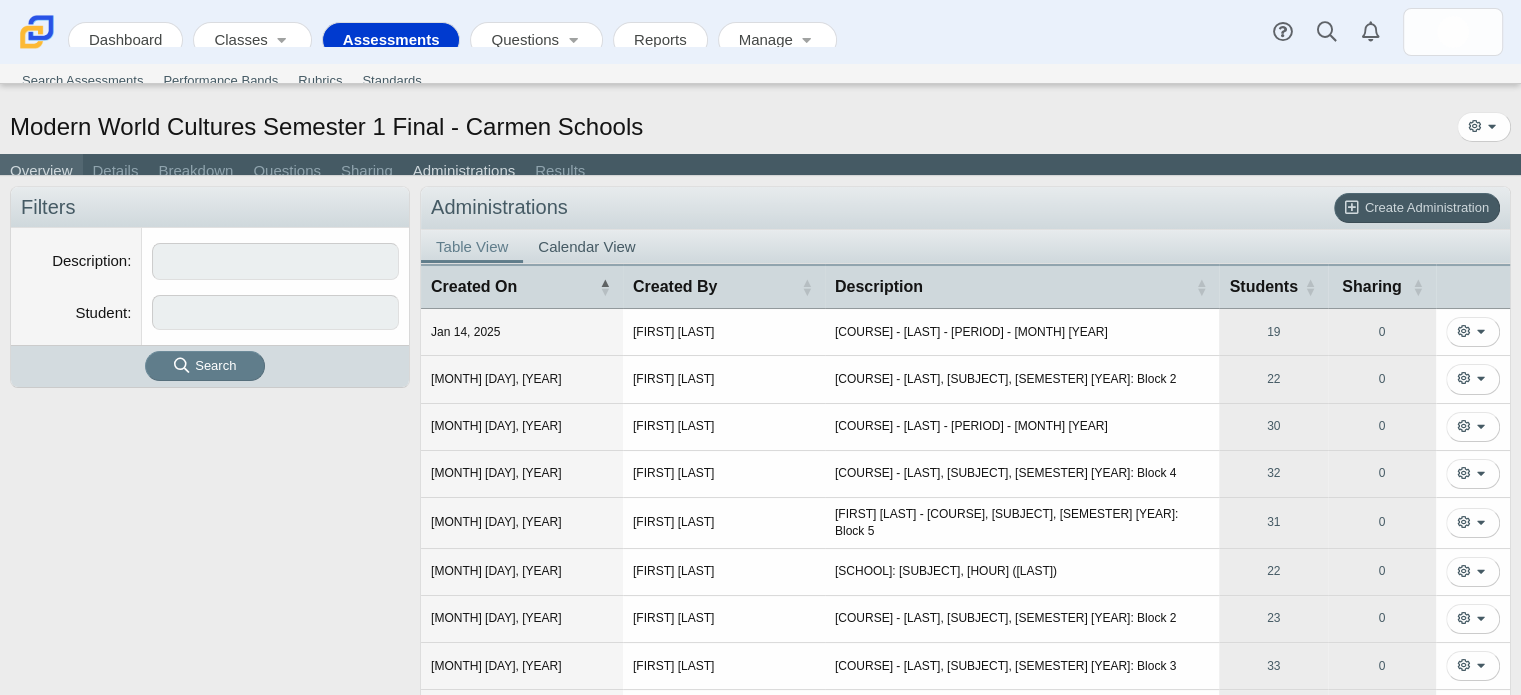 click on "Overview" at bounding box center [41, 172] 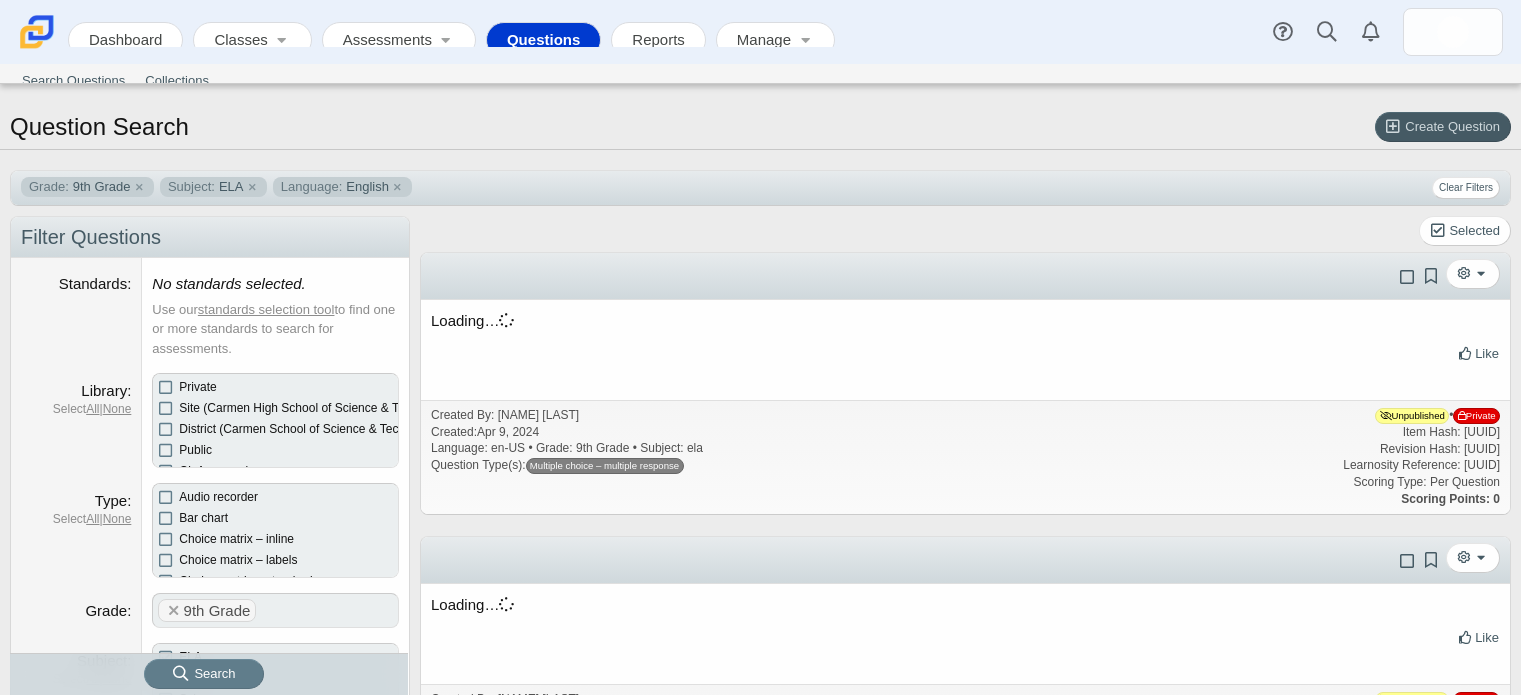 scroll, scrollTop: 0, scrollLeft: 0, axis: both 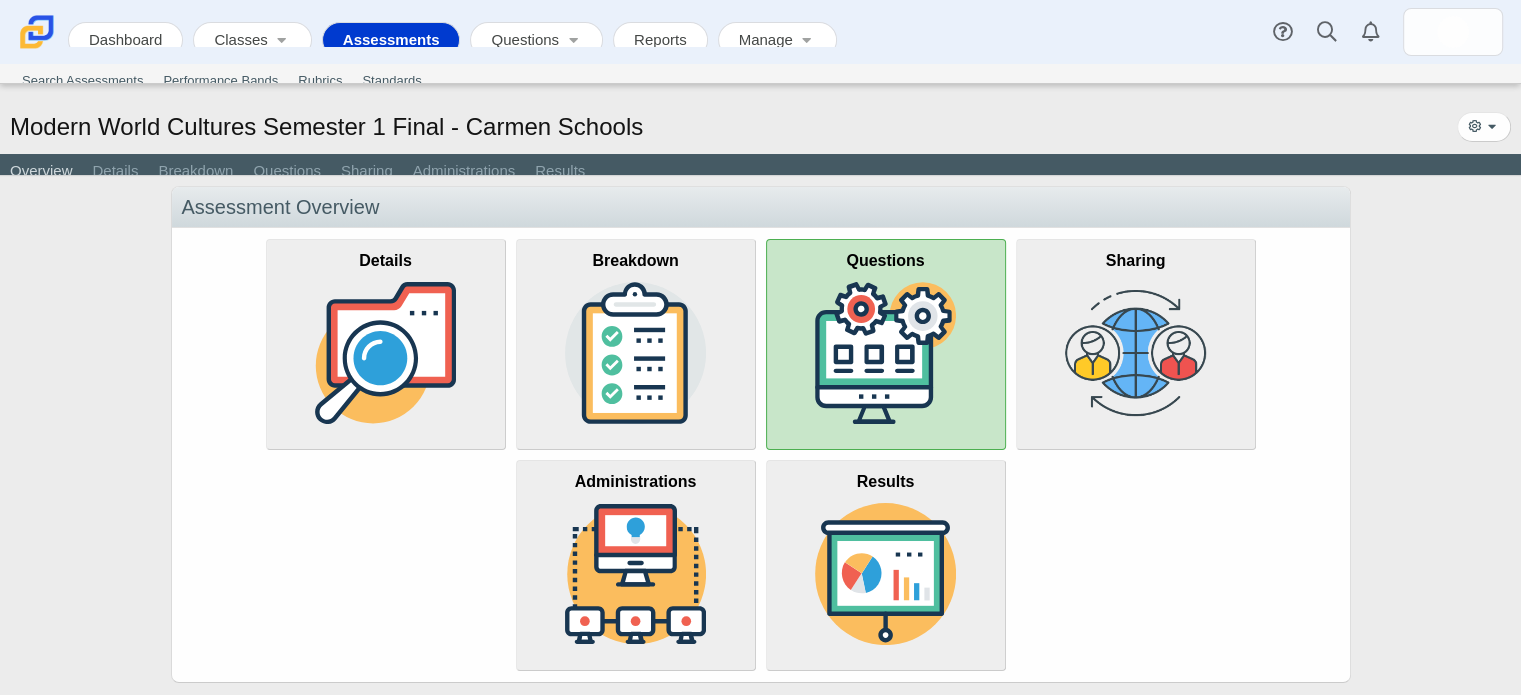 click at bounding box center (886, 353) 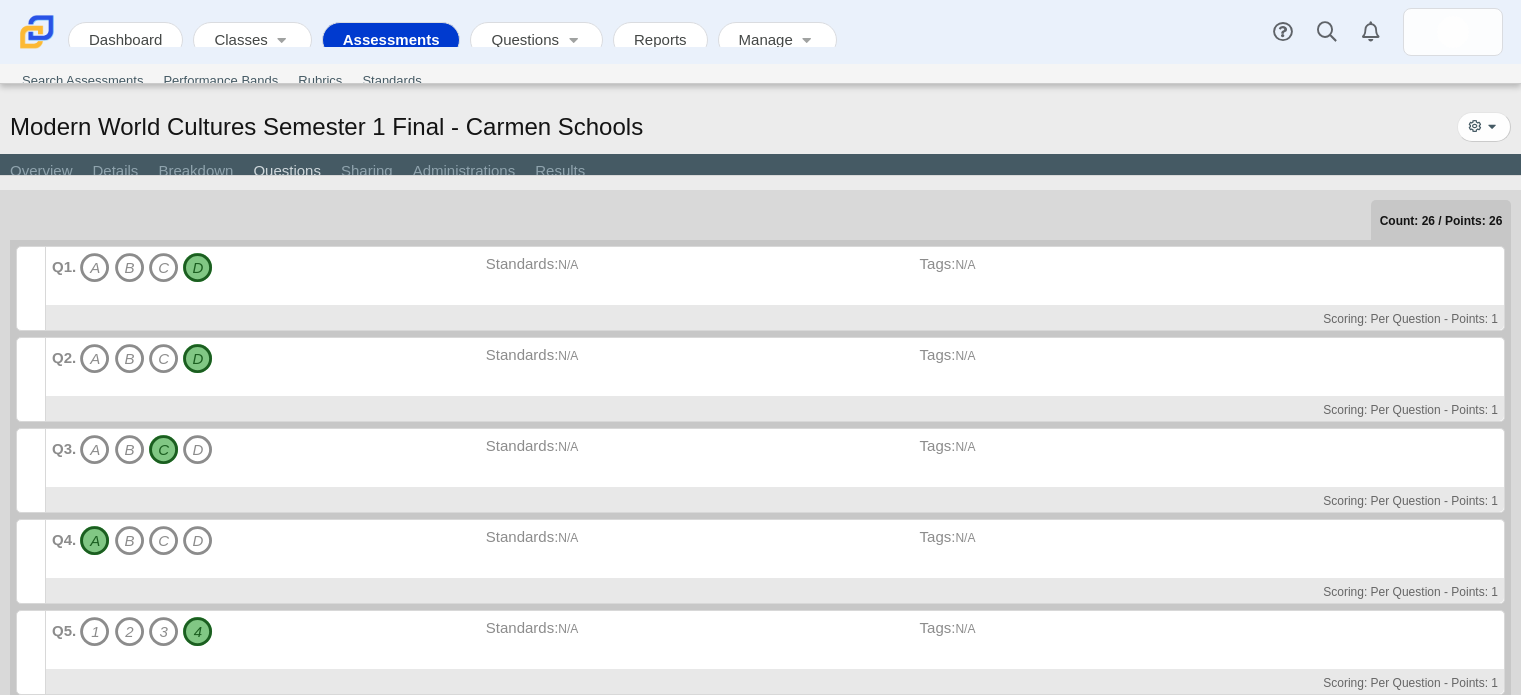 scroll, scrollTop: 0, scrollLeft: 0, axis: both 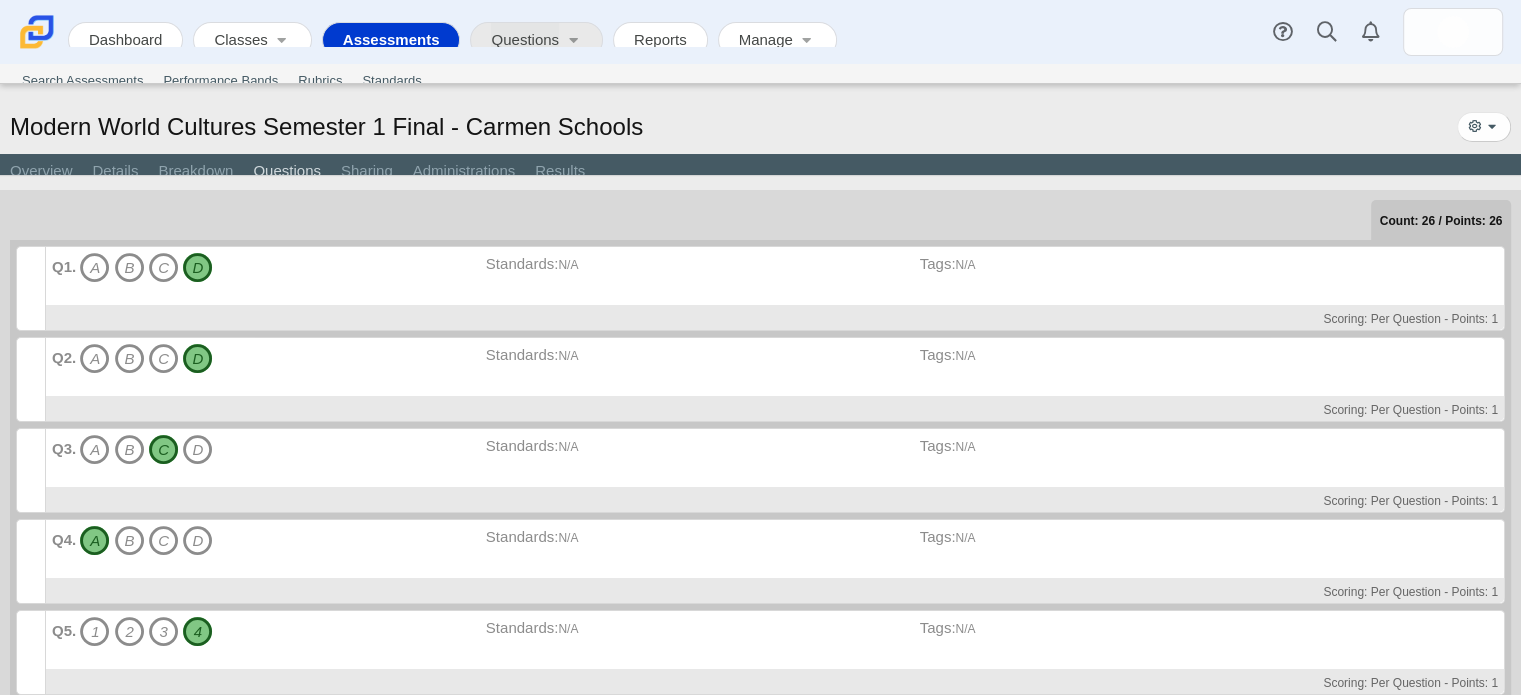 click on "Questions" at bounding box center (525, 41) 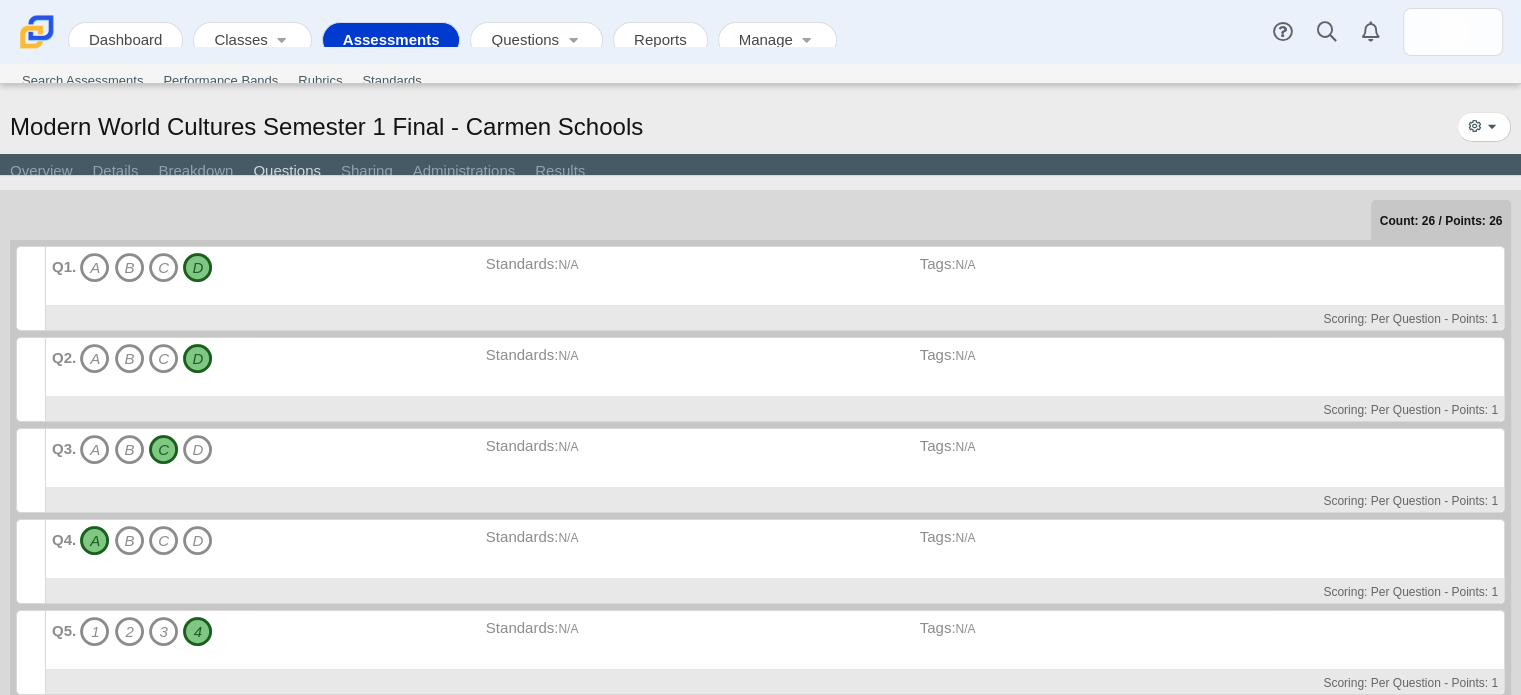 click on "Modern World Cultures Semester 1 Final - Carmen Schools" at bounding box center (326, 127) 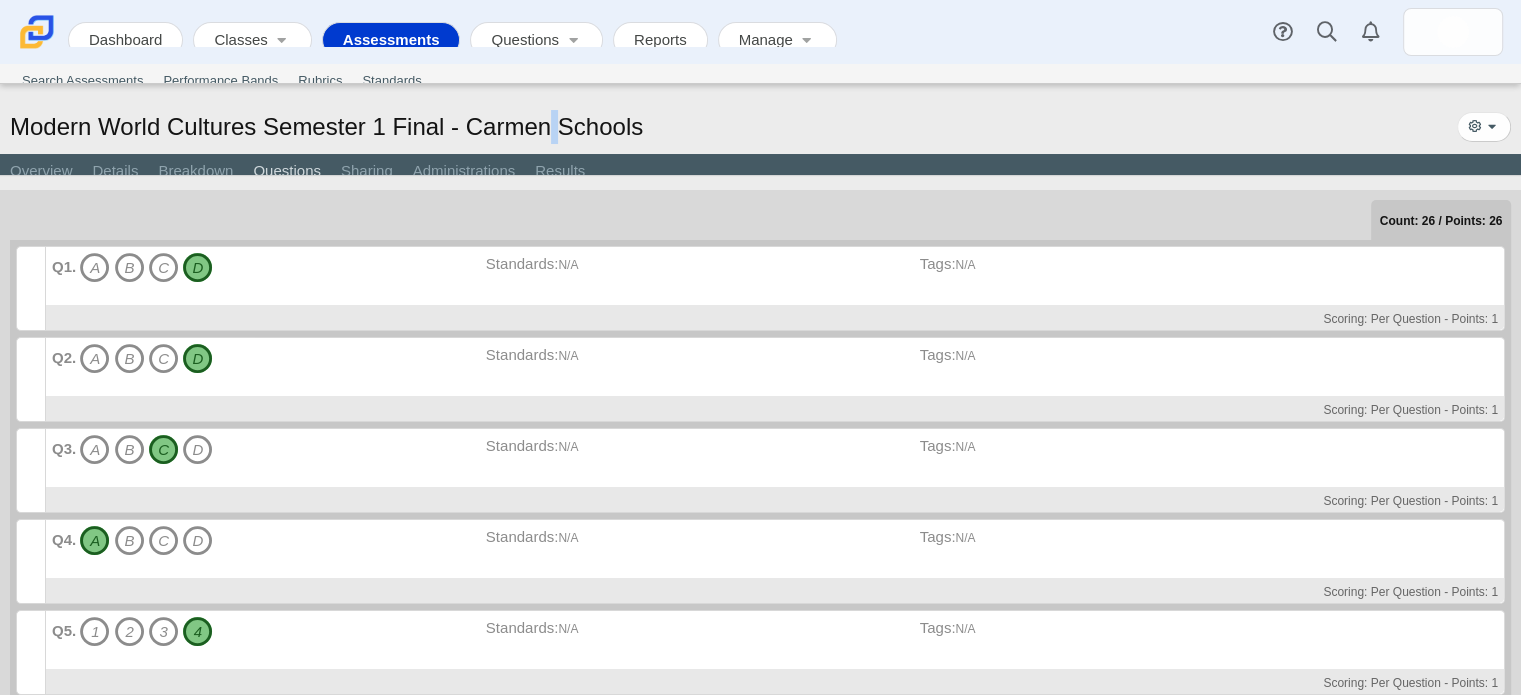 click on "Modern World Cultures Semester 1 Final - Carmen Schools" at bounding box center (326, 127) 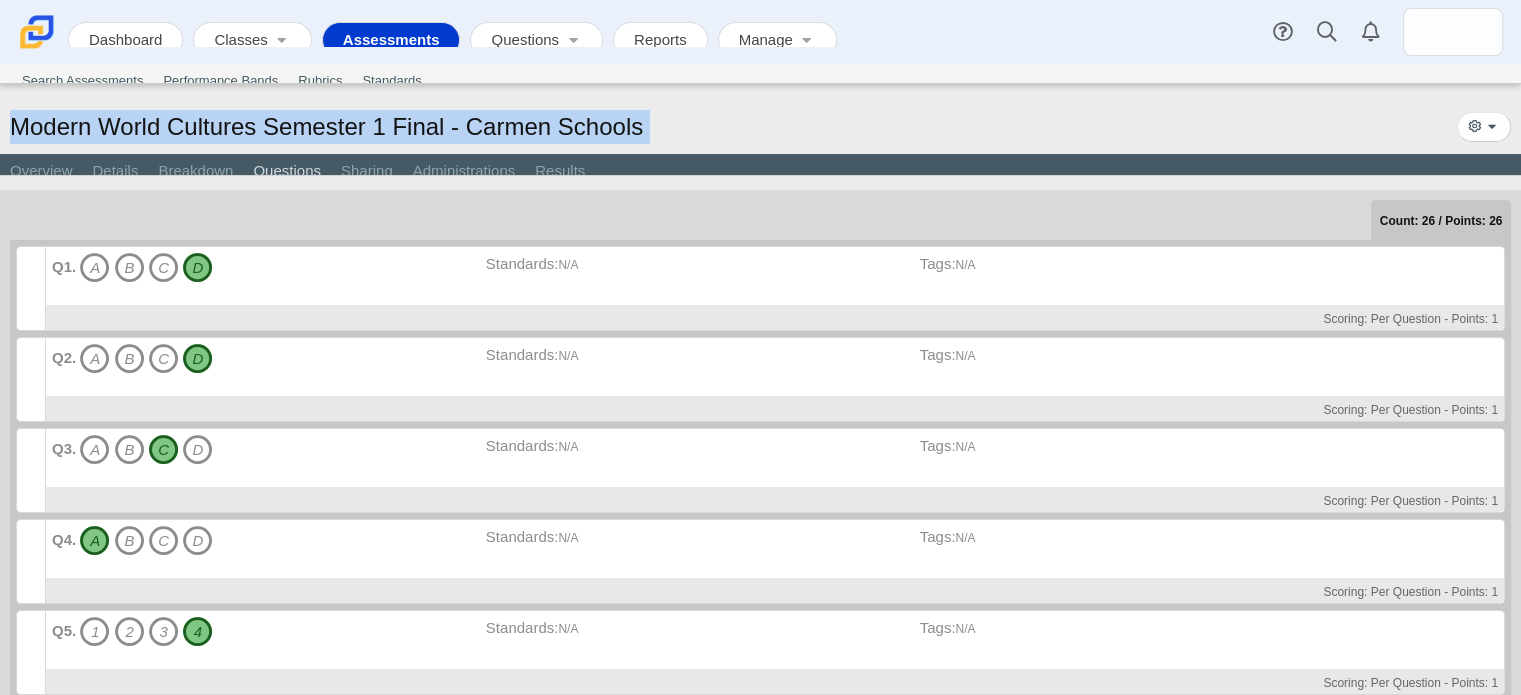click on "Modern World Cultures Semester 1 Final - Carmen Schools" at bounding box center (326, 127) 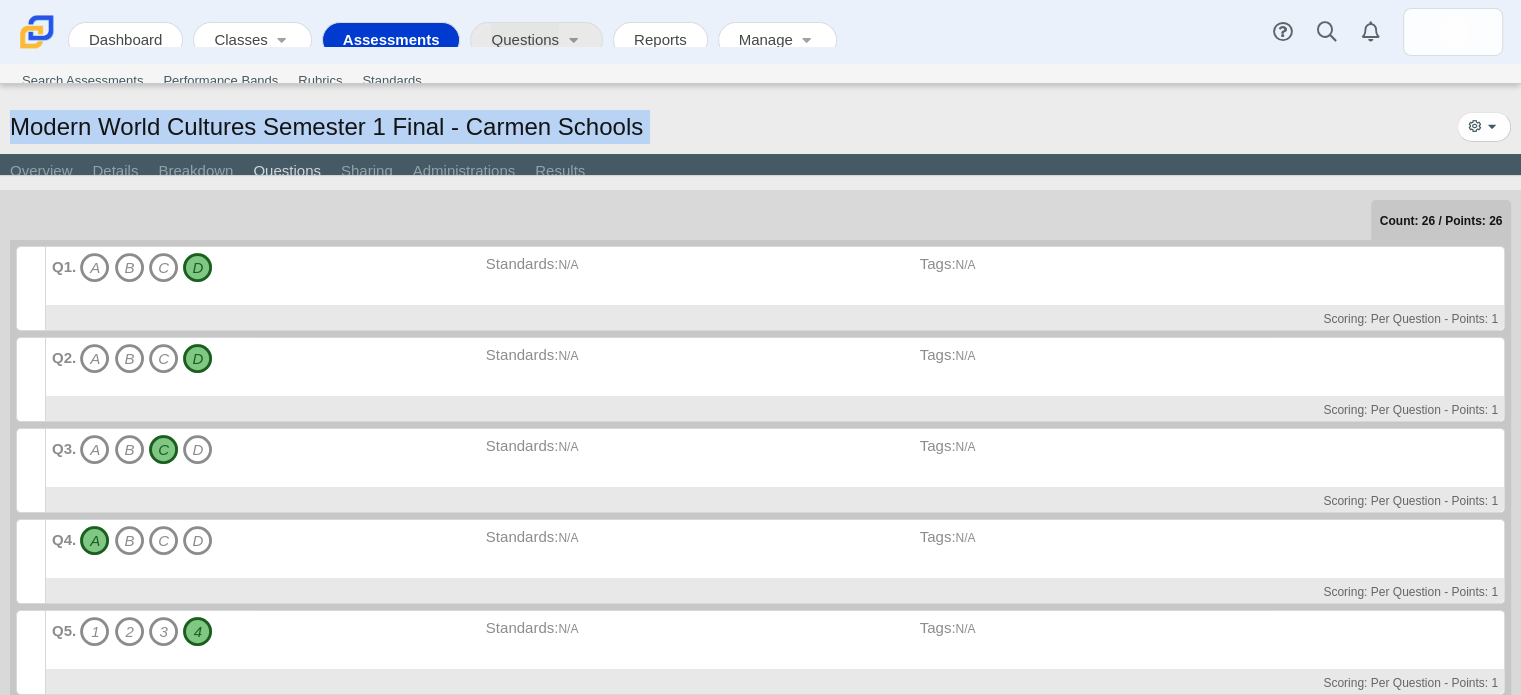 click on "Questions" at bounding box center [525, 41] 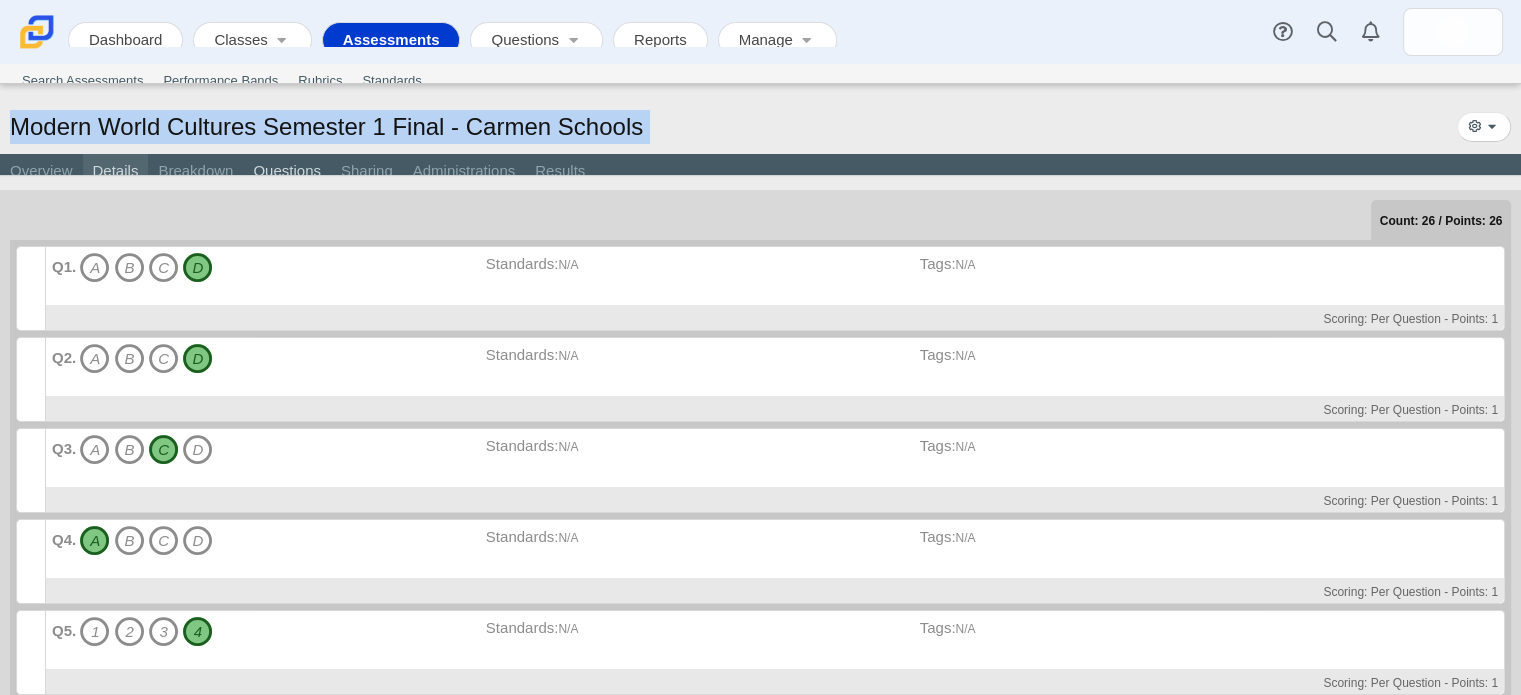 click on "Details" at bounding box center (116, 172) 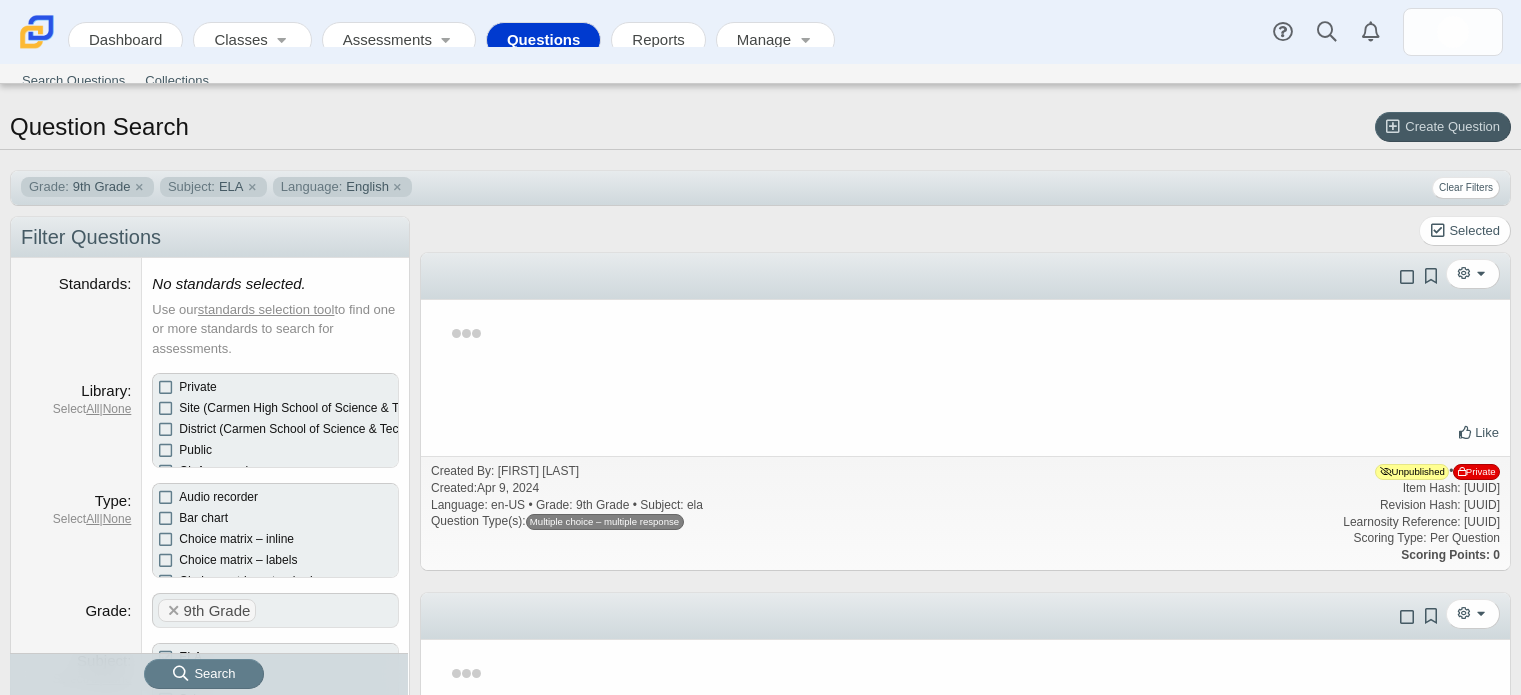 scroll, scrollTop: 0, scrollLeft: 0, axis: both 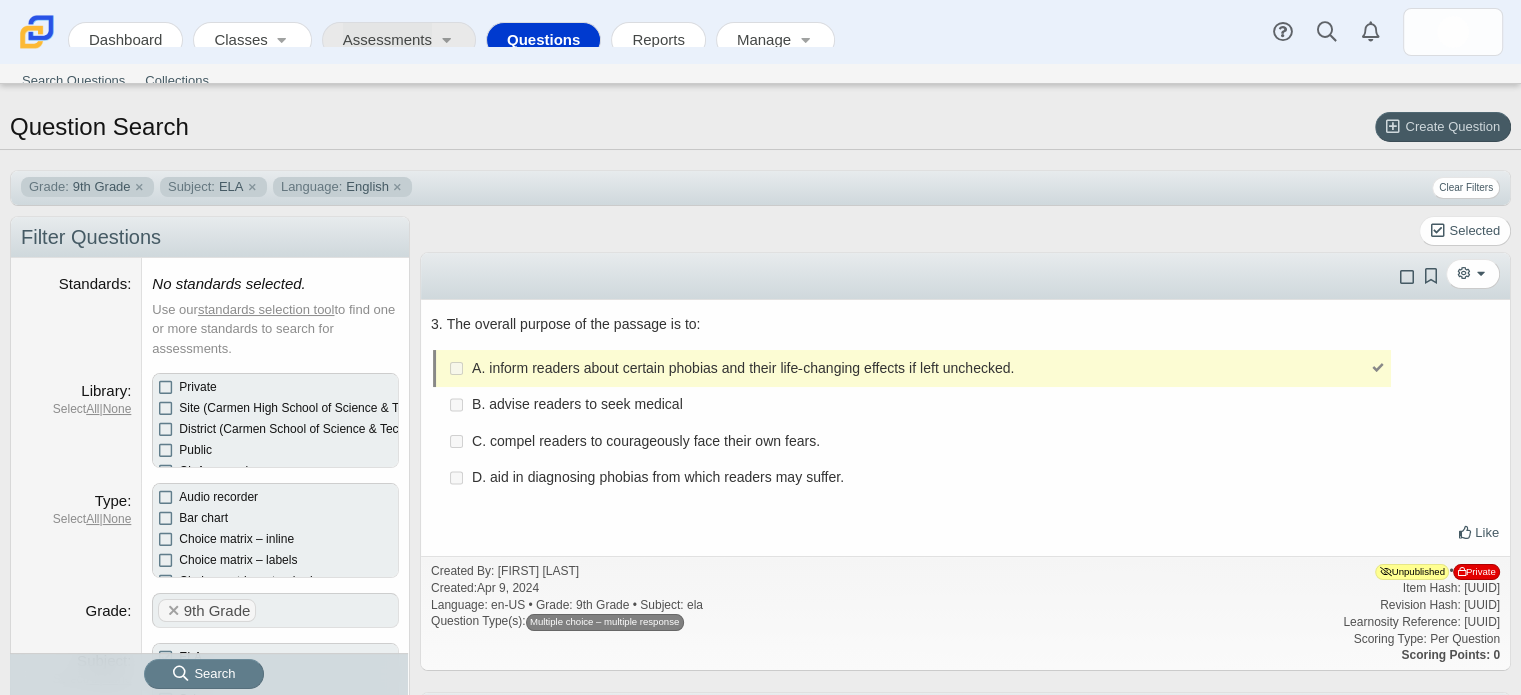 click on "Assessments" at bounding box center [387, 41] 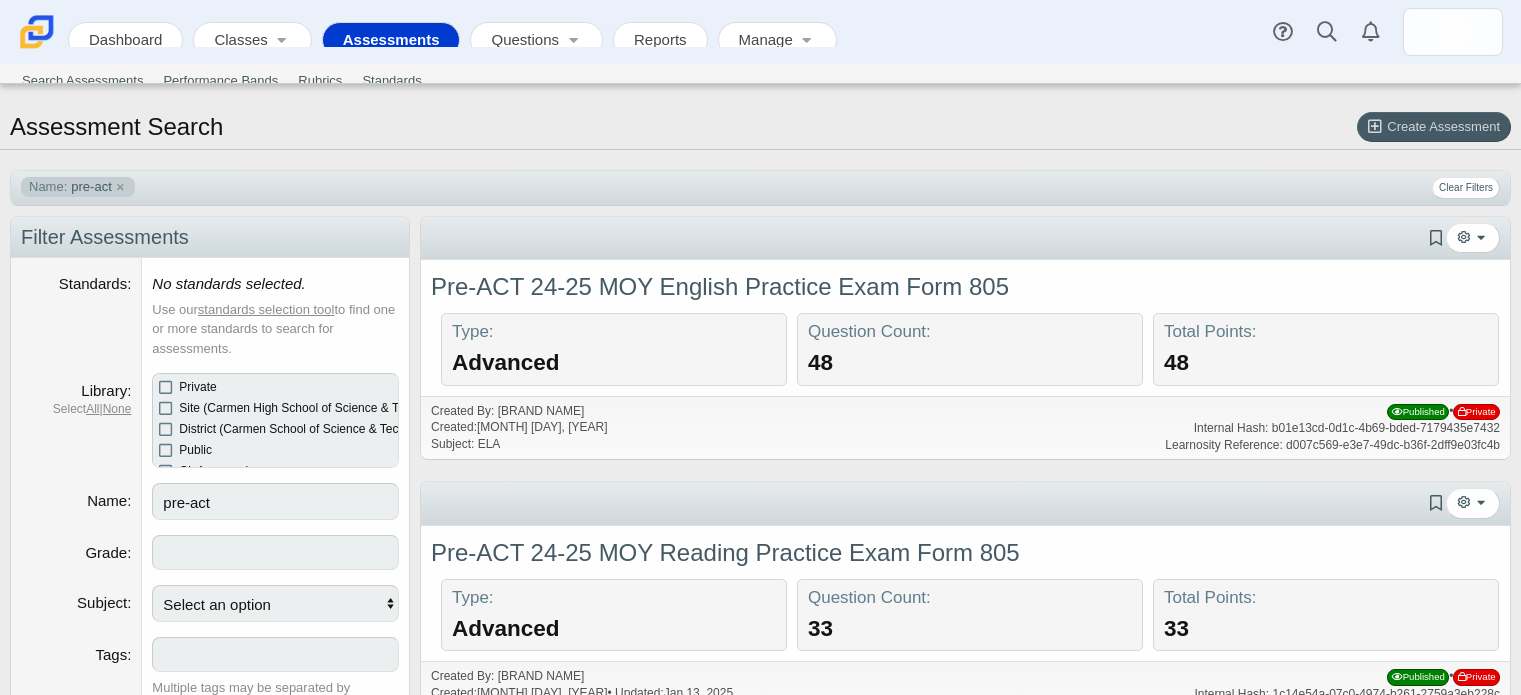 select 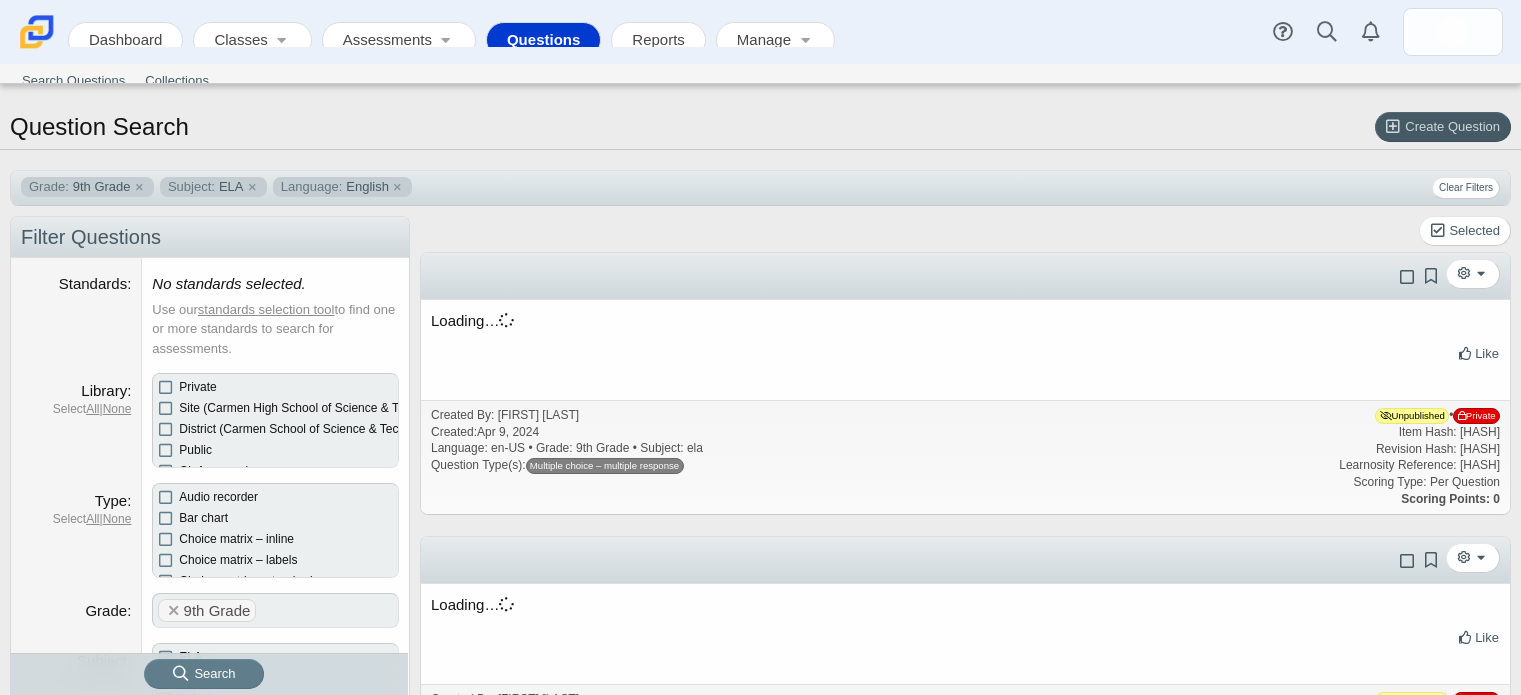 scroll, scrollTop: 0, scrollLeft: 0, axis: both 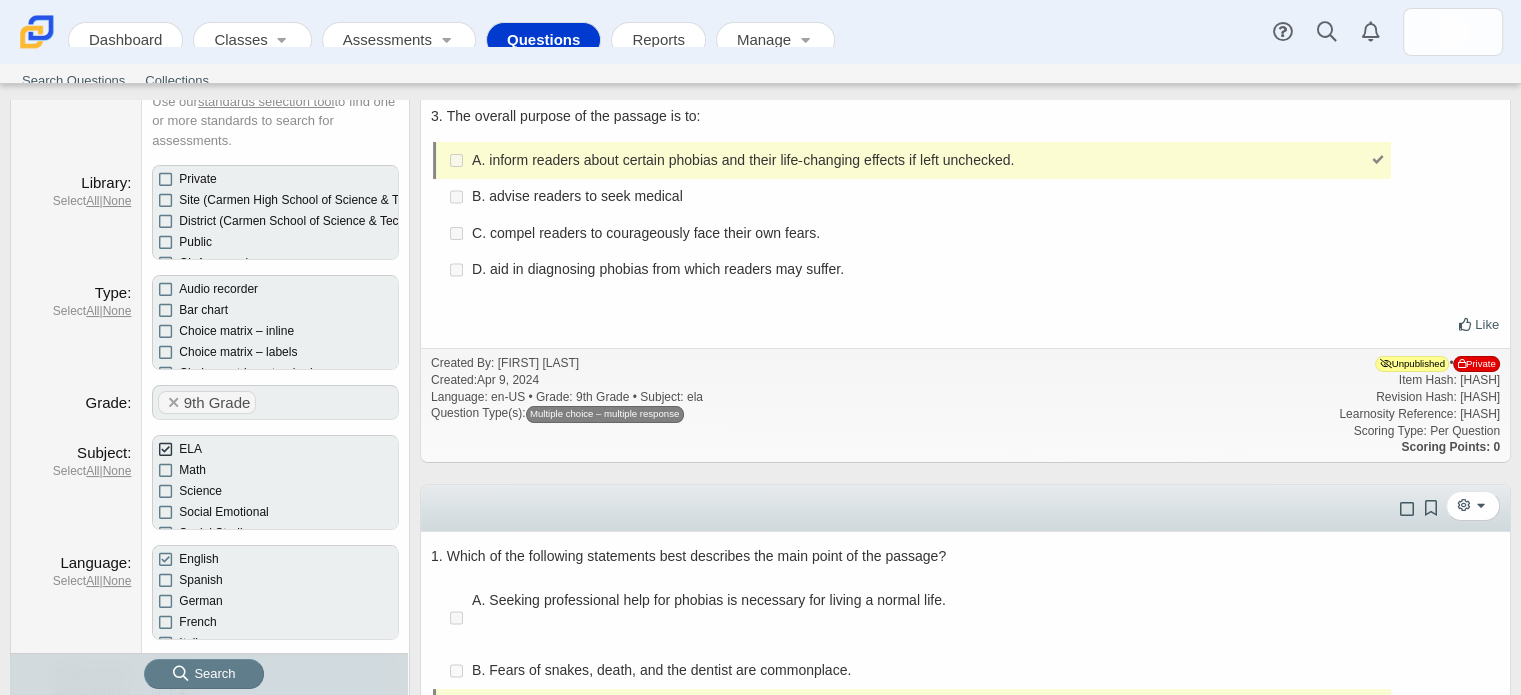 click at bounding box center (166, 449) 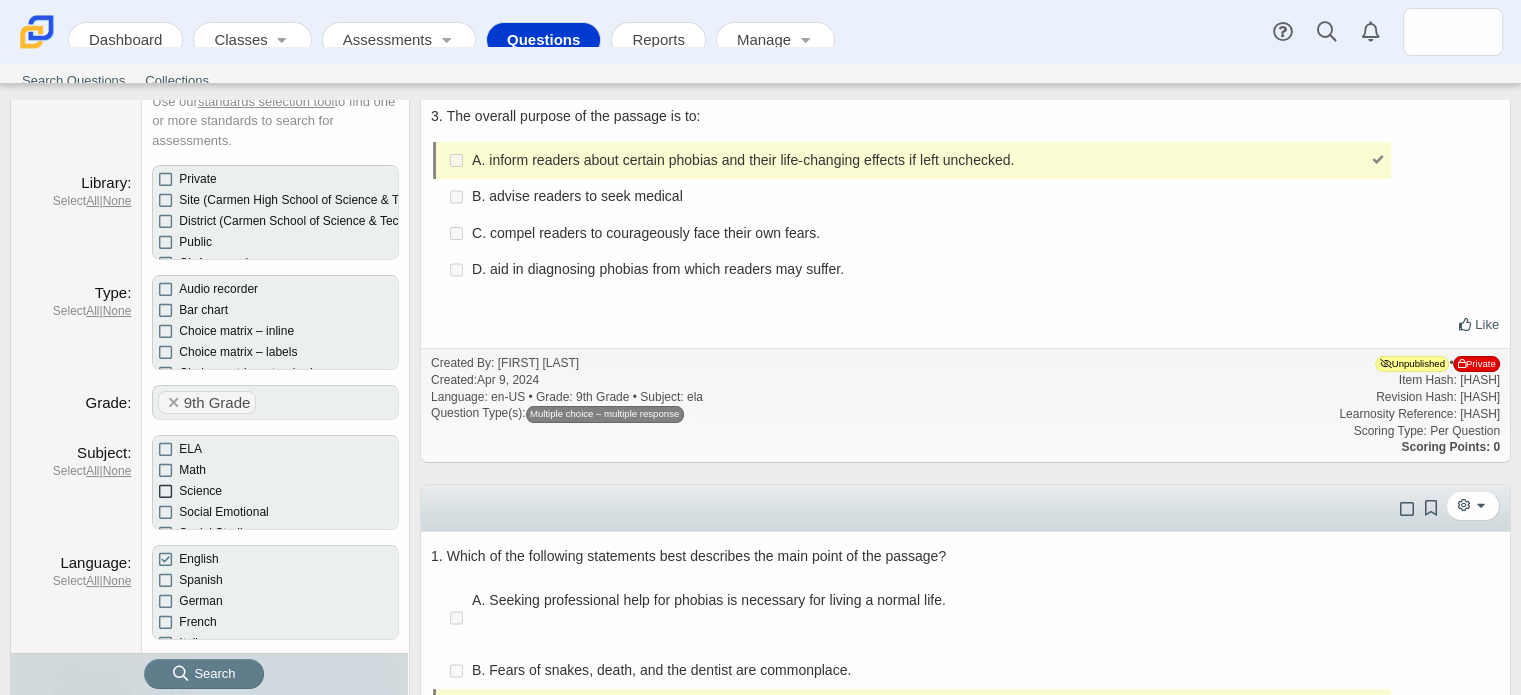 scroll, scrollTop: 59, scrollLeft: 0, axis: vertical 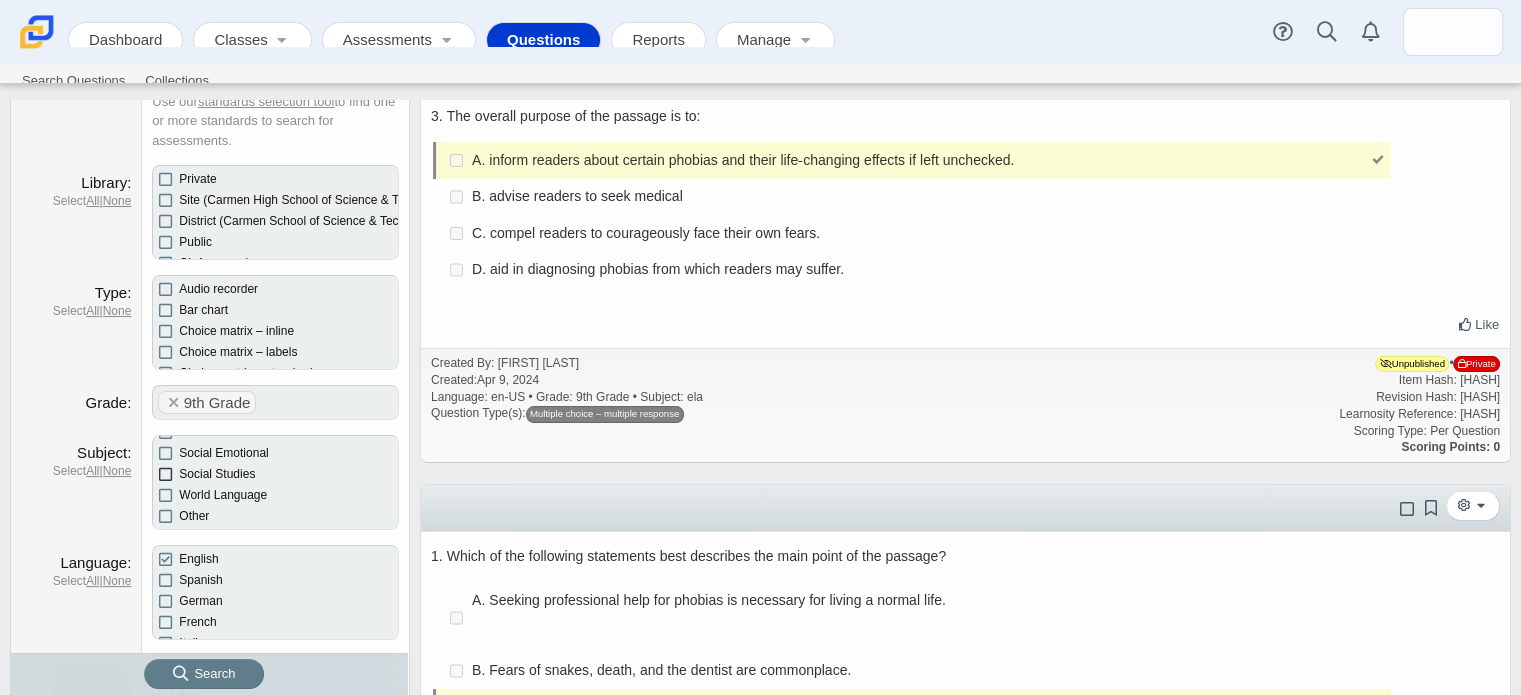 click at bounding box center (166, 474) 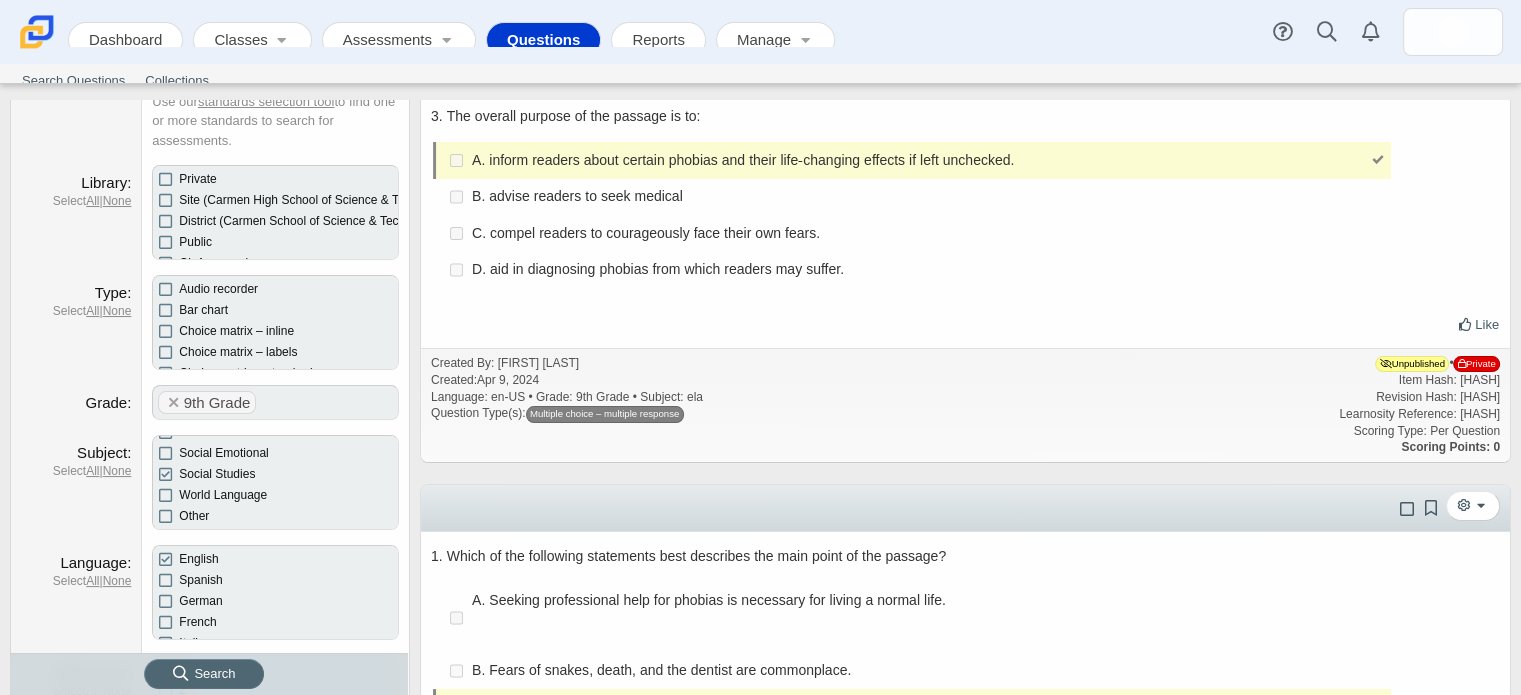 click on "Search" at bounding box center [204, 673] 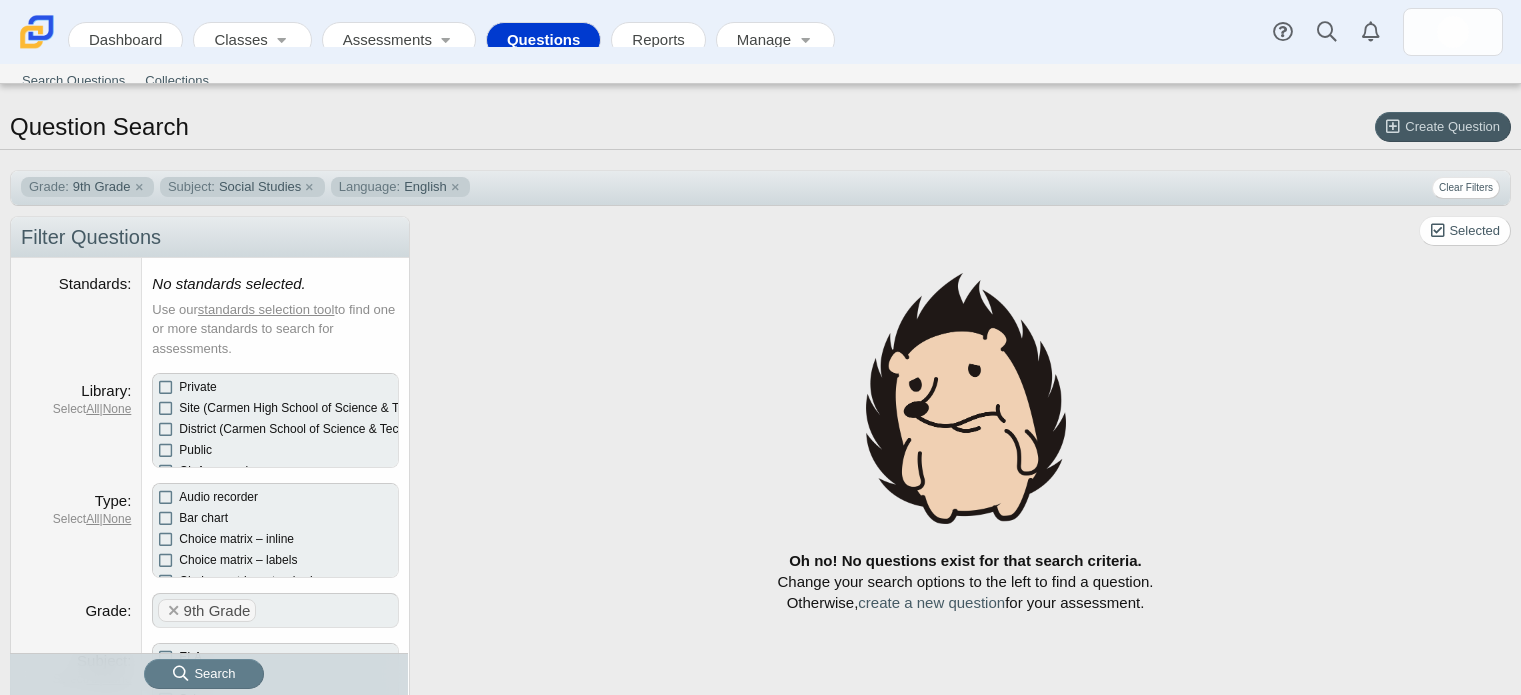 scroll, scrollTop: 0, scrollLeft: 0, axis: both 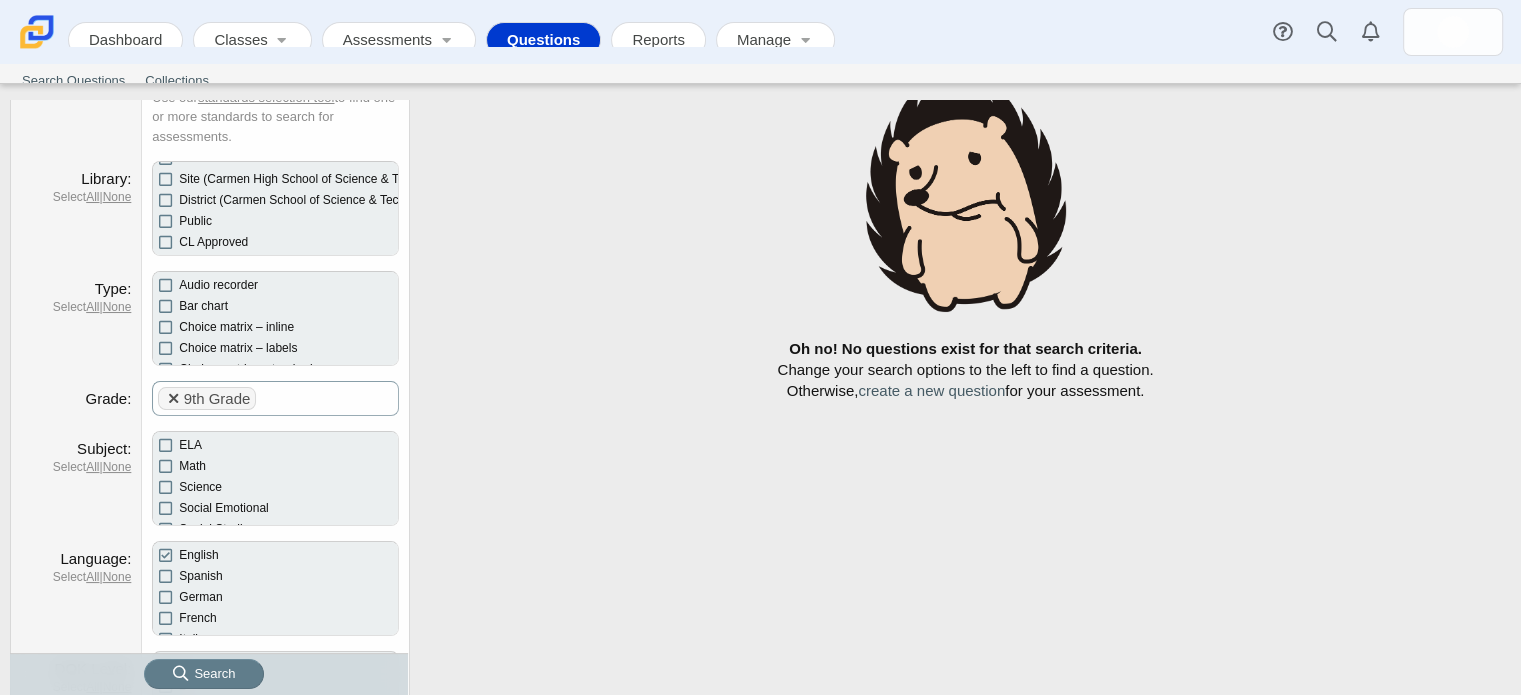 click on "×" at bounding box center [173, 404] 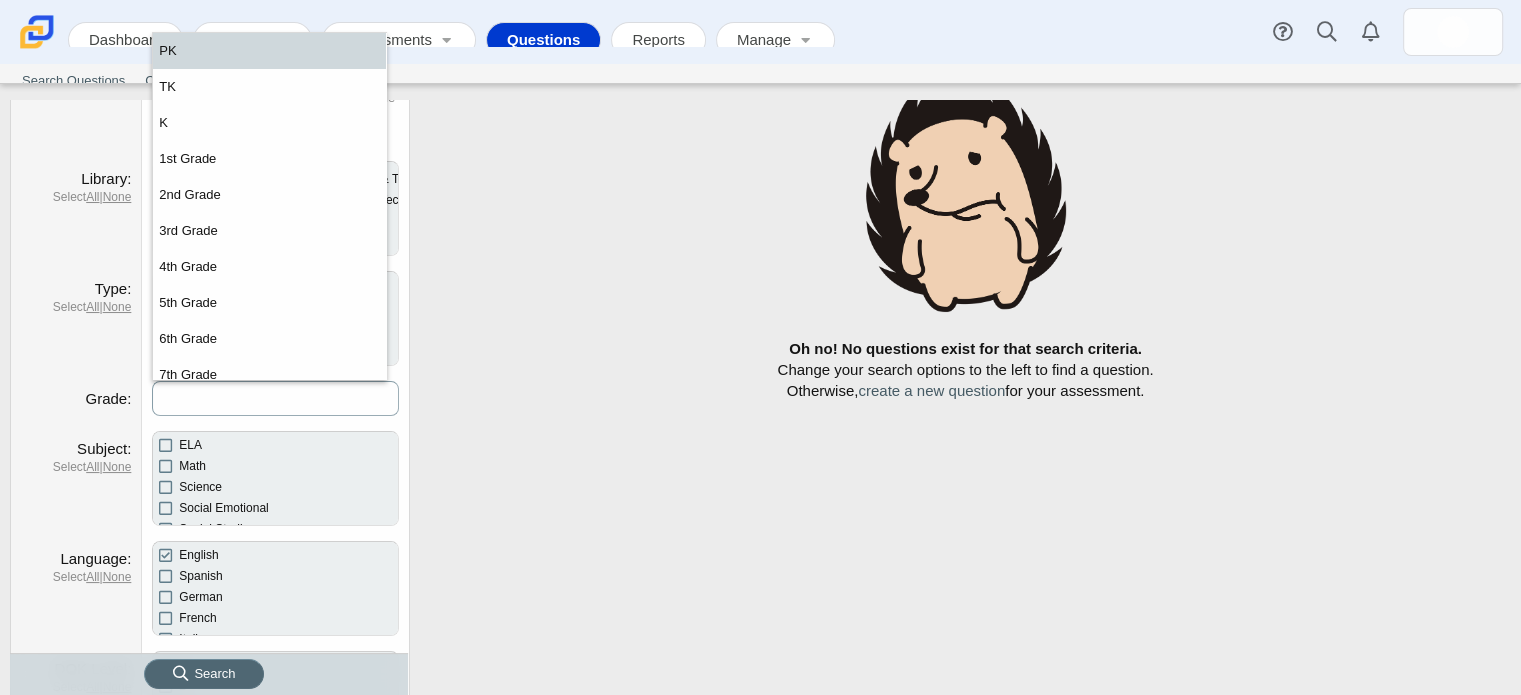 click on "Search" at bounding box center (204, 673) 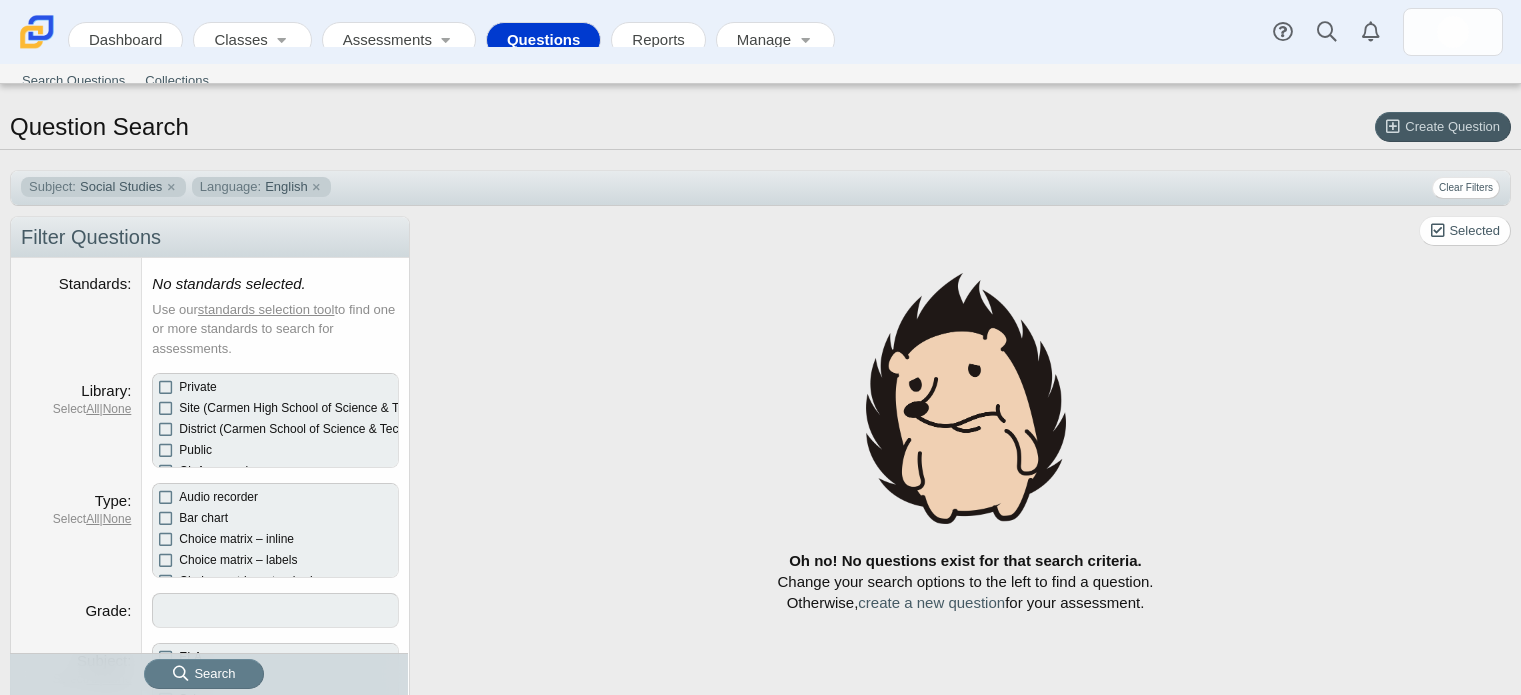 select 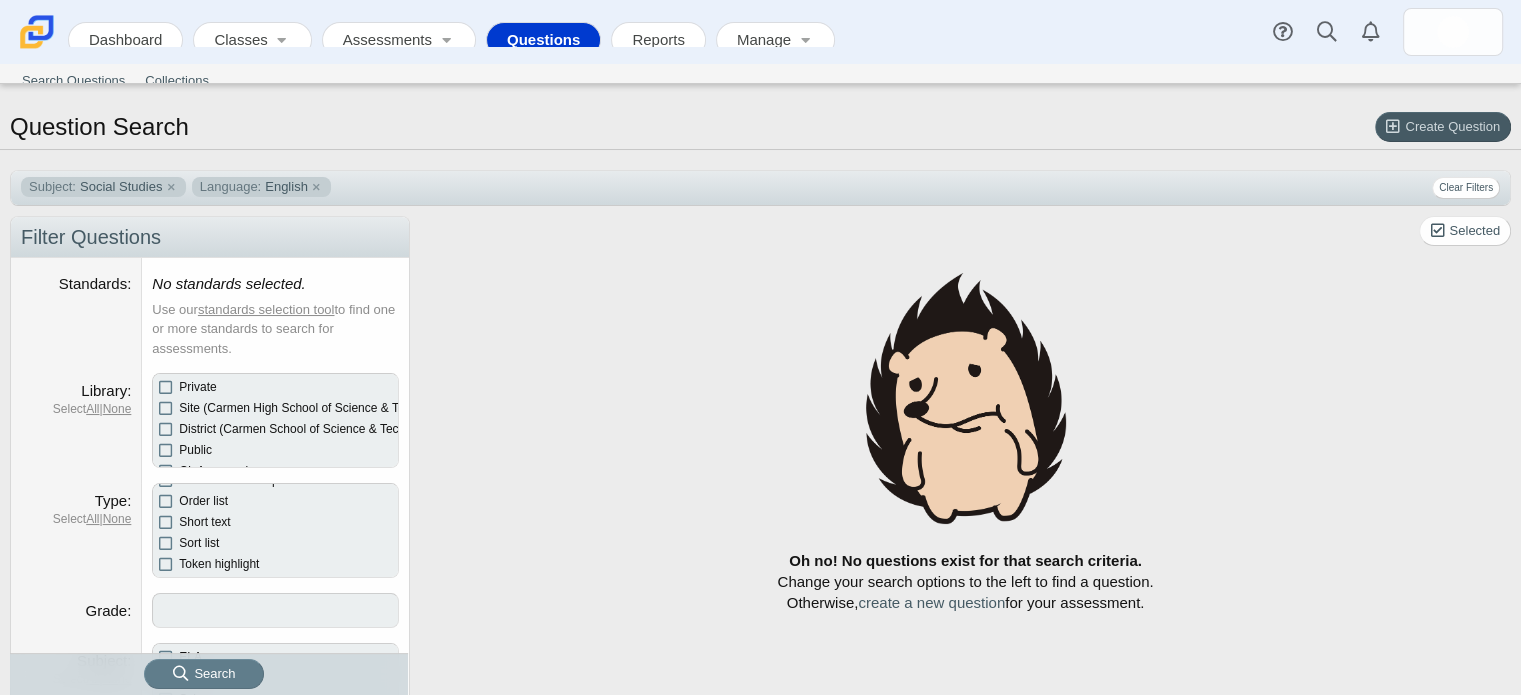 scroll, scrollTop: 647, scrollLeft: 0, axis: vertical 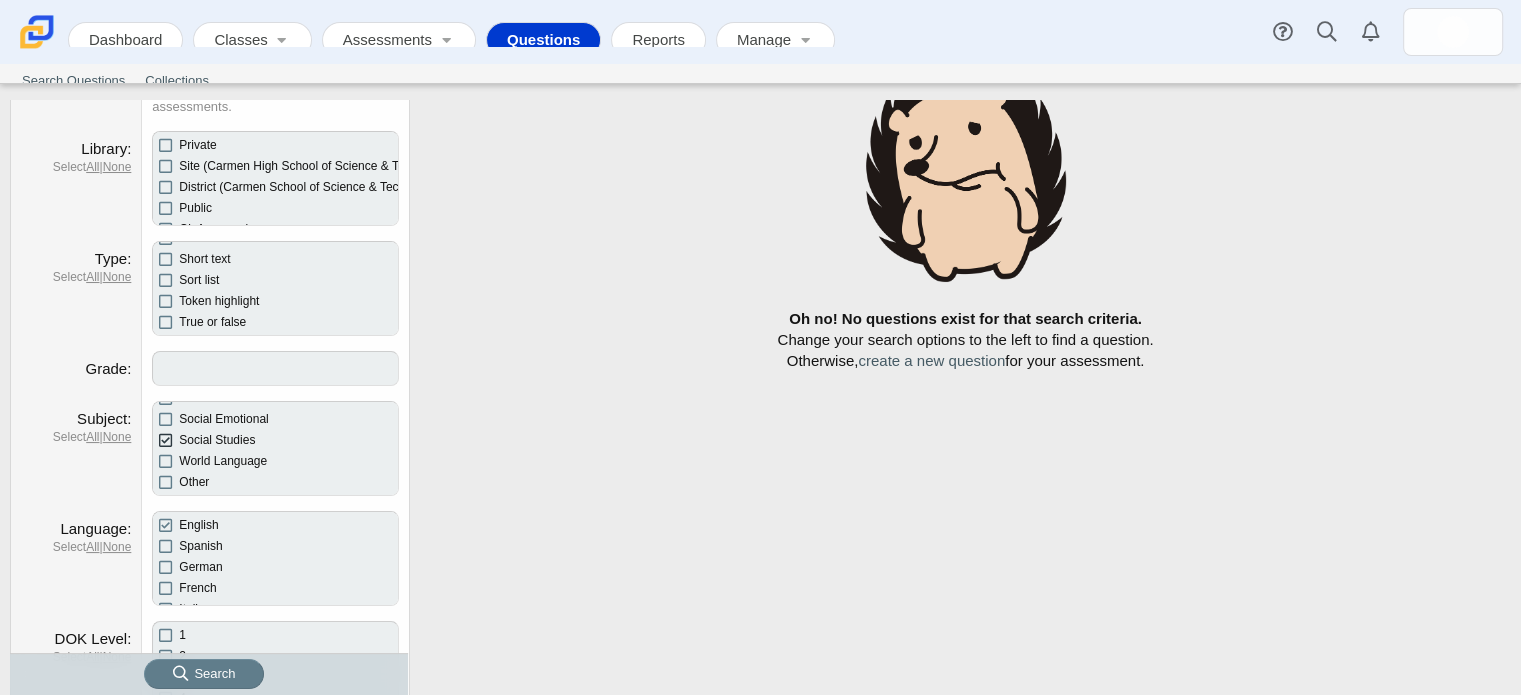 click at bounding box center [166, 440] 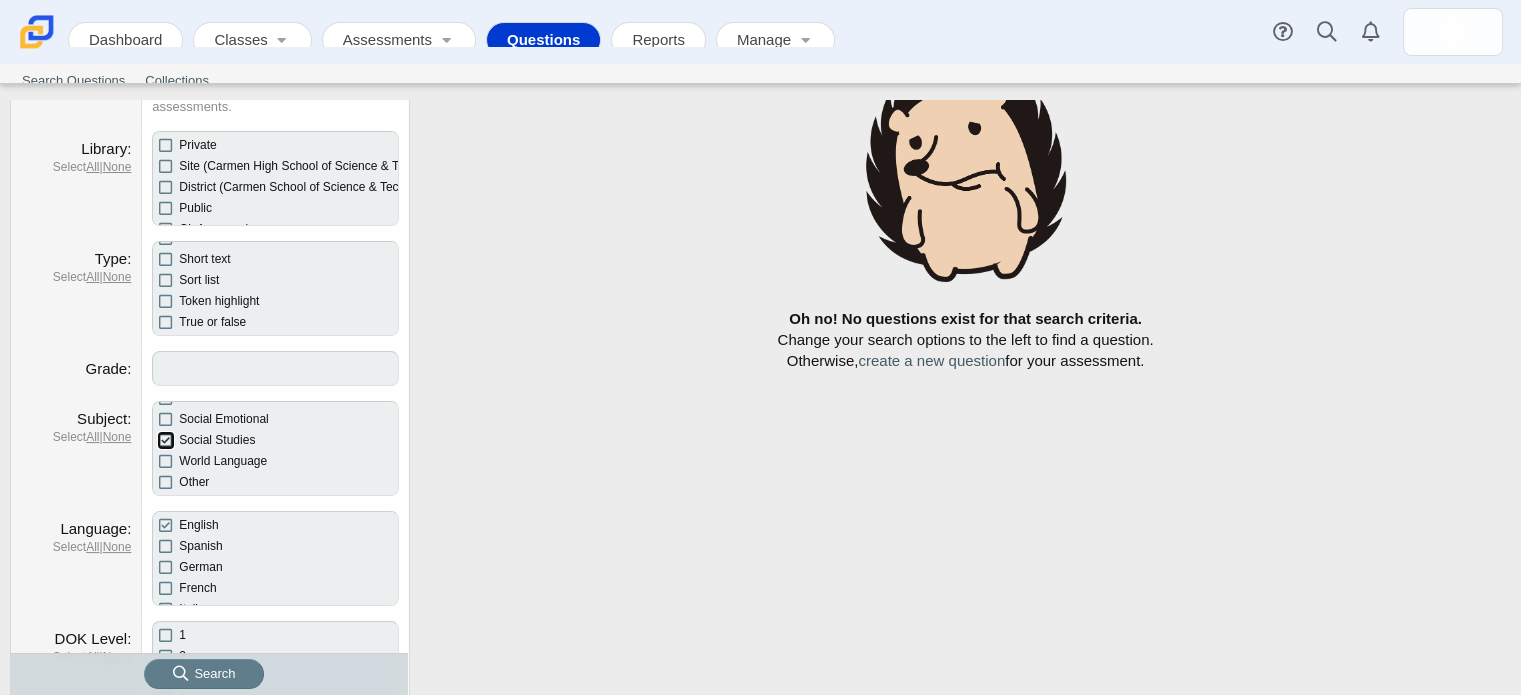 click on "Social Studies" at bounding box center [164, 438] 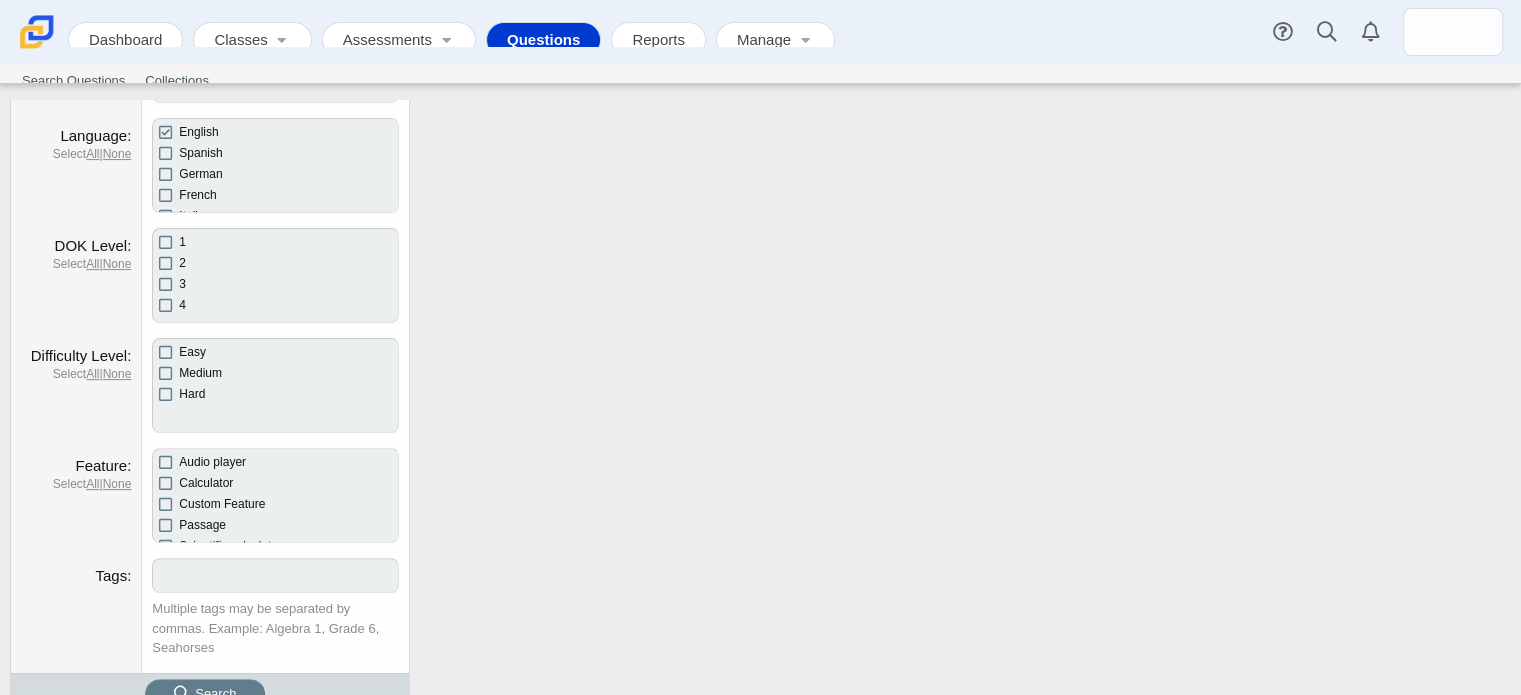 scroll, scrollTop: 672, scrollLeft: 0, axis: vertical 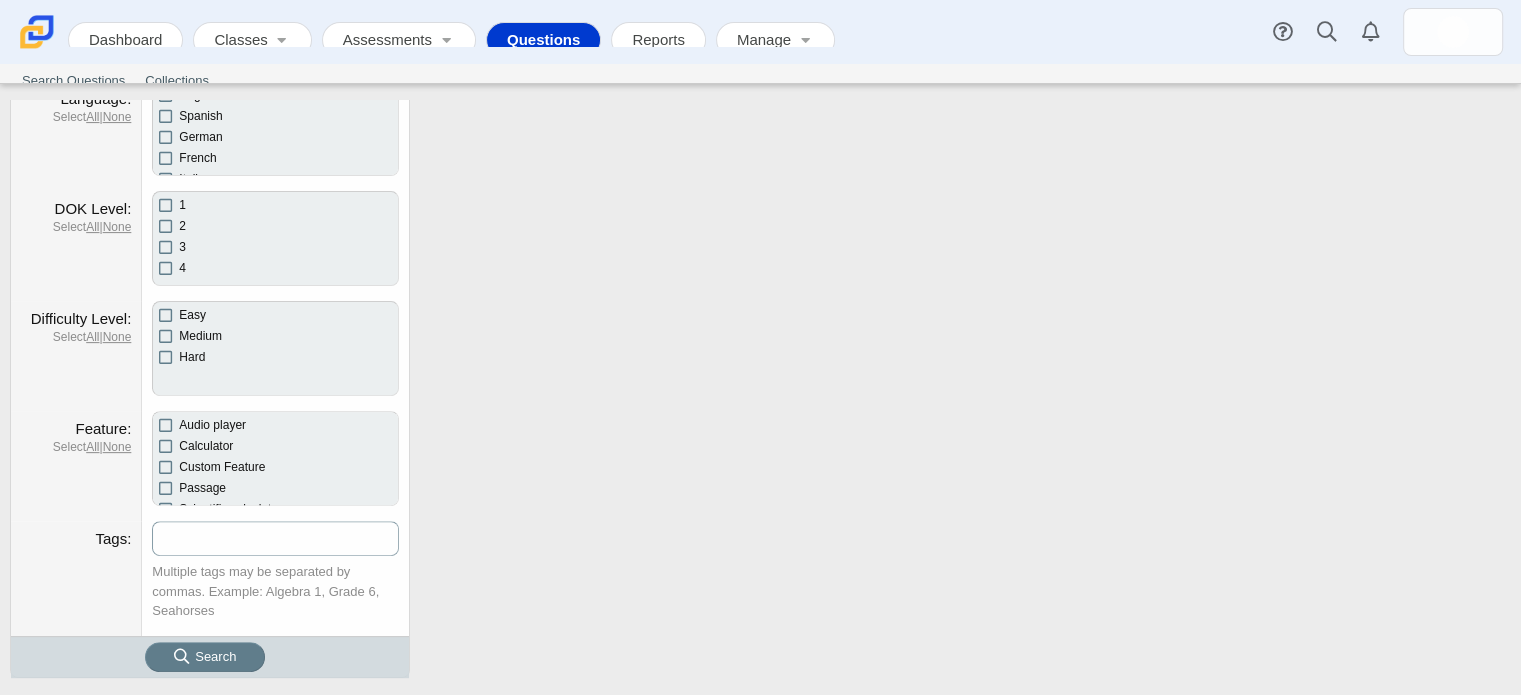 click at bounding box center (275, 538) 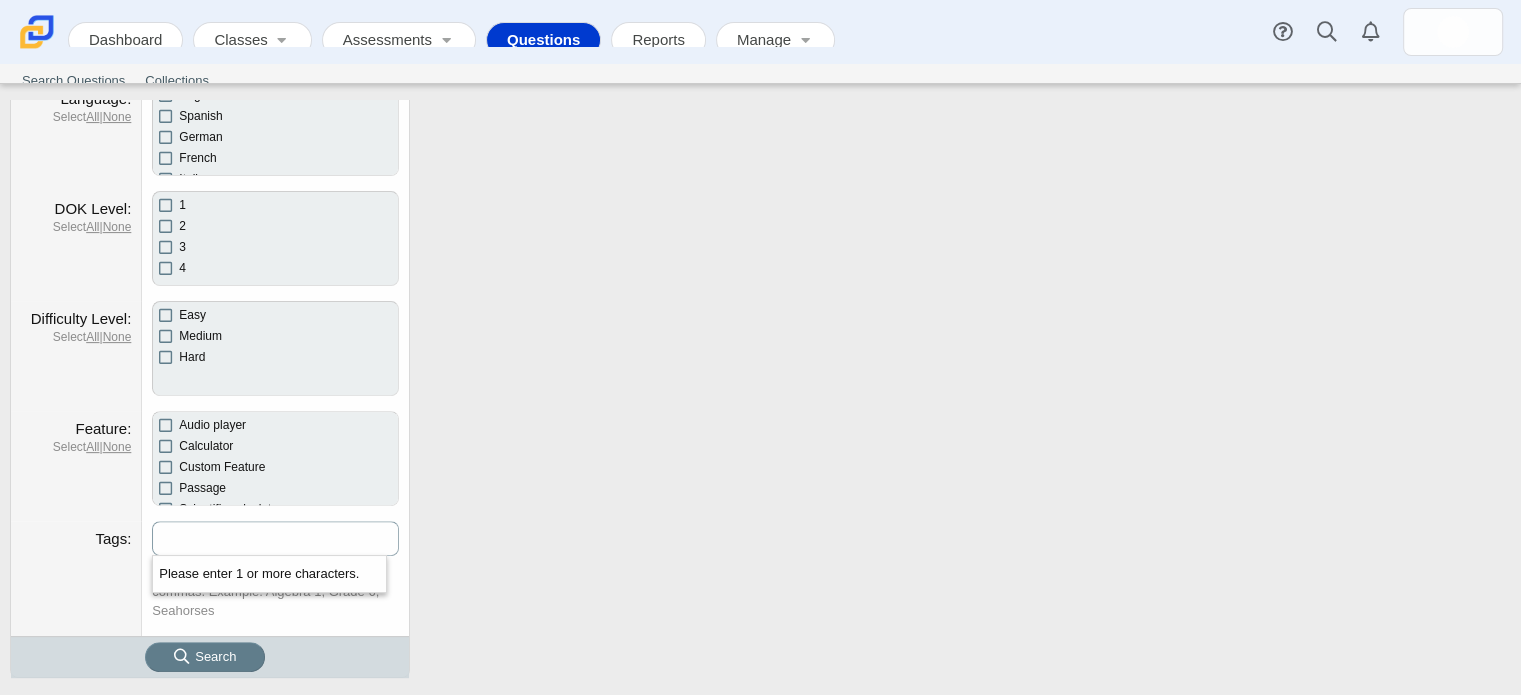paste on "Modern World Cultures Semester 1 Final - Carmen Schools" 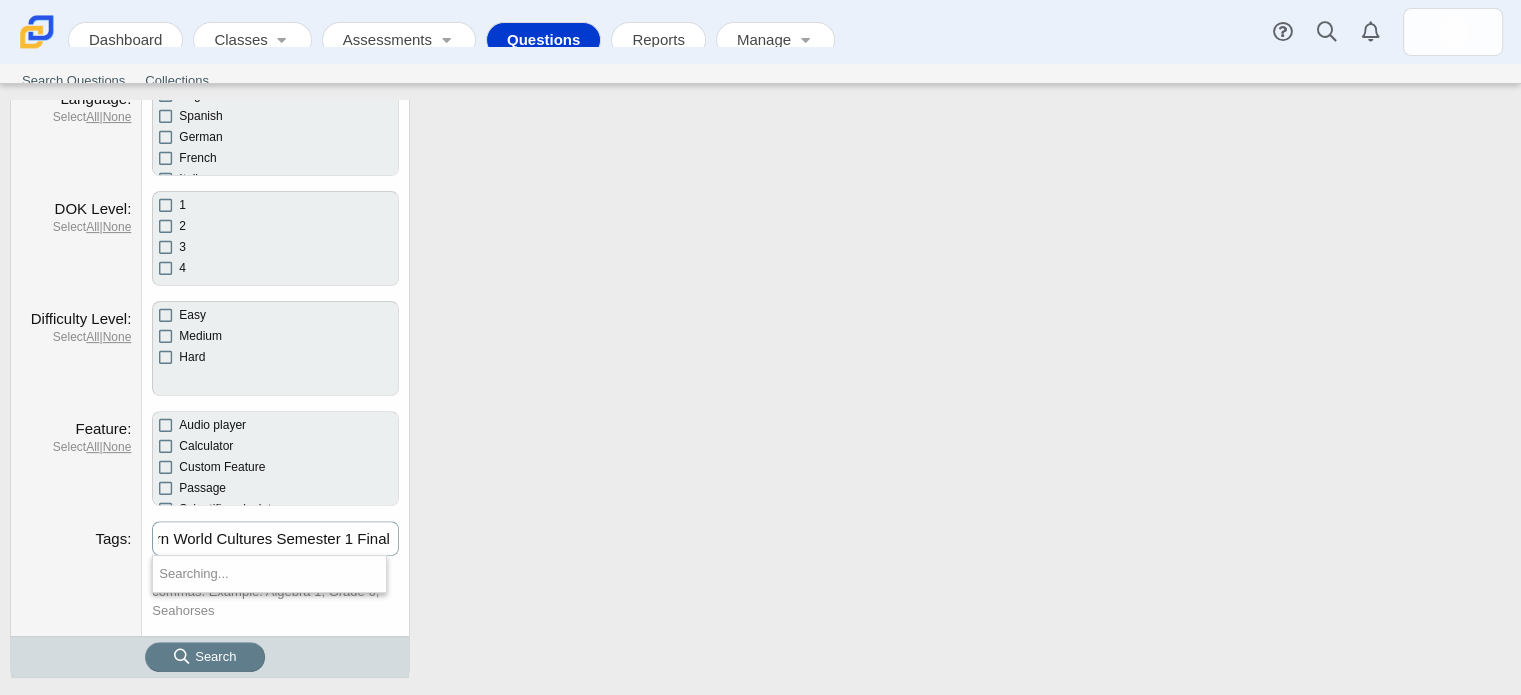 scroll, scrollTop: 0, scrollLeft: 36, axis: horizontal 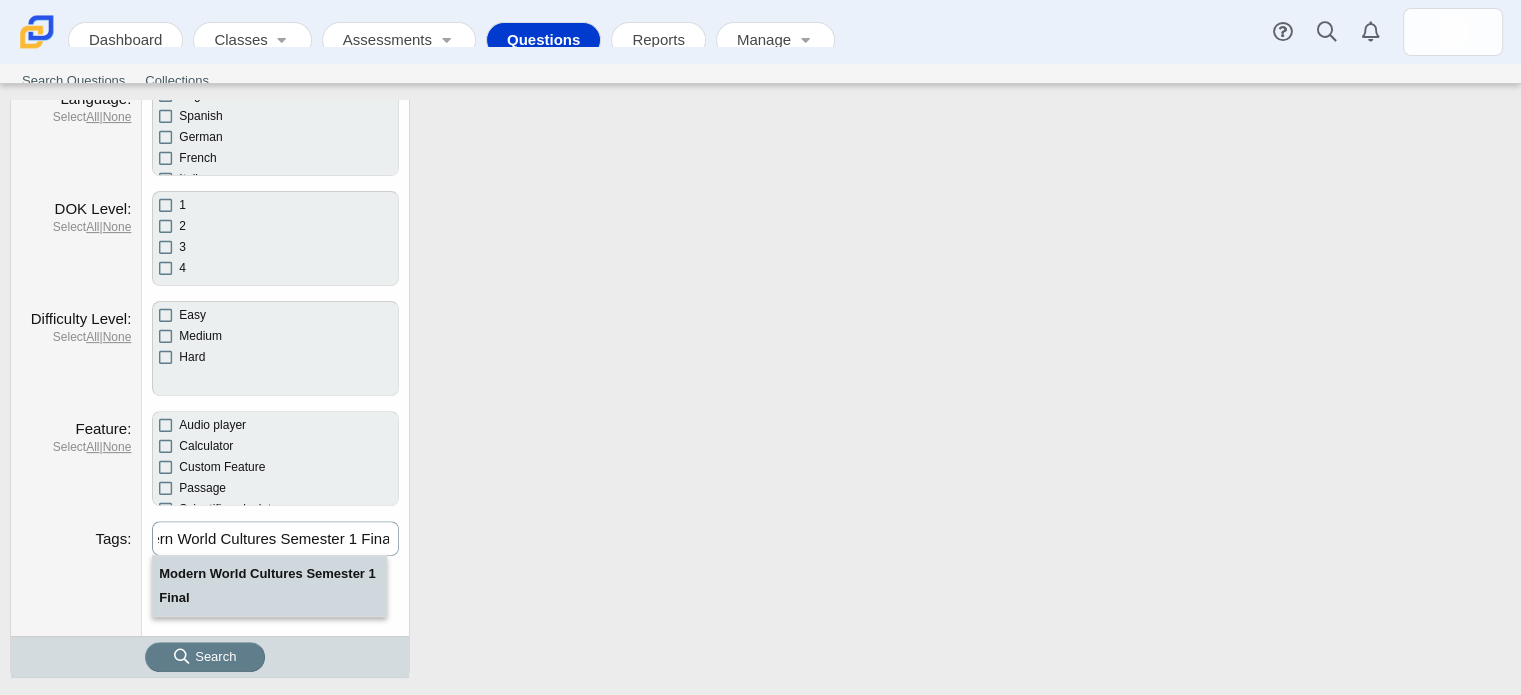 type on "Modern World Cultures Semester 1 Final" 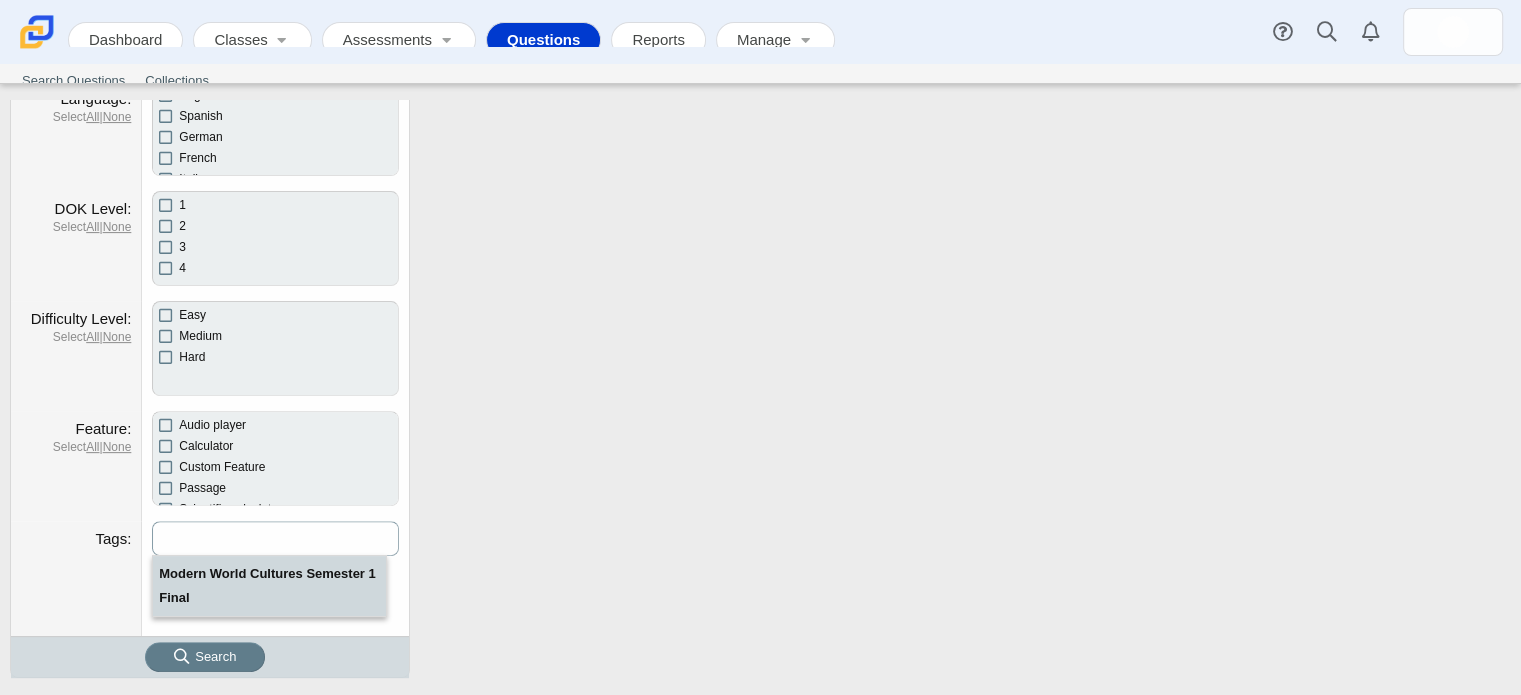 click on "Language
Select
All  |
None" at bounding box center [76, 136] 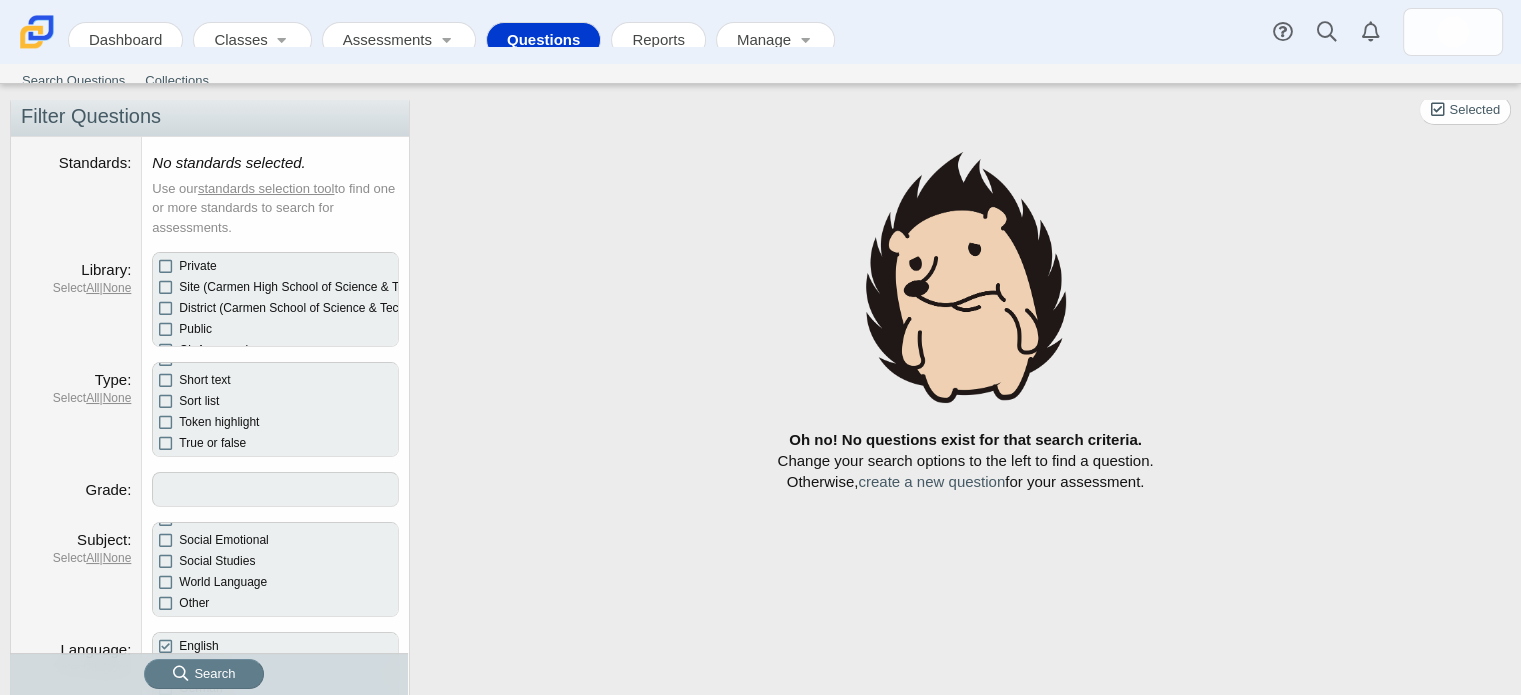 scroll, scrollTop: 113, scrollLeft: 0, axis: vertical 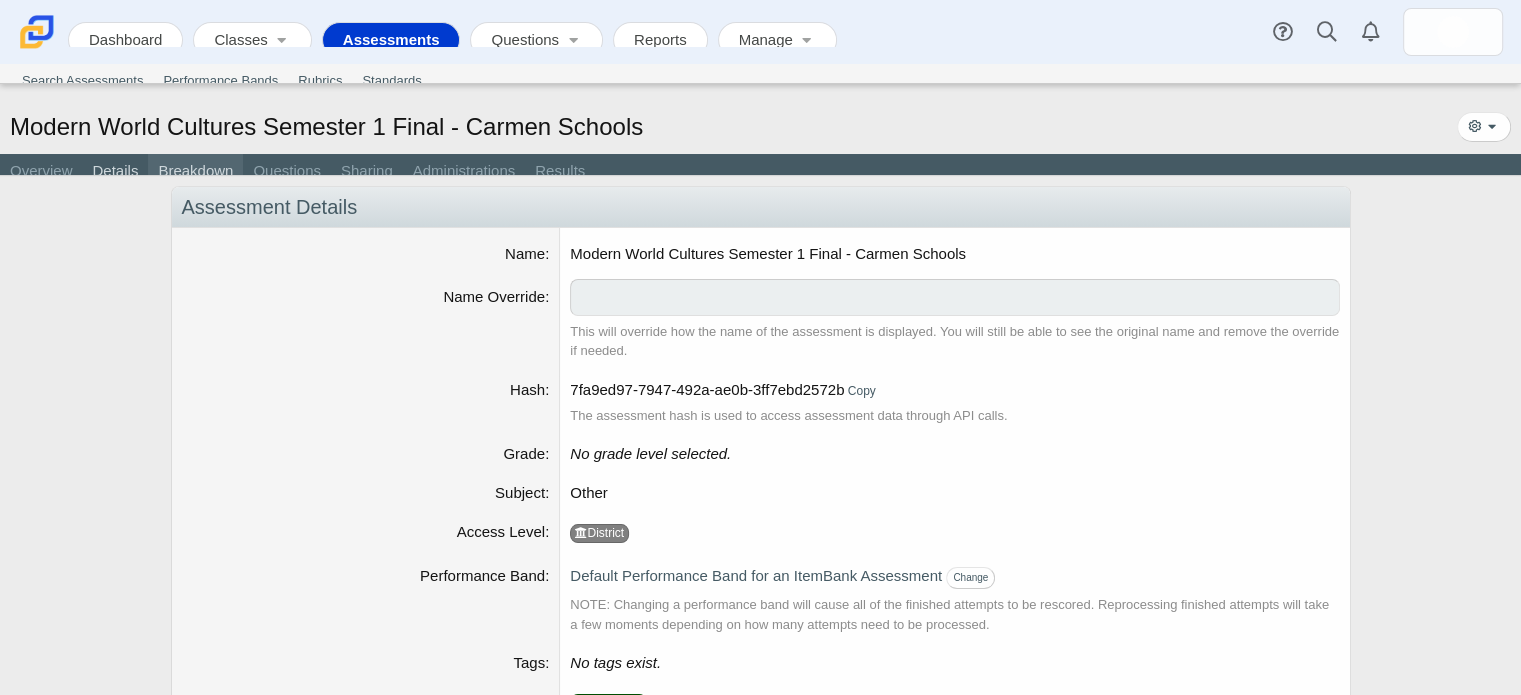 click on "Breakdown" at bounding box center [195, 172] 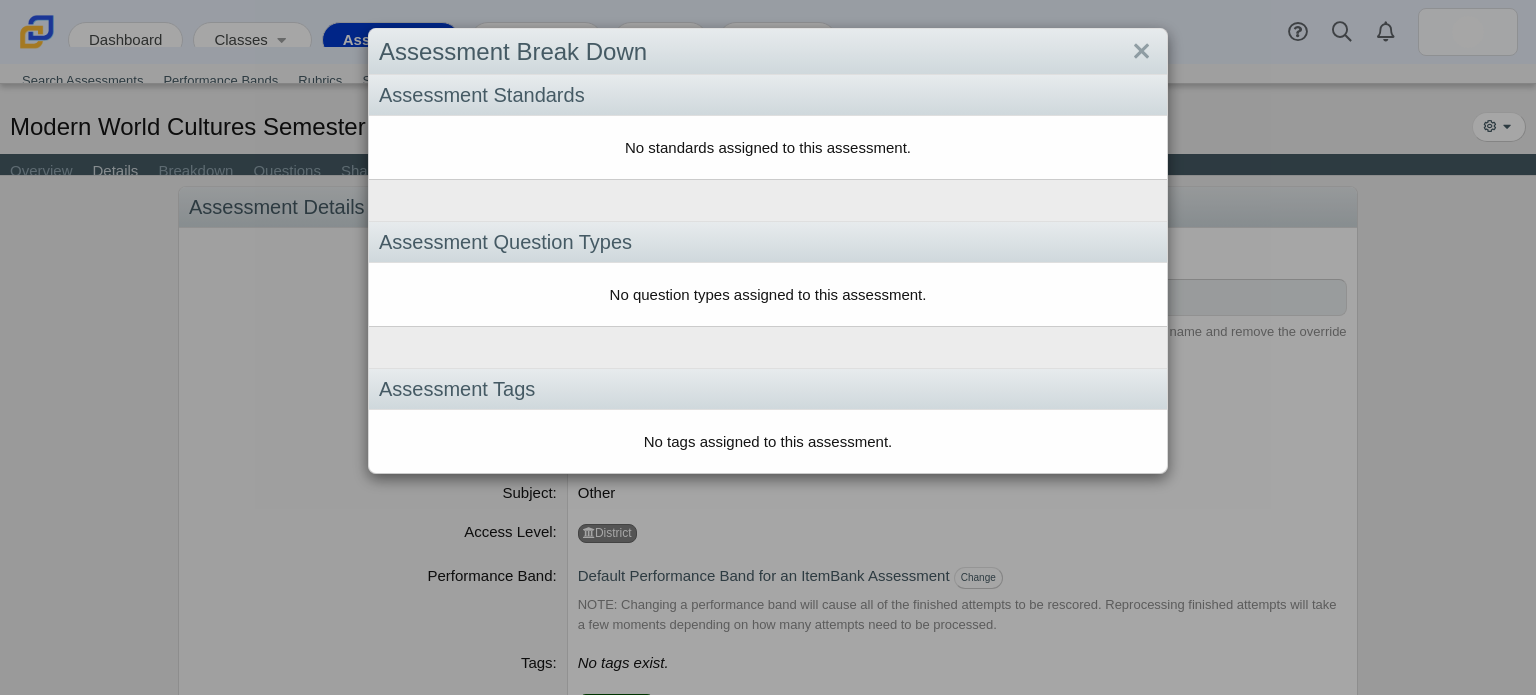 click on "Assessment Break Down
Assessment Standards
No standards assigned to this assessment.
Assessment Question Types
No question types assigned to this assessment.
Assessment Tags
No tags assigned to this assessment." at bounding box center (768, 347) 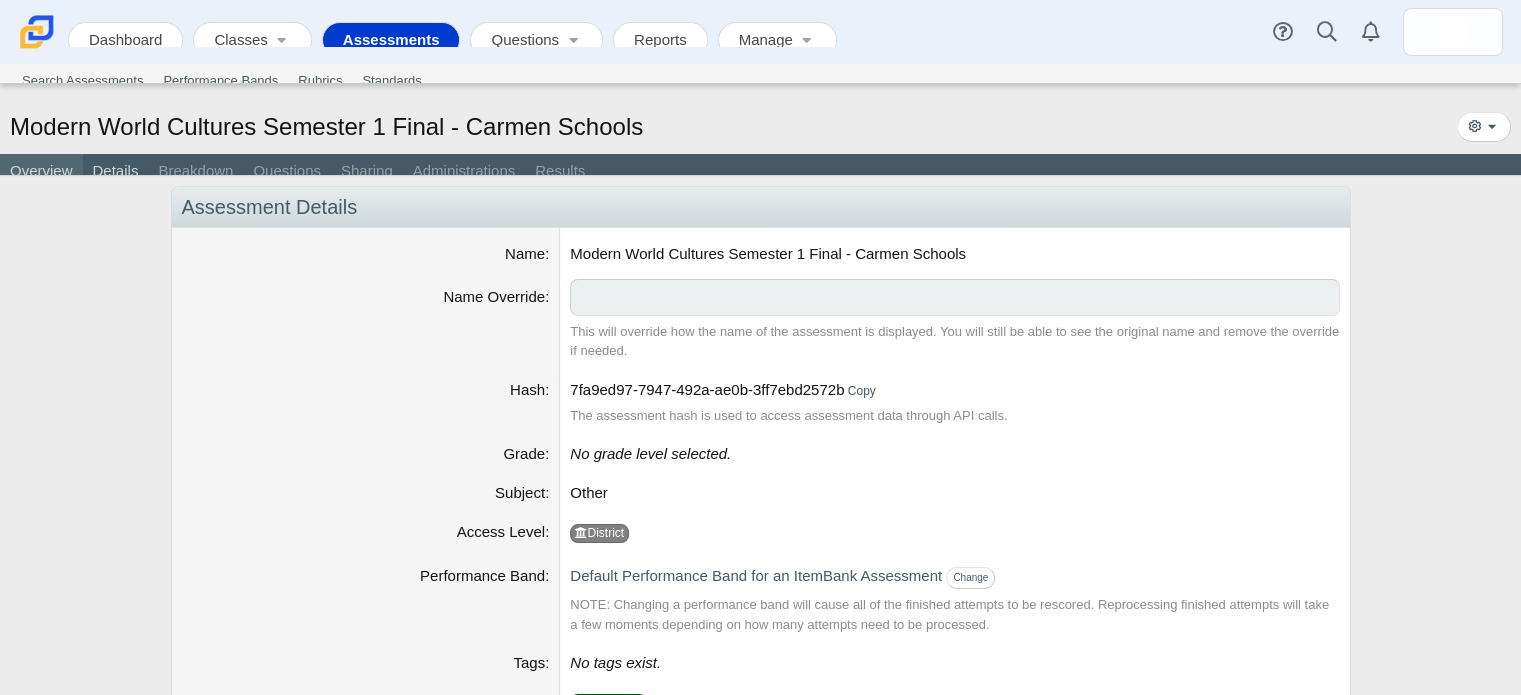 click on "Overview" at bounding box center (41, 172) 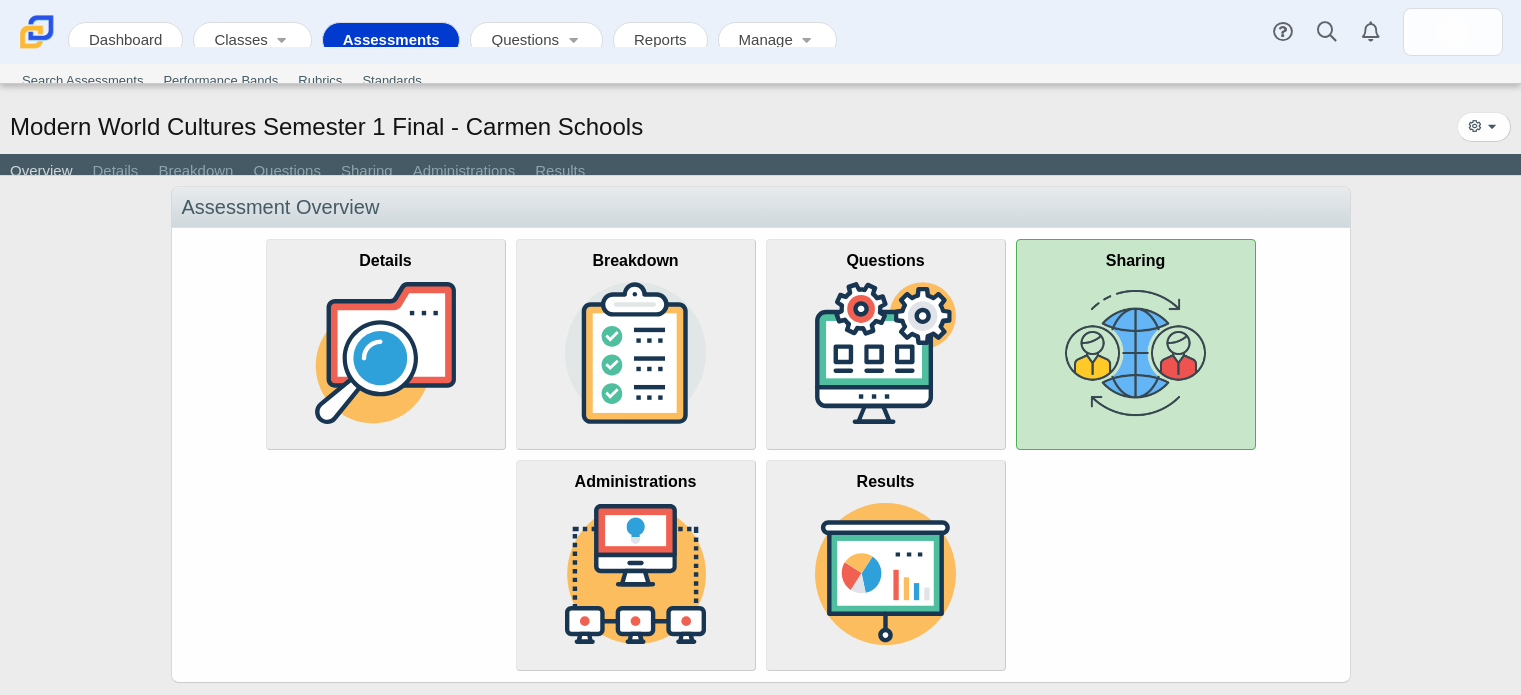 scroll, scrollTop: 0, scrollLeft: 0, axis: both 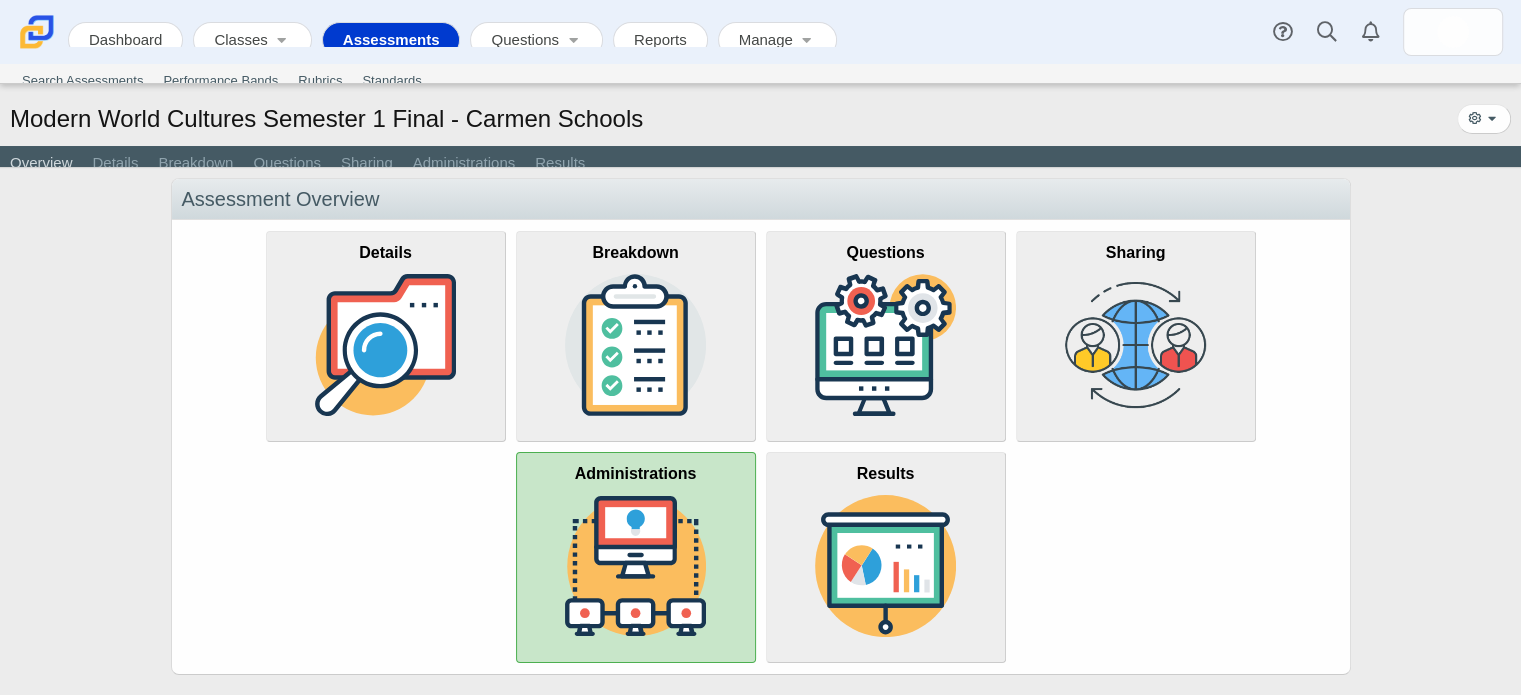 click at bounding box center [636, 566] 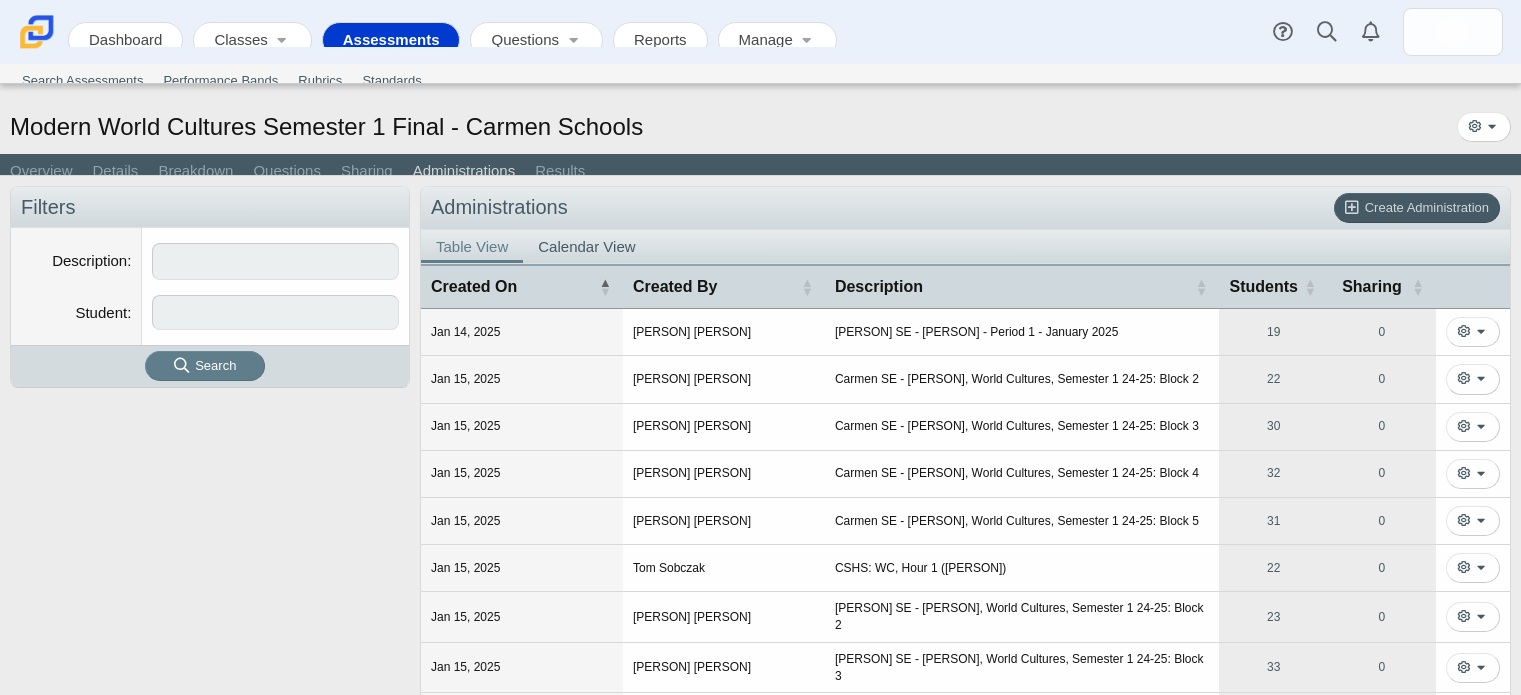 scroll, scrollTop: 0, scrollLeft: 0, axis: both 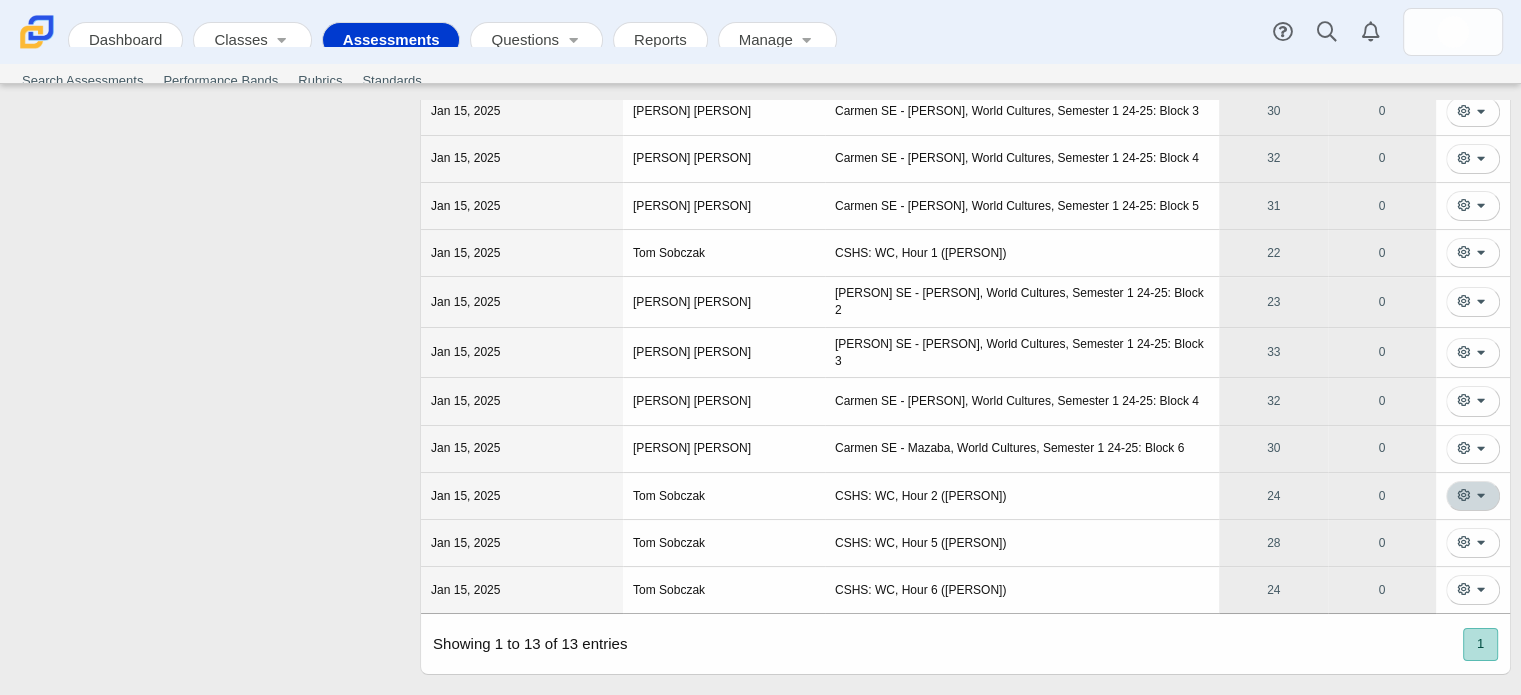 click at bounding box center [1473, 496] 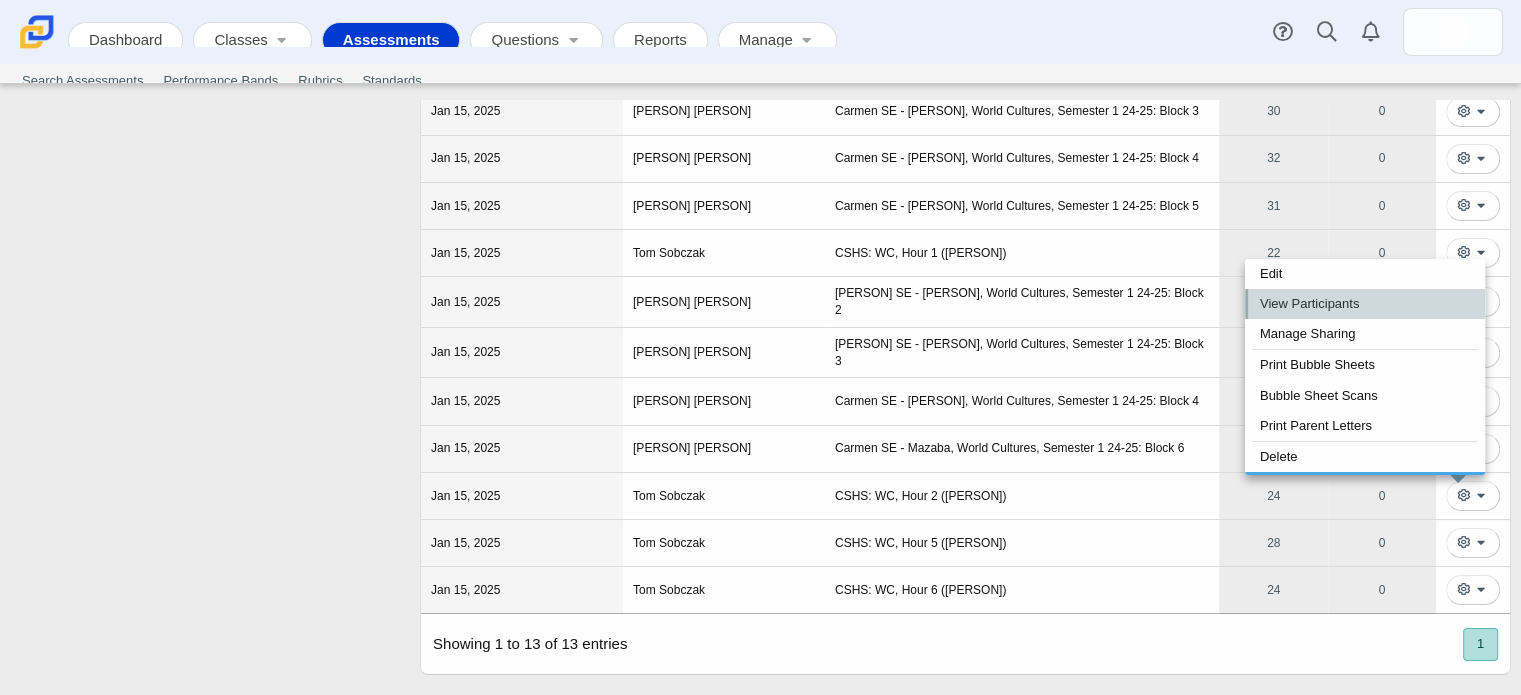 click on "View Participants" at bounding box center (1365, 304) 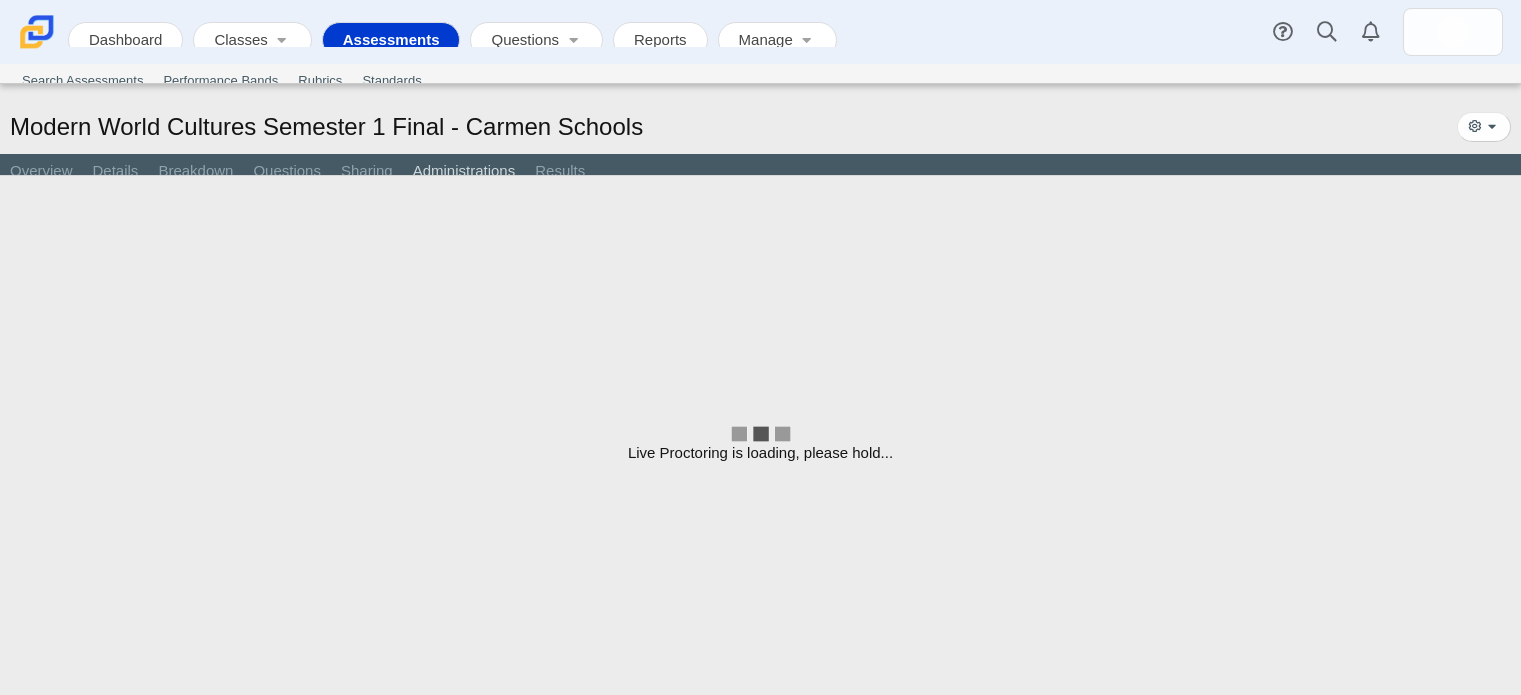 scroll, scrollTop: 0, scrollLeft: 0, axis: both 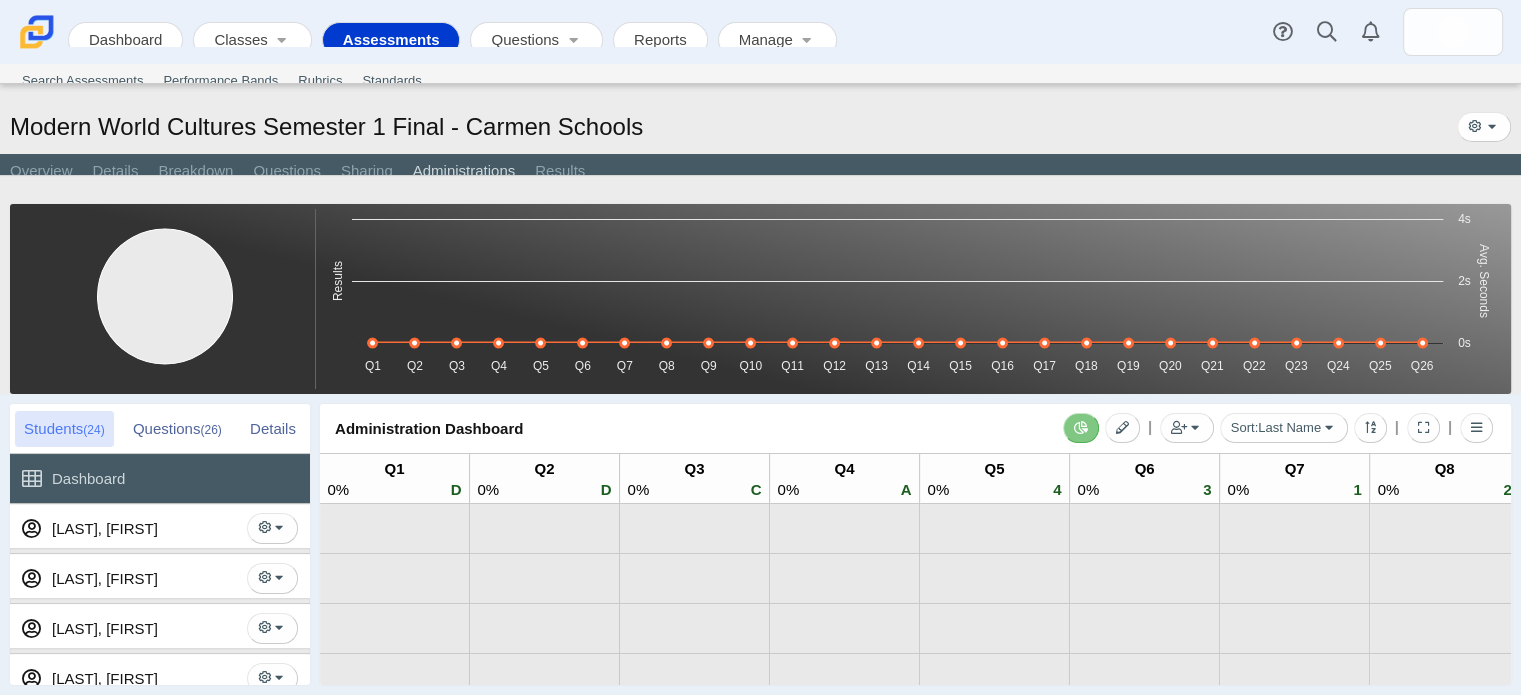 click on "Questions  (26)" at bounding box center [177, 429] 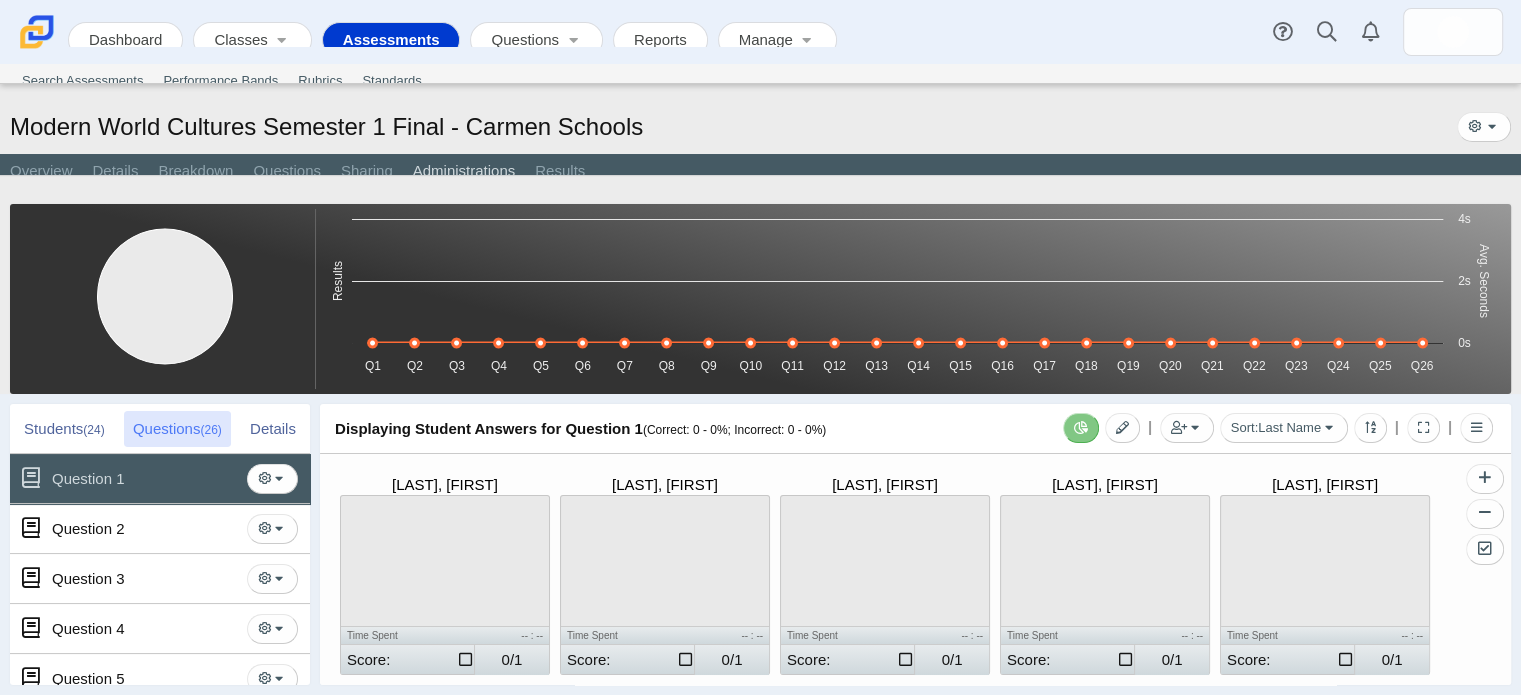 click on "Details" at bounding box center (273, 429) 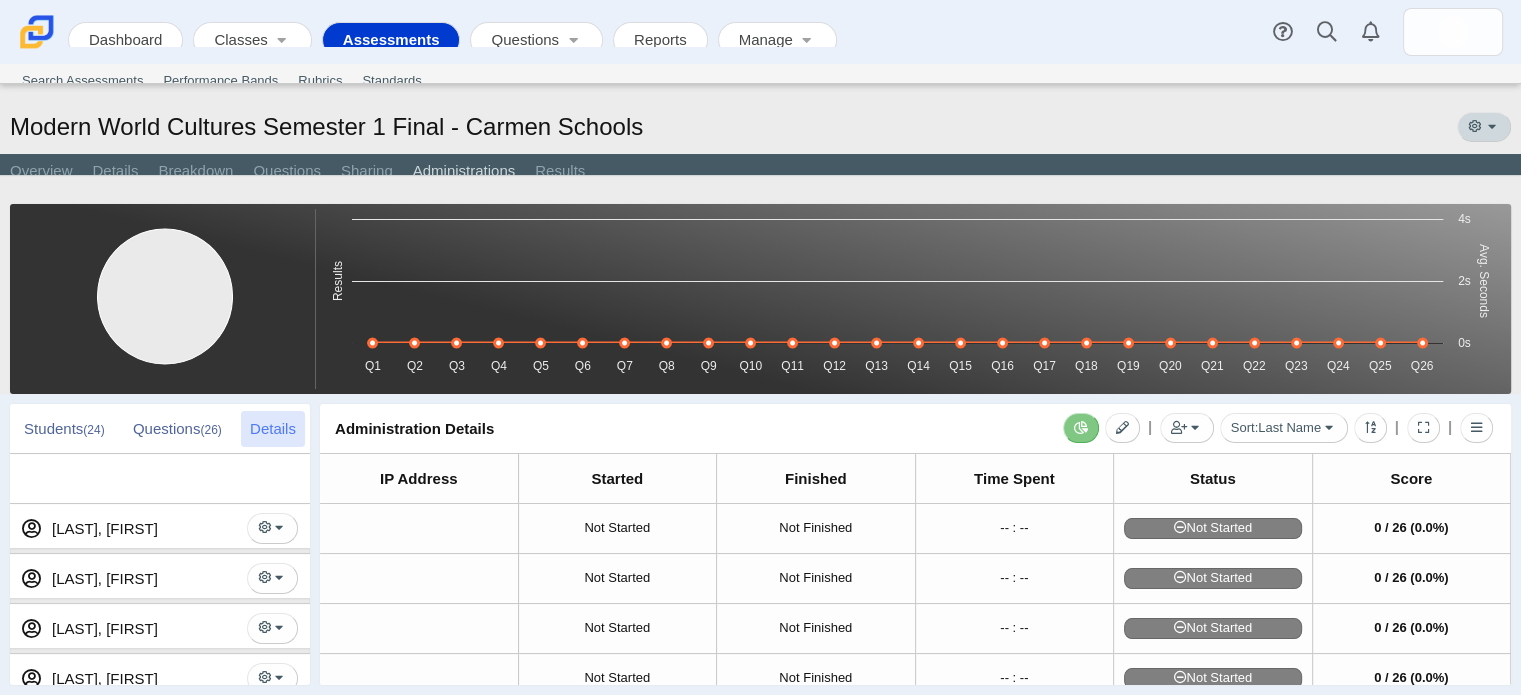 click at bounding box center [1474, 126] 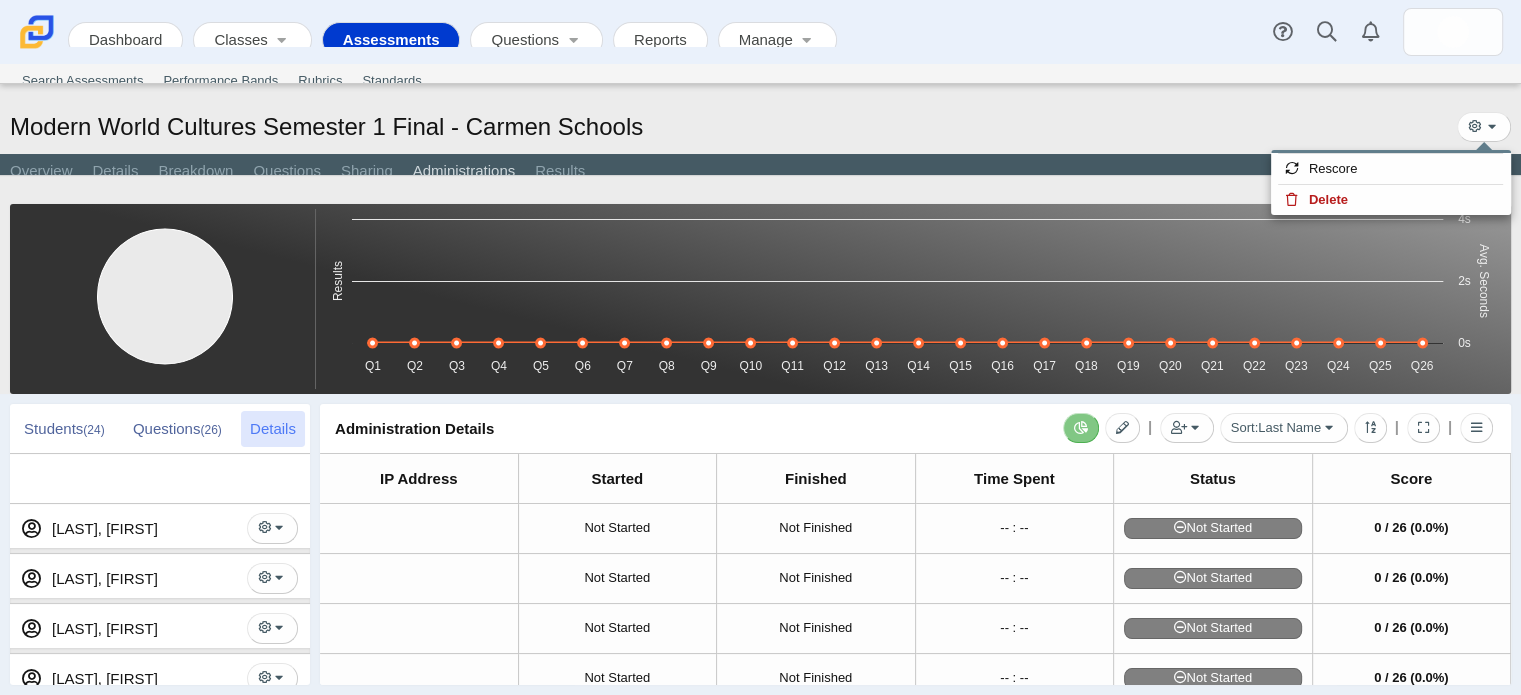 click on "Questions  (26)" at bounding box center (177, 429) 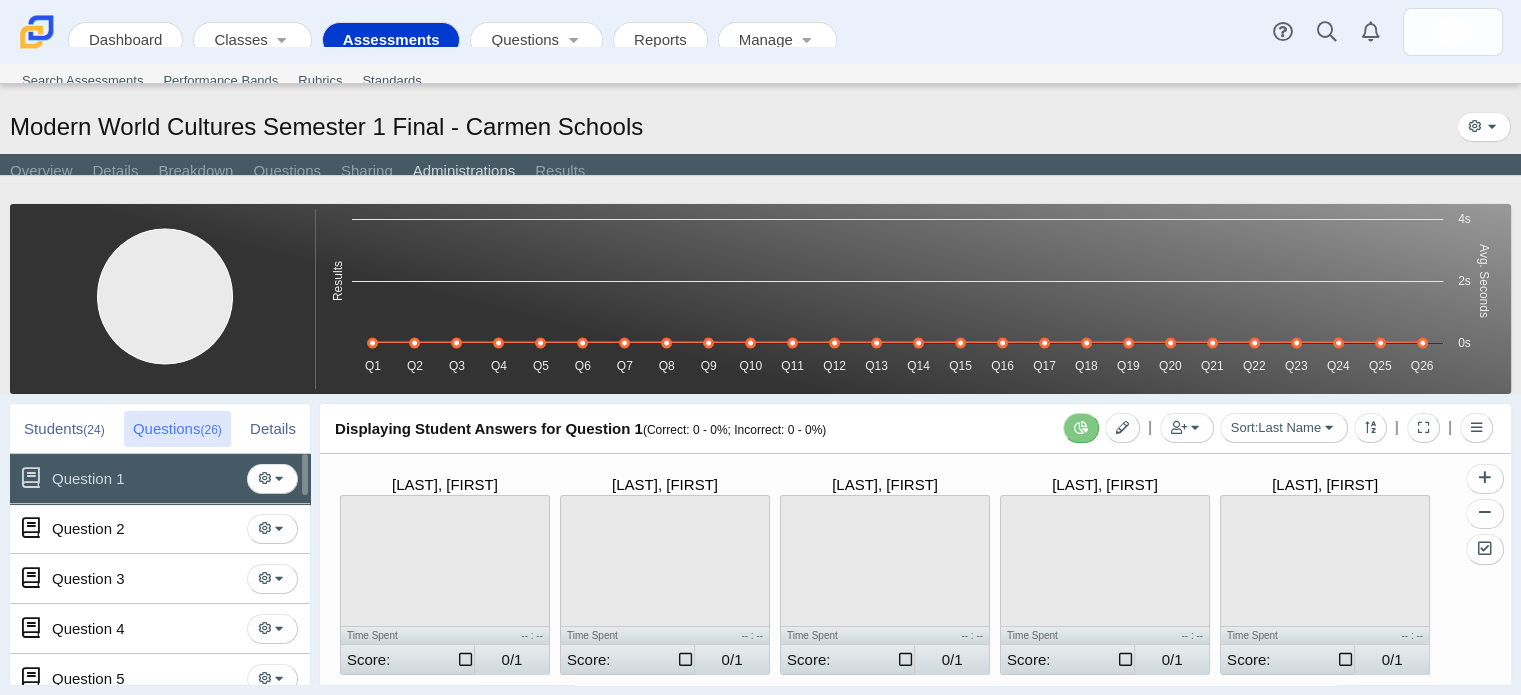 click on "Question 1   Mass Scoring   Answer Distribution" 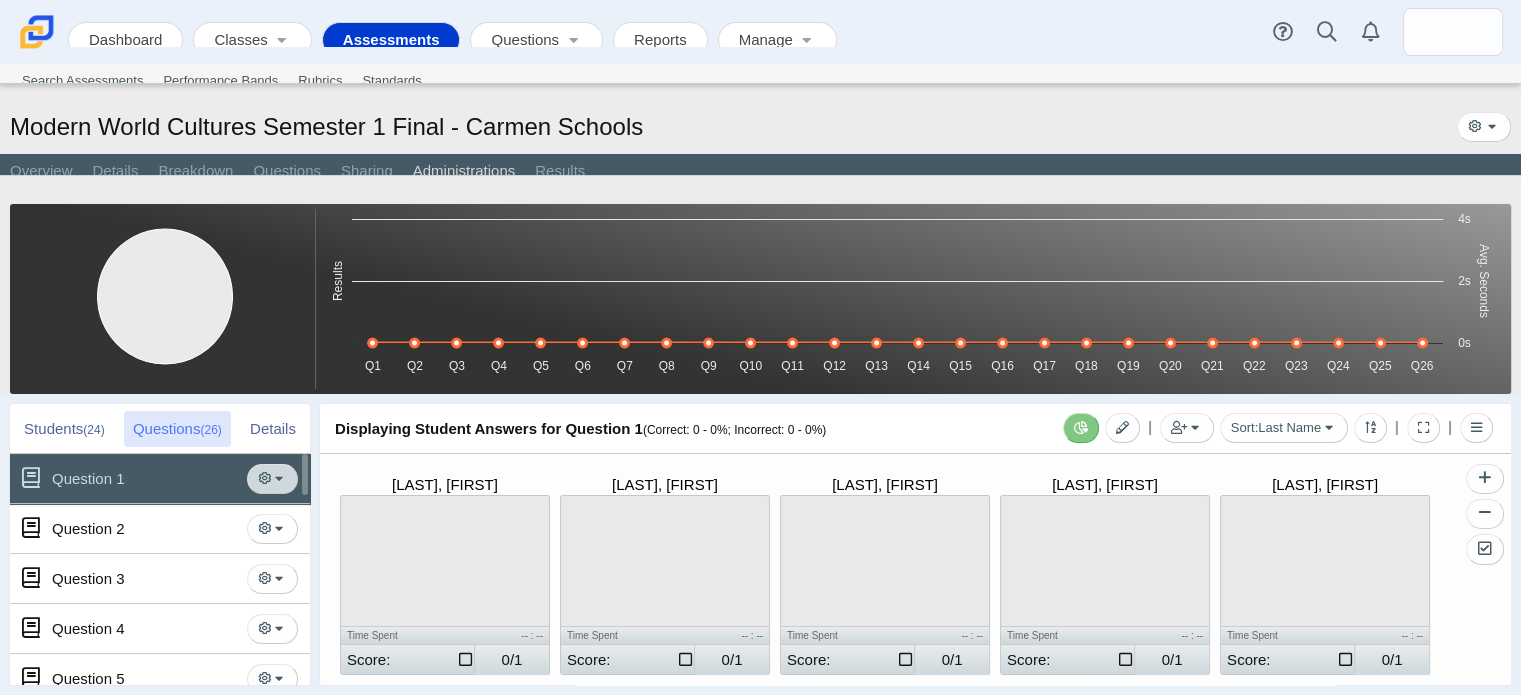 click at bounding box center [264, 478] 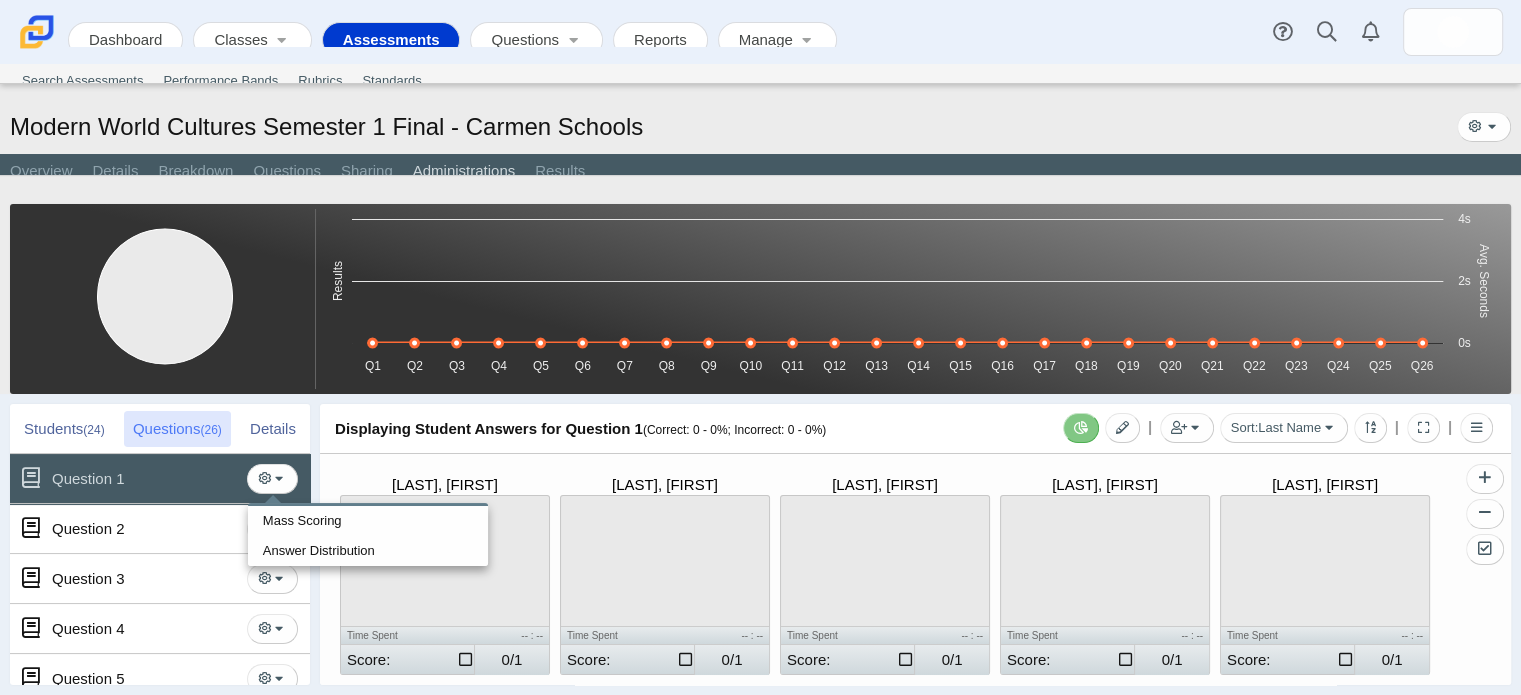 click on "Displaying Student Answers for Question 1  (Correct: 0 - 0%; Incorrect: 0 - 0%)" at bounding box center [580, 428] 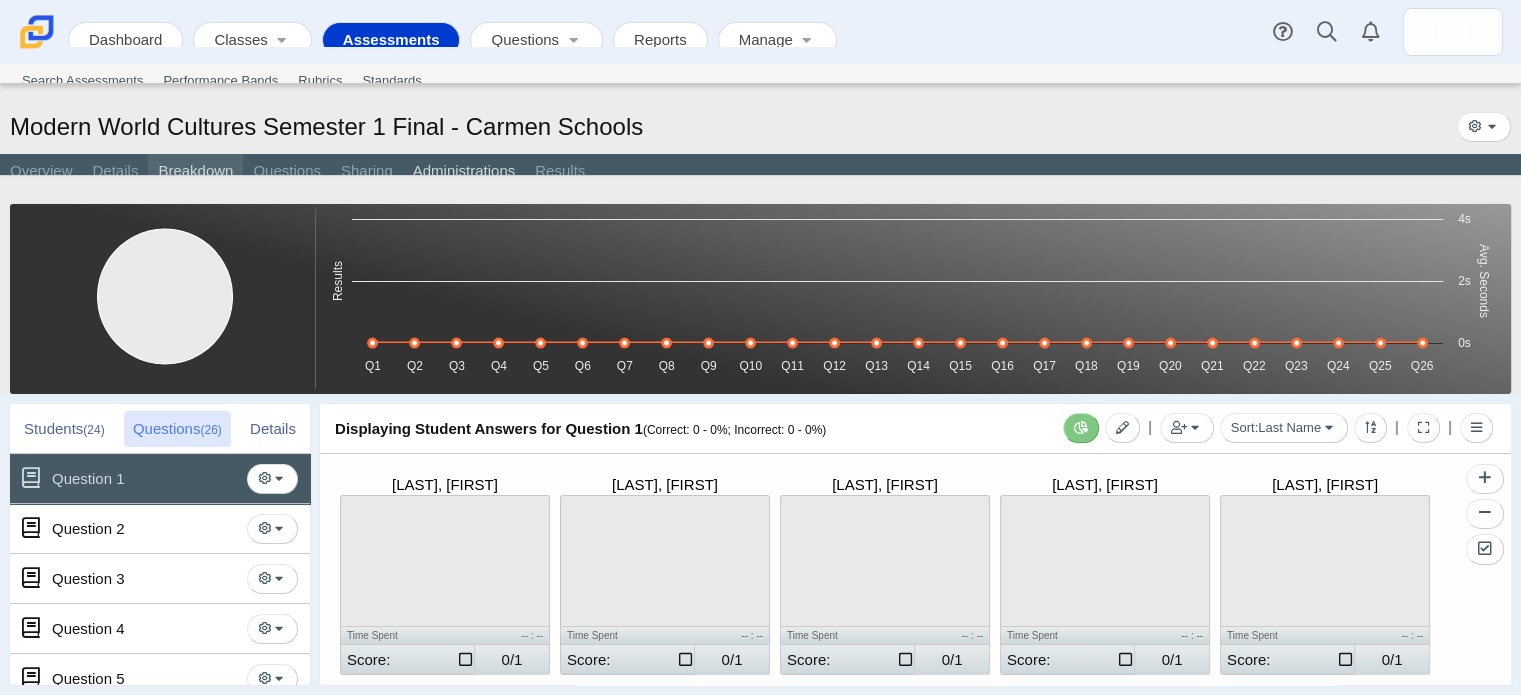 click on "Breakdown" at bounding box center (195, 172) 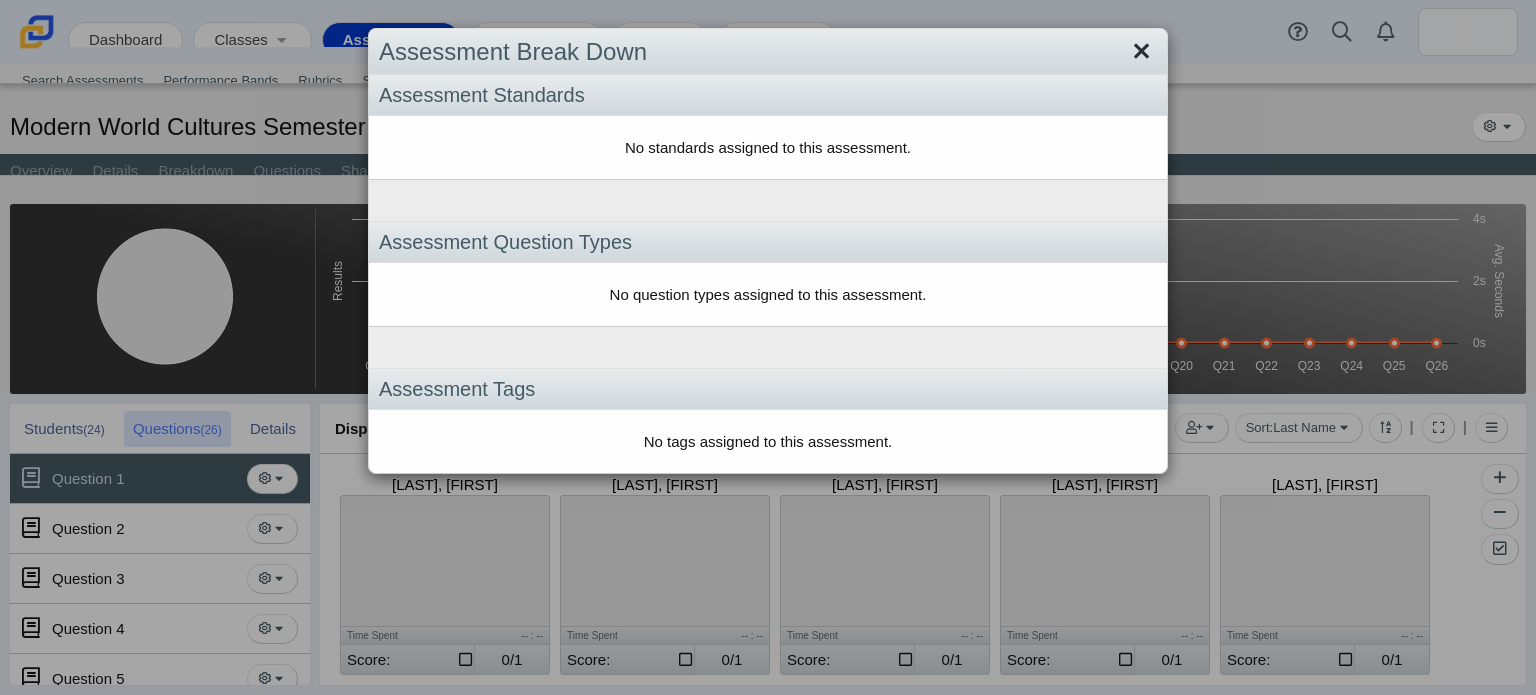 click at bounding box center (1141, 52) 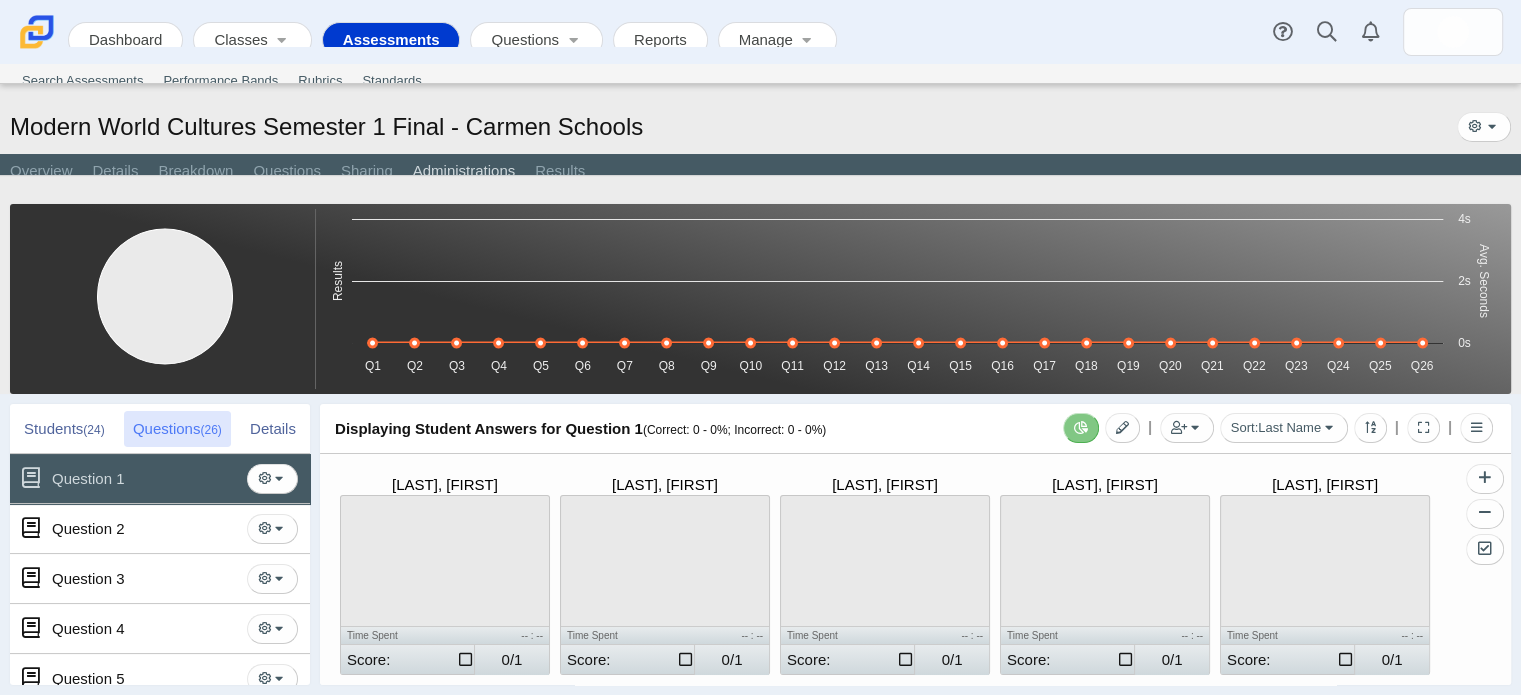 click on "Modern World Cultures Semester 1 Final - Carmen Schools" at bounding box center (326, 127) 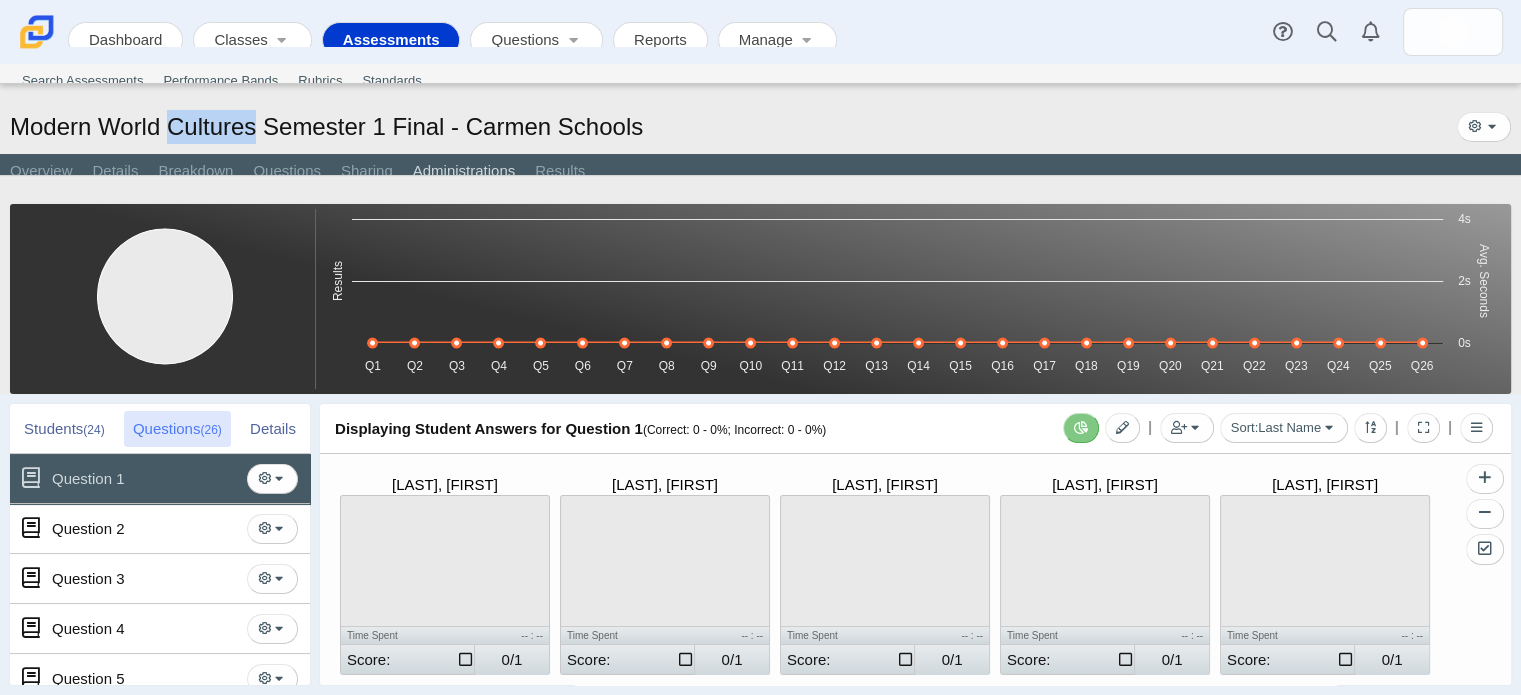 click on "Modern World Cultures Semester 1 Final - Carmen Schools" at bounding box center [326, 127] 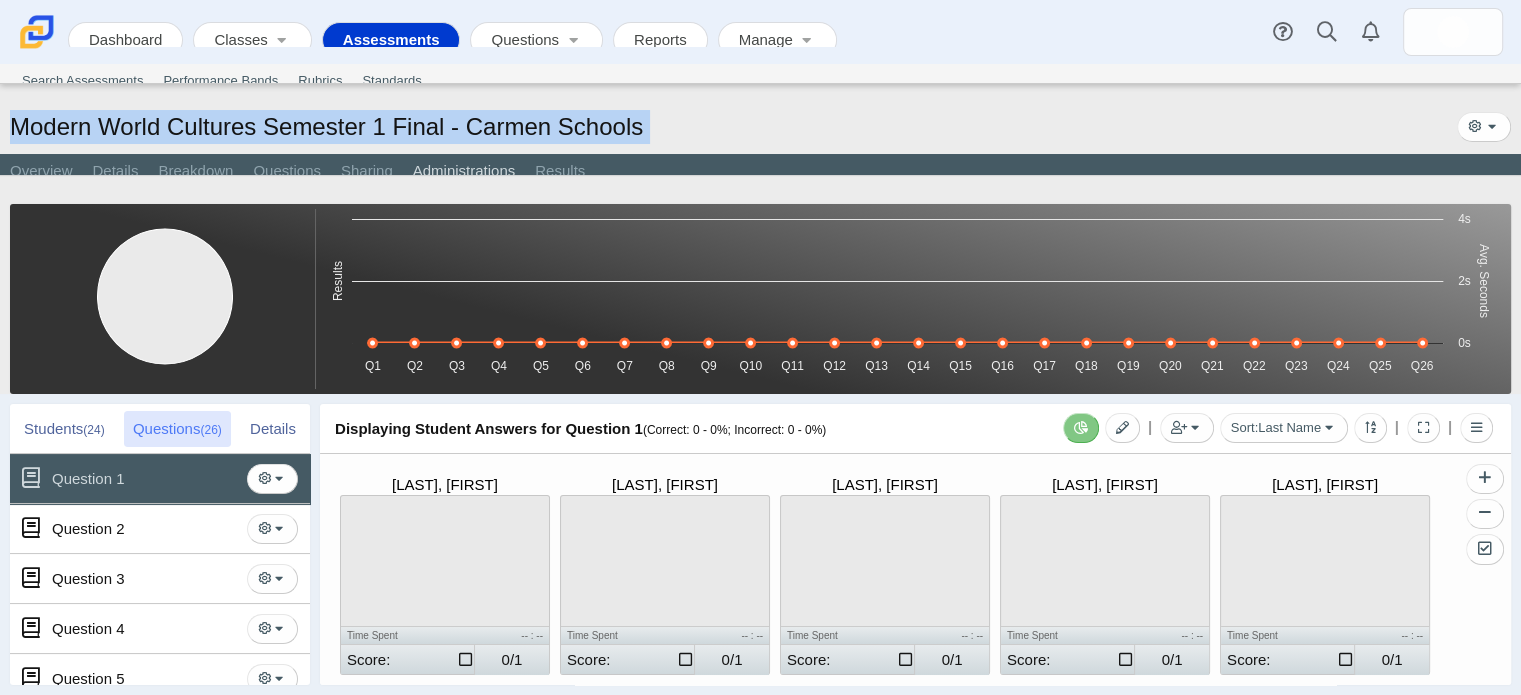 click on "Modern World Cultures Semester 1 Final - Carmen Schools" at bounding box center [326, 127] 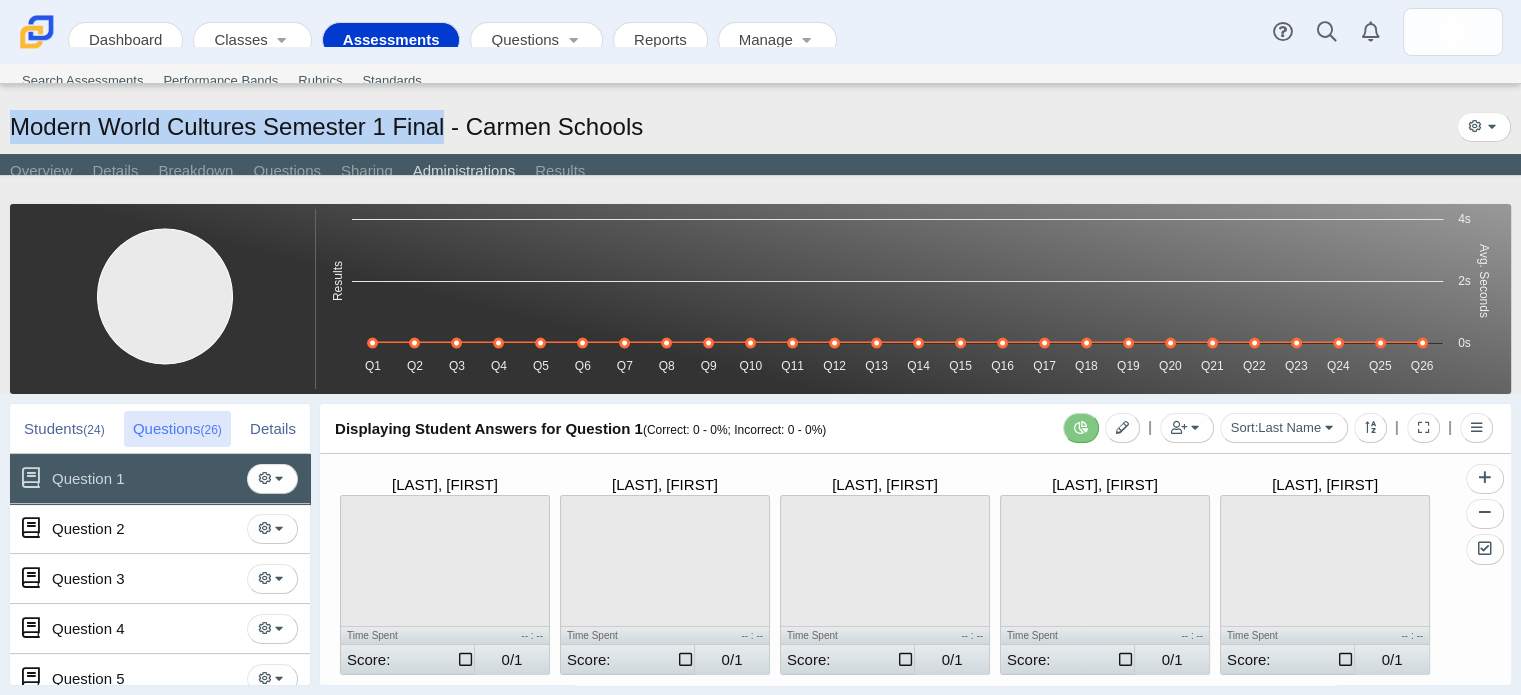 drag, startPoint x: 9, startPoint y: 127, endPoint x: 437, endPoint y: 135, distance: 428.07477 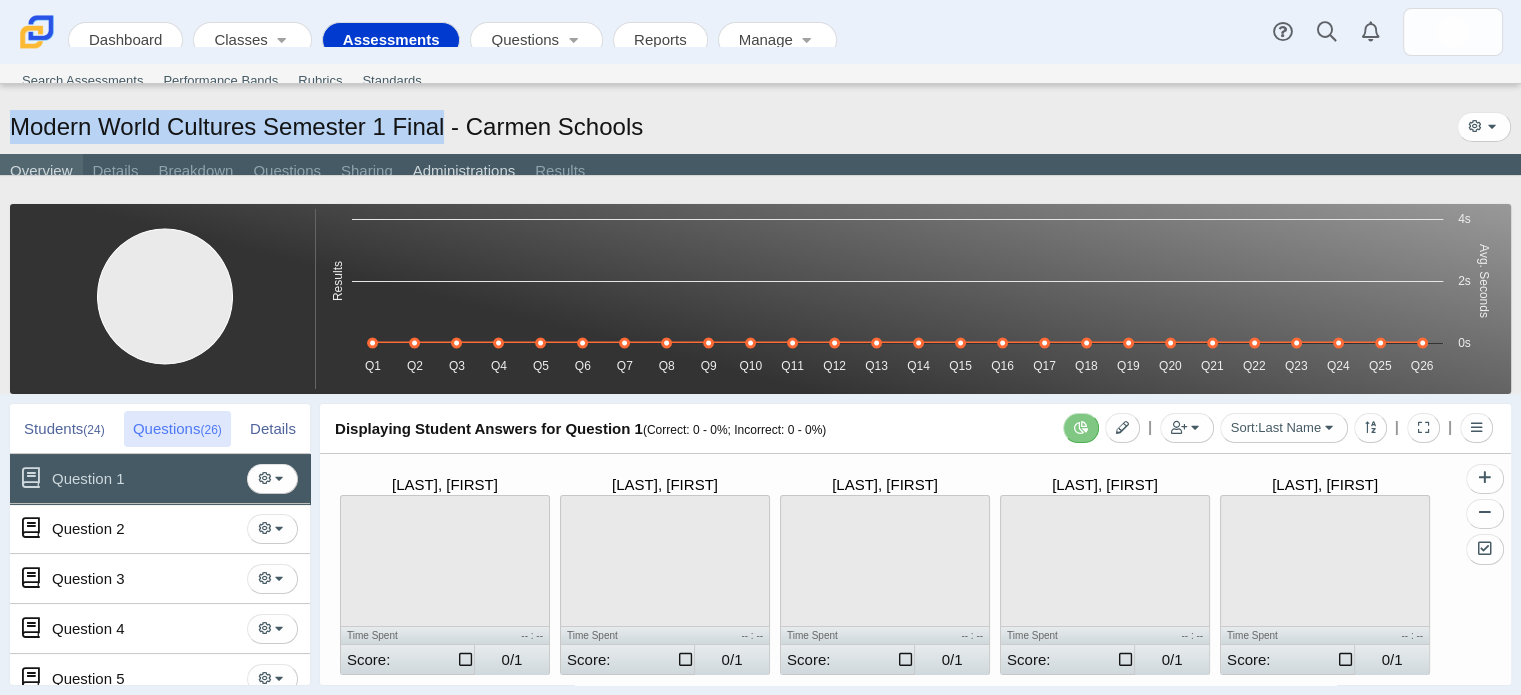 click on "Overview" at bounding box center (41, 172) 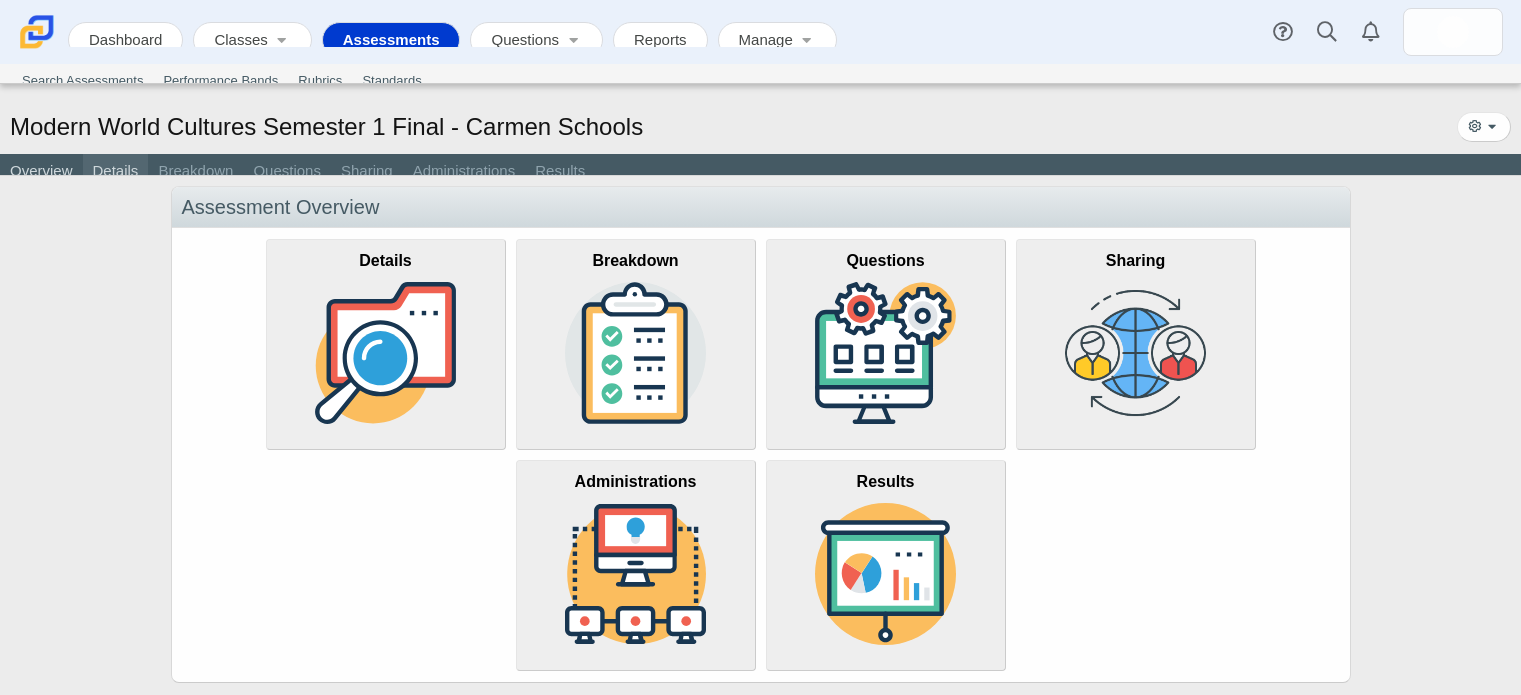 scroll, scrollTop: 0, scrollLeft: 0, axis: both 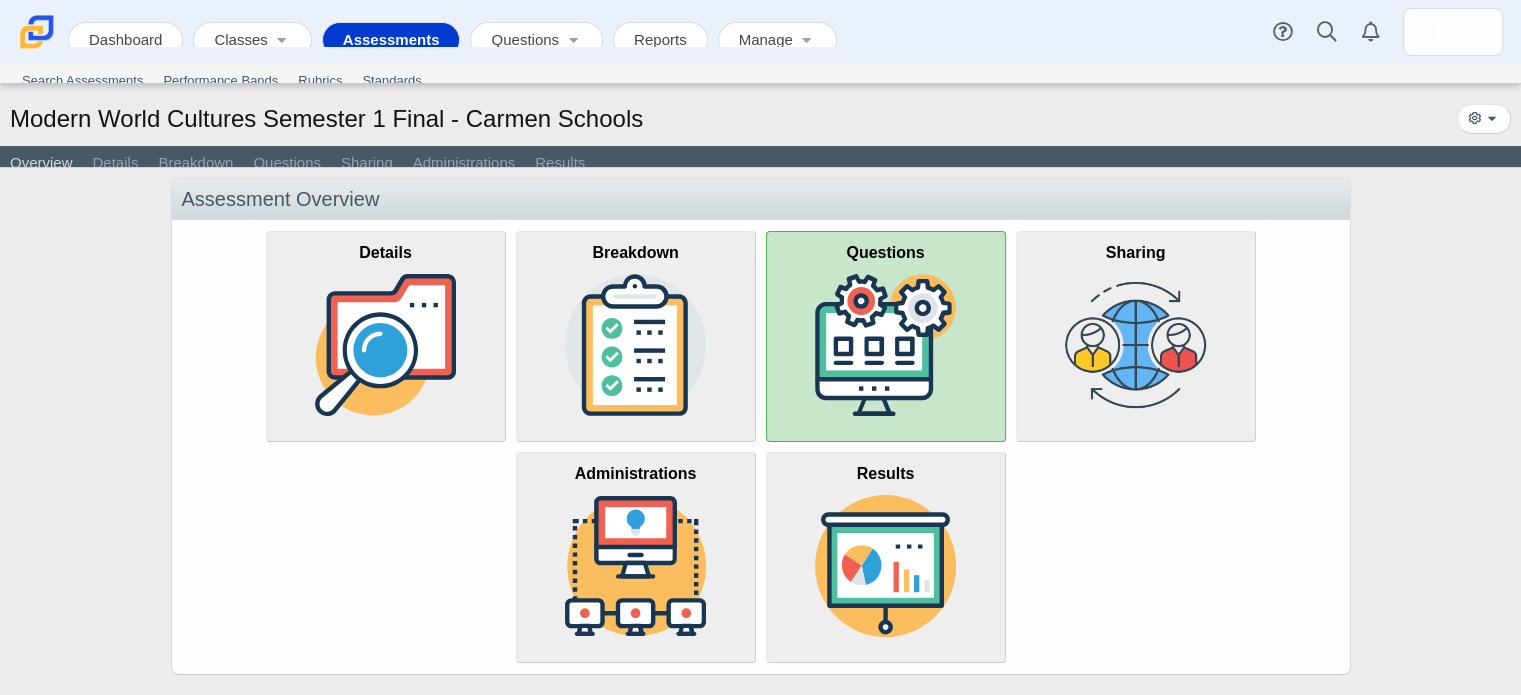 click at bounding box center [886, 345] 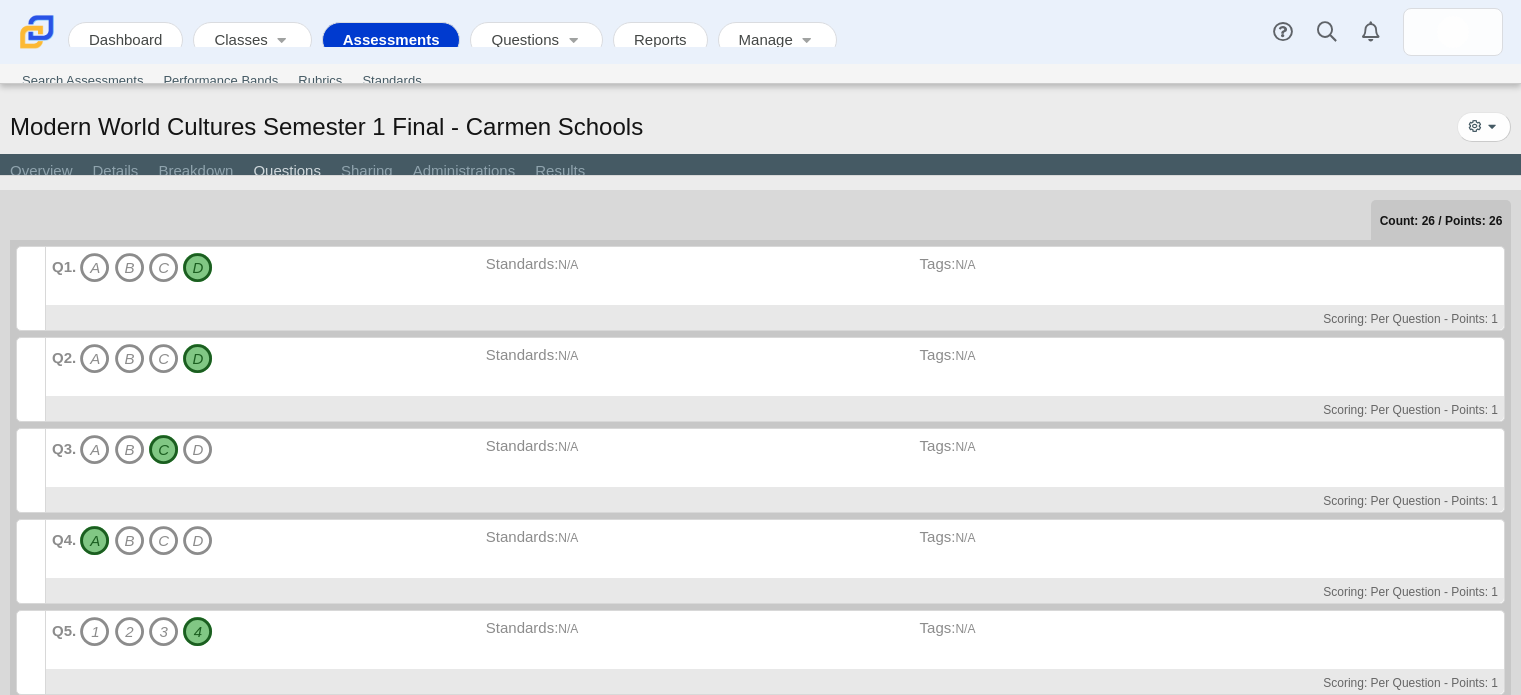 scroll, scrollTop: 0, scrollLeft: 0, axis: both 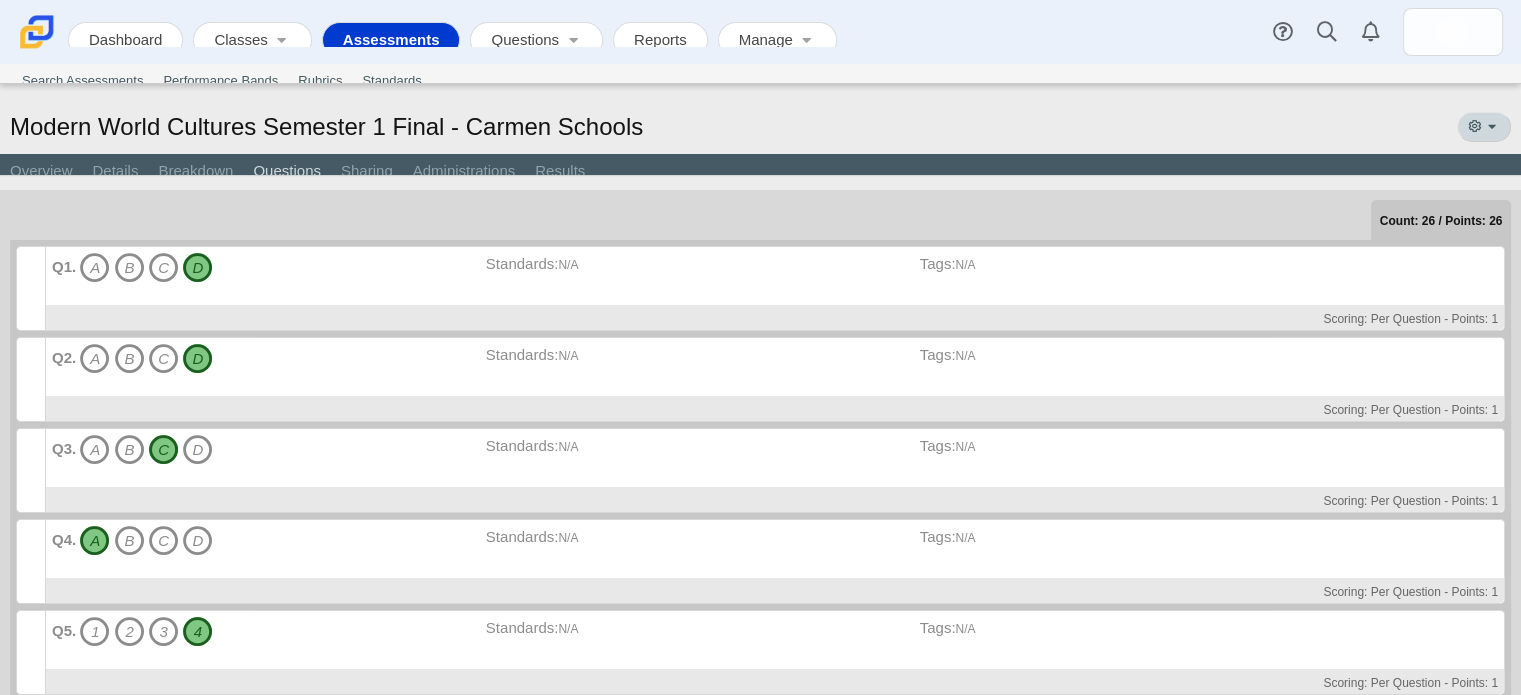 click at bounding box center [1484, 127] 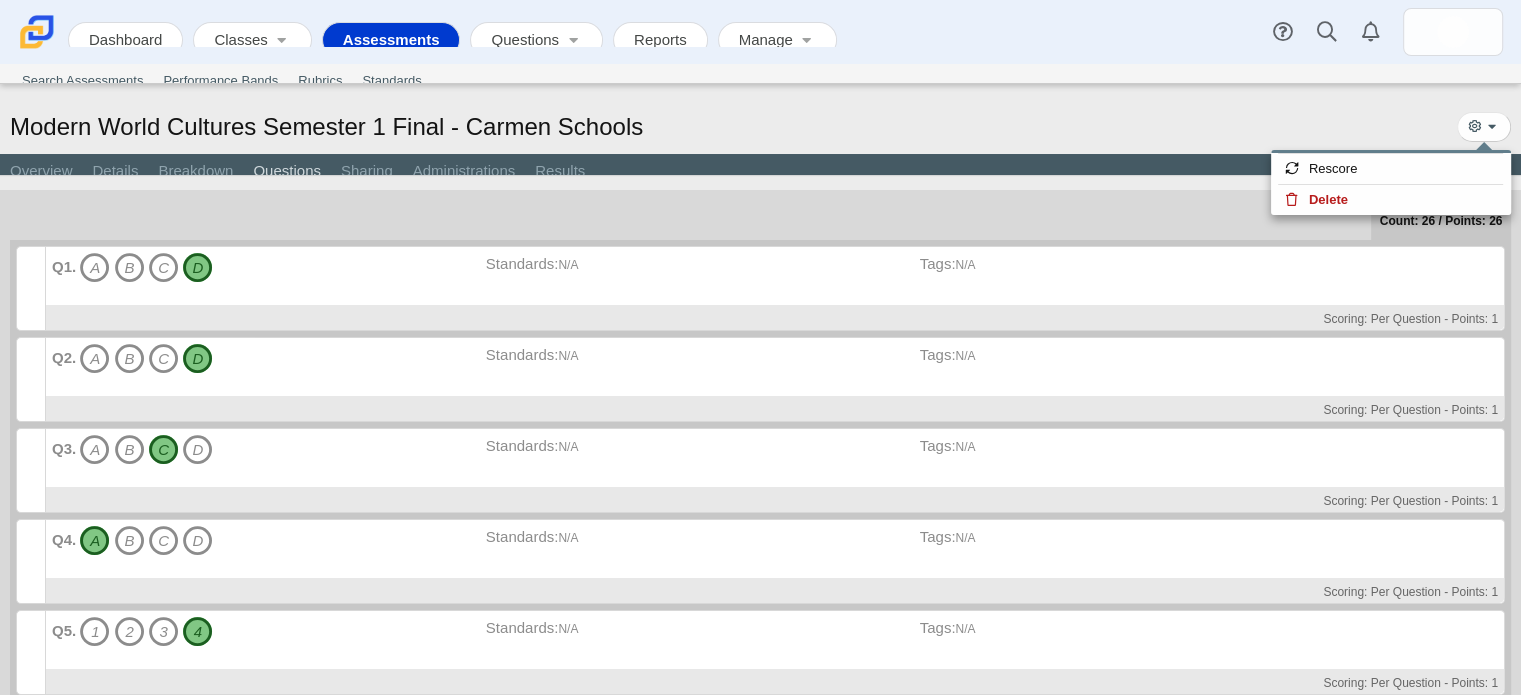 click on "Modern World Cultures Semester 1 Final - Carmen Schools" at bounding box center (760, 129) 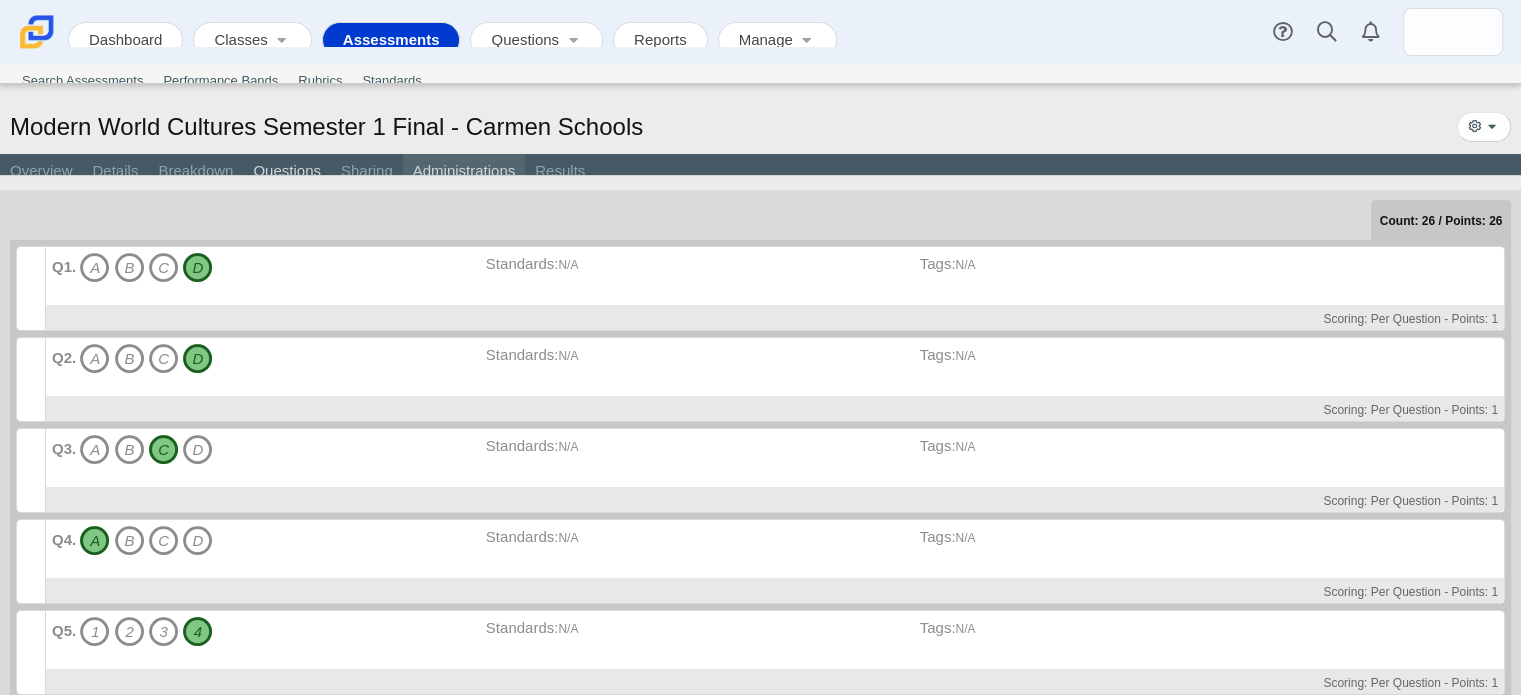 click on "Administrations" at bounding box center [464, 172] 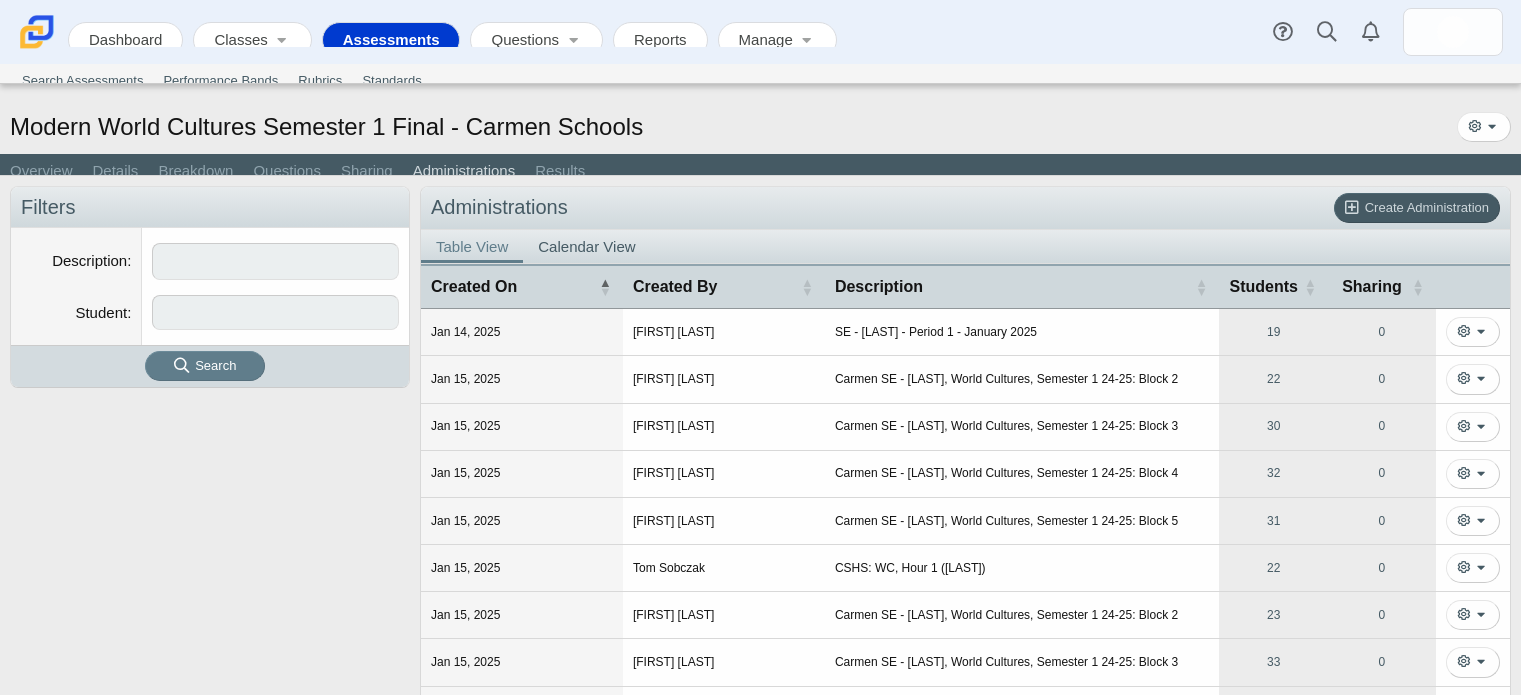 scroll, scrollTop: 0, scrollLeft: 0, axis: both 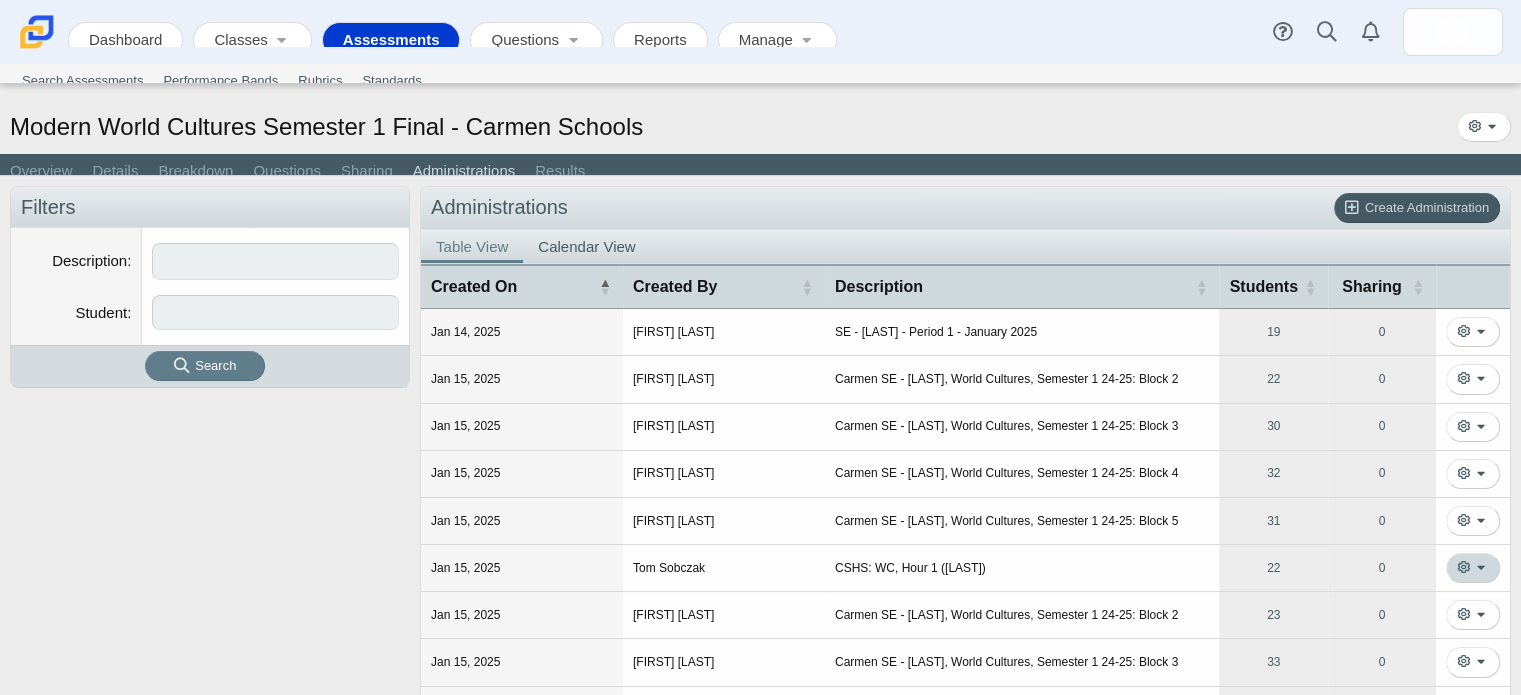 click at bounding box center [1473, 568] 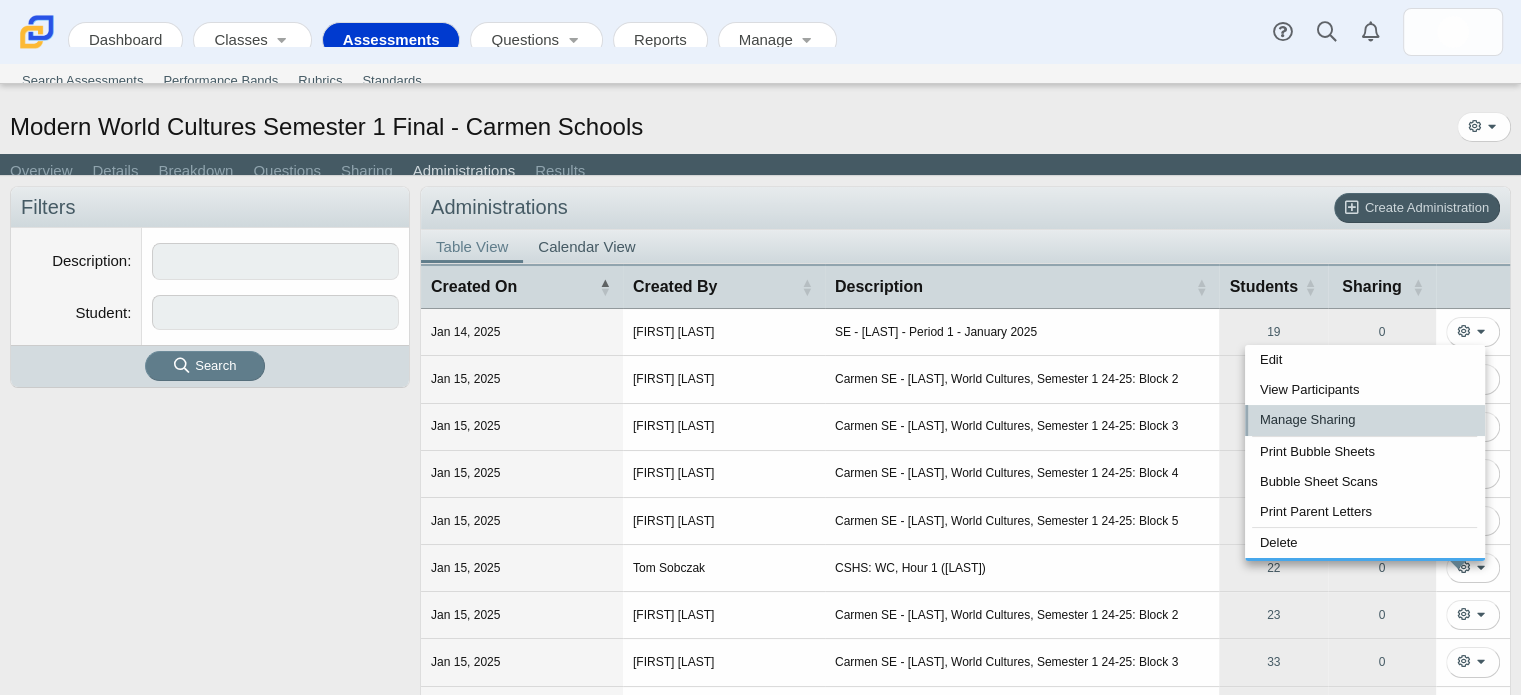 click on "Manage Sharing" at bounding box center [1365, 420] 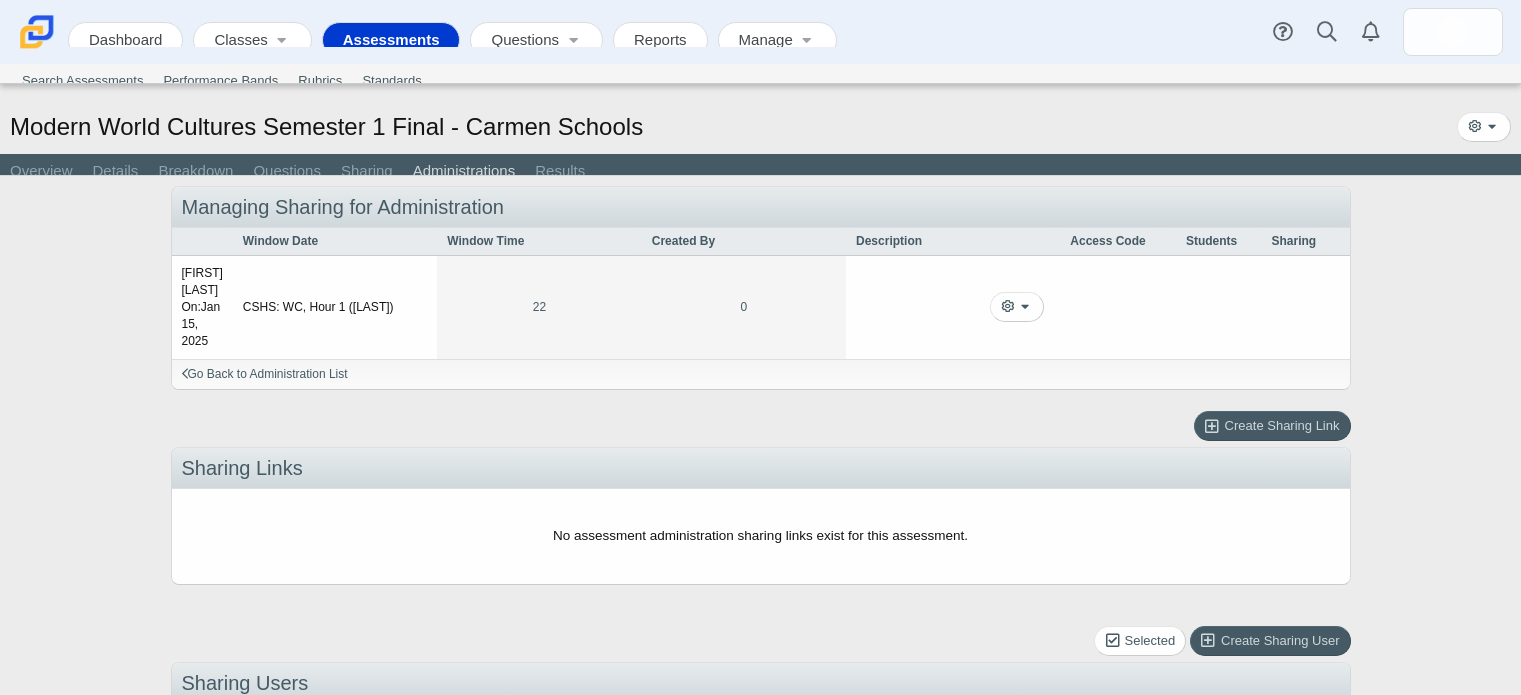 scroll, scrollTop: 0, scrollLeft: 0, axis: both 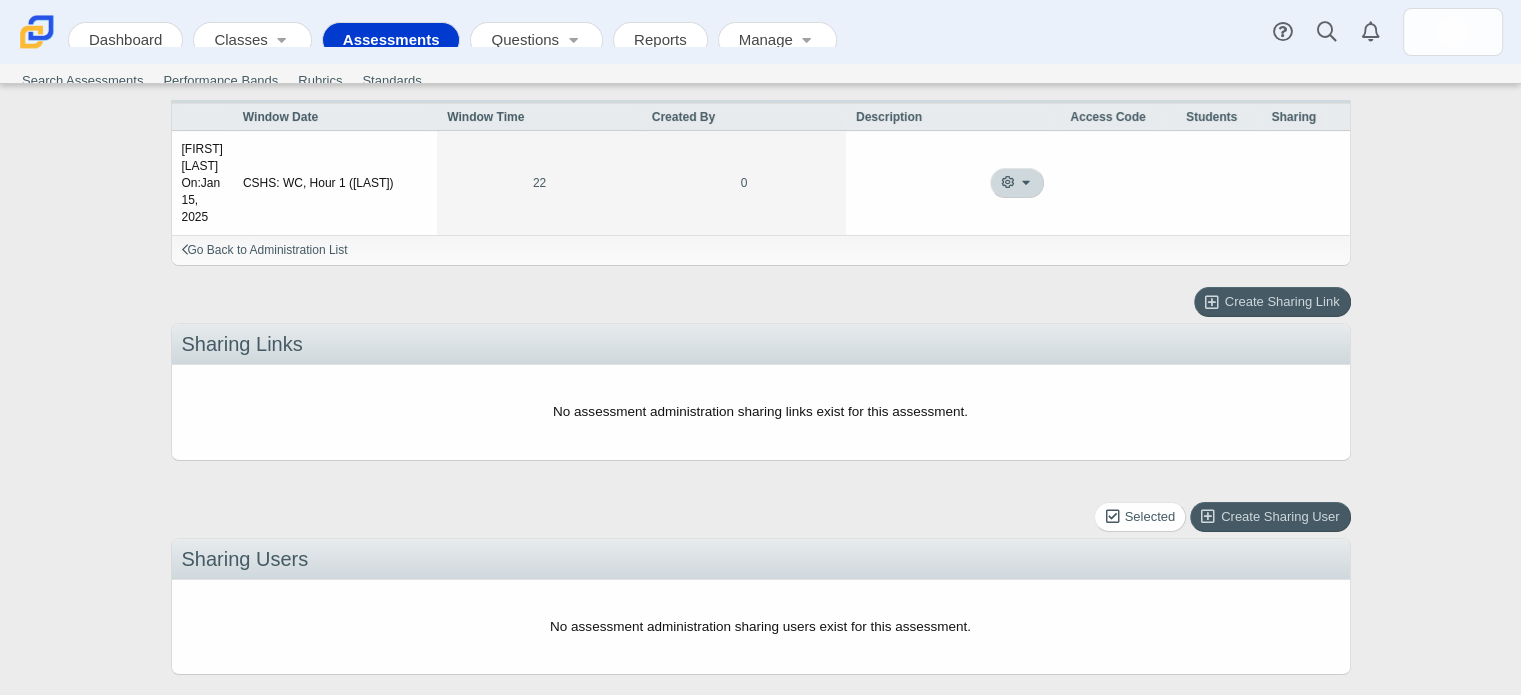 click at bounding box center [1017, 183] 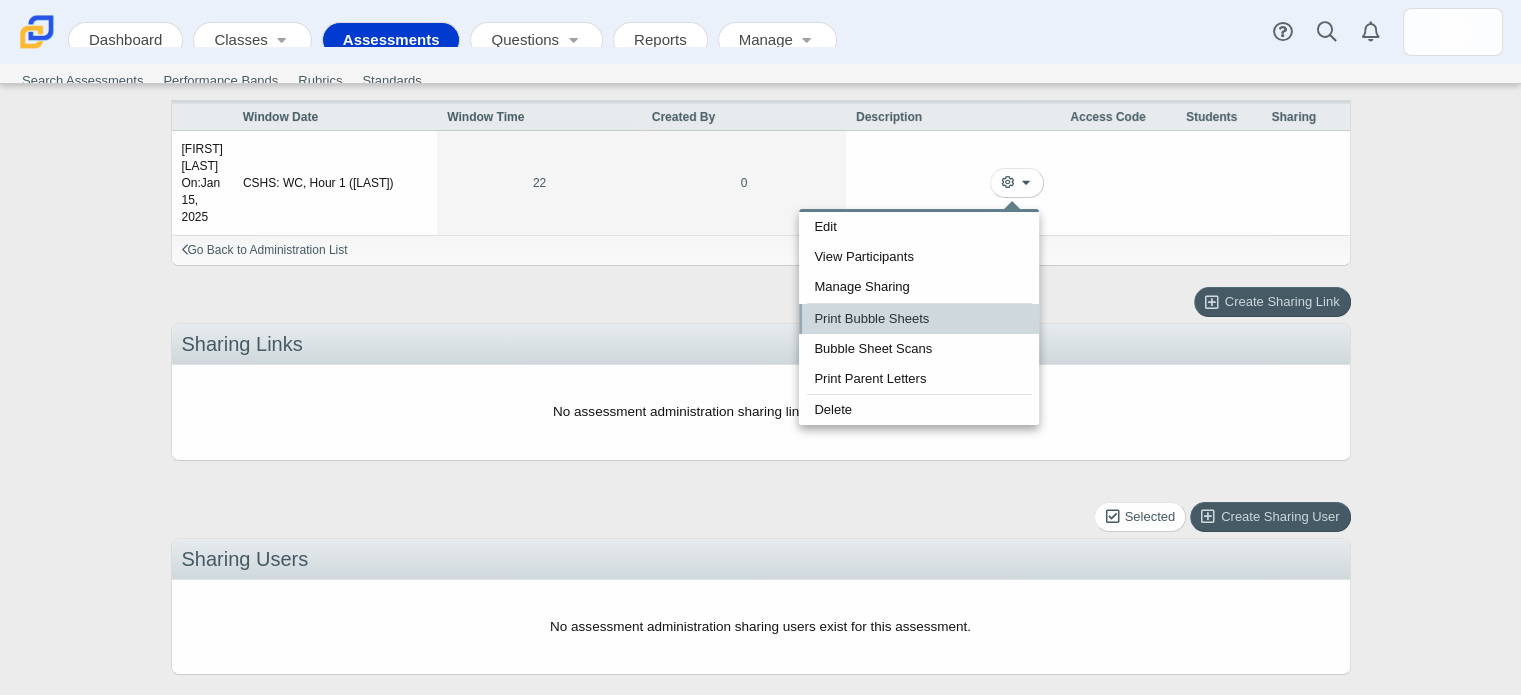 click on "Print Bubble Sheets" at bounding box center [919, 319] 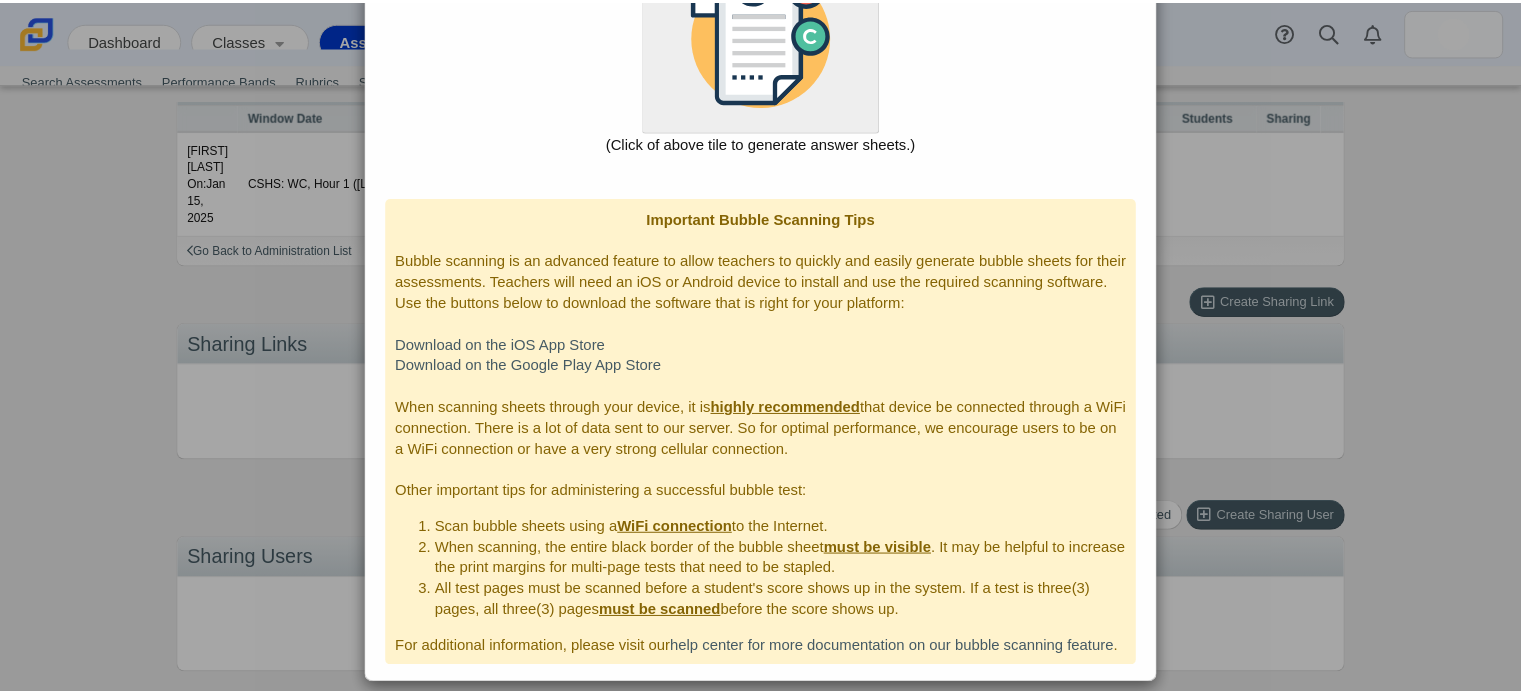 scroll, scrollTop: 0, scrollLeft: 0, axis: both 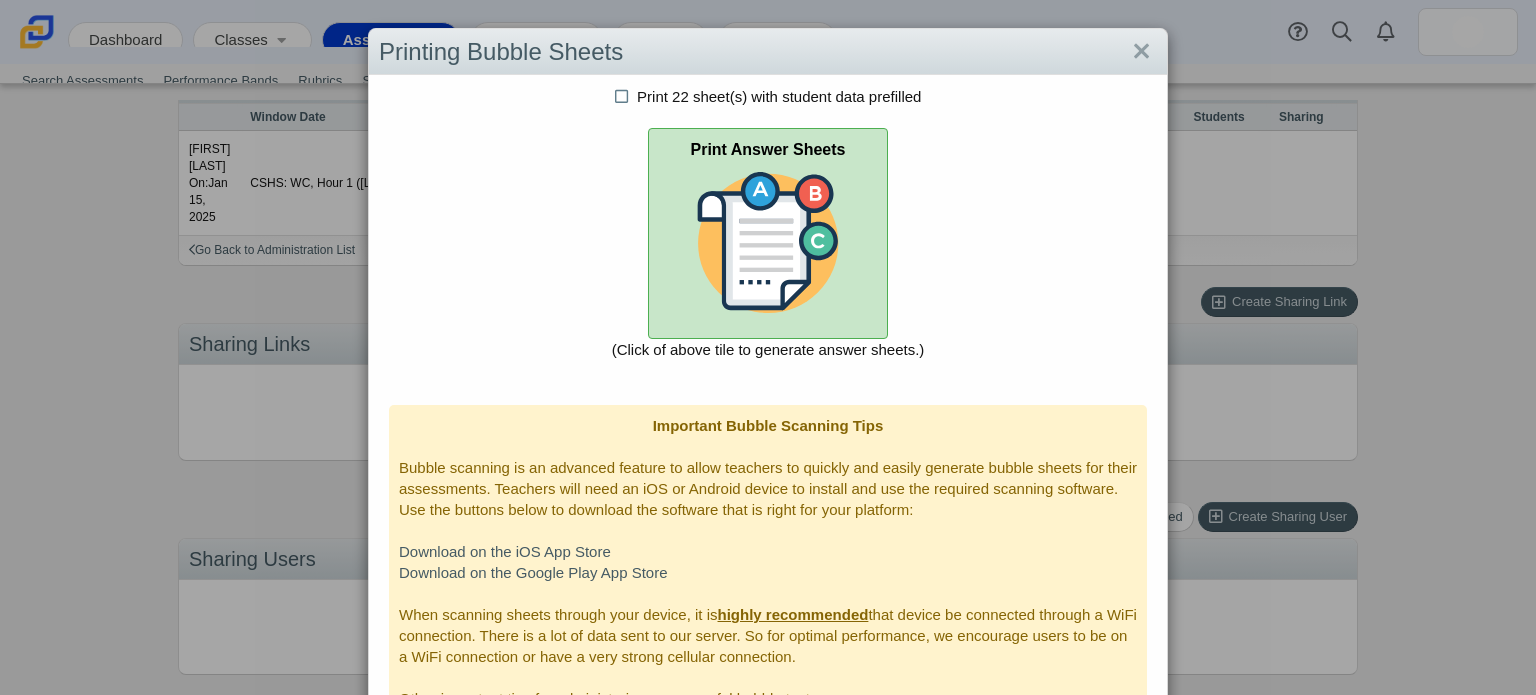 click at bounding box center (768, 243) 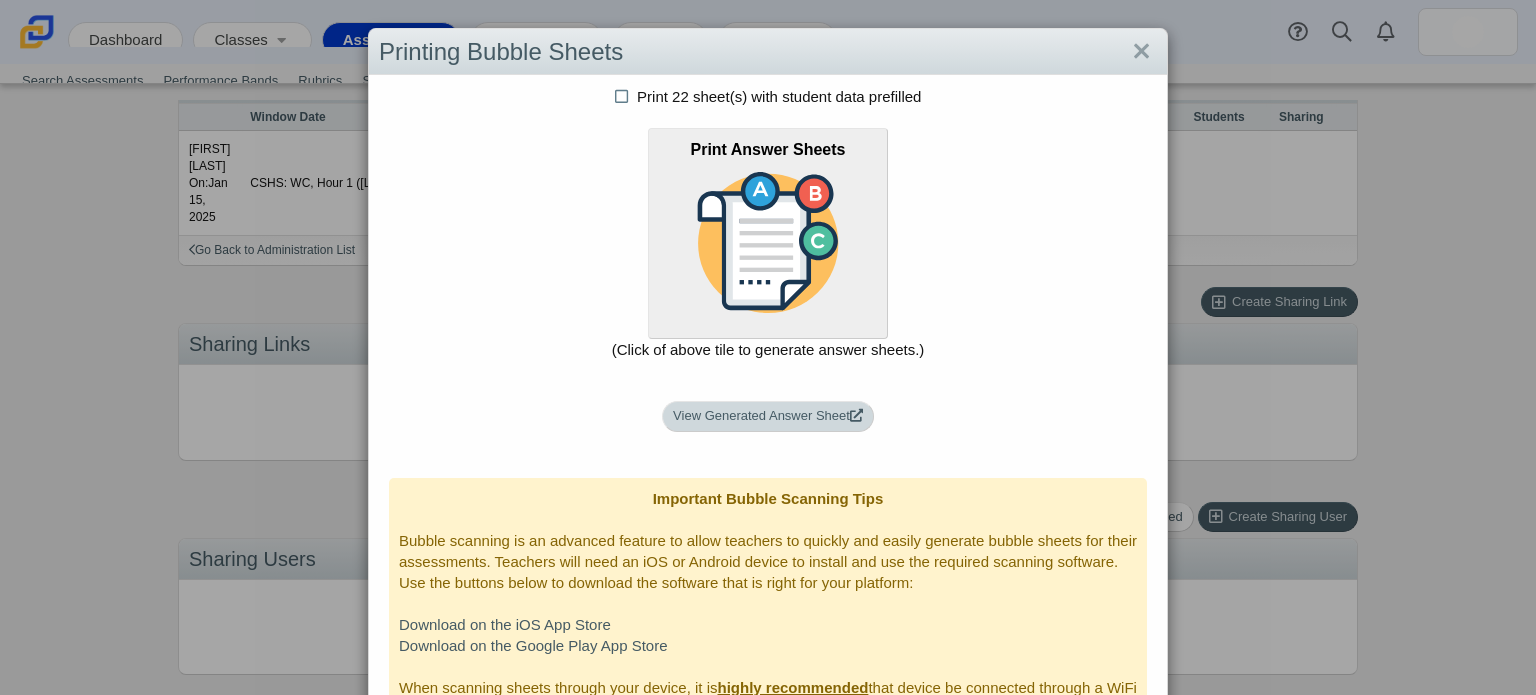 click on "View Generated Answer Sheet" at bounding box center [768, 416] 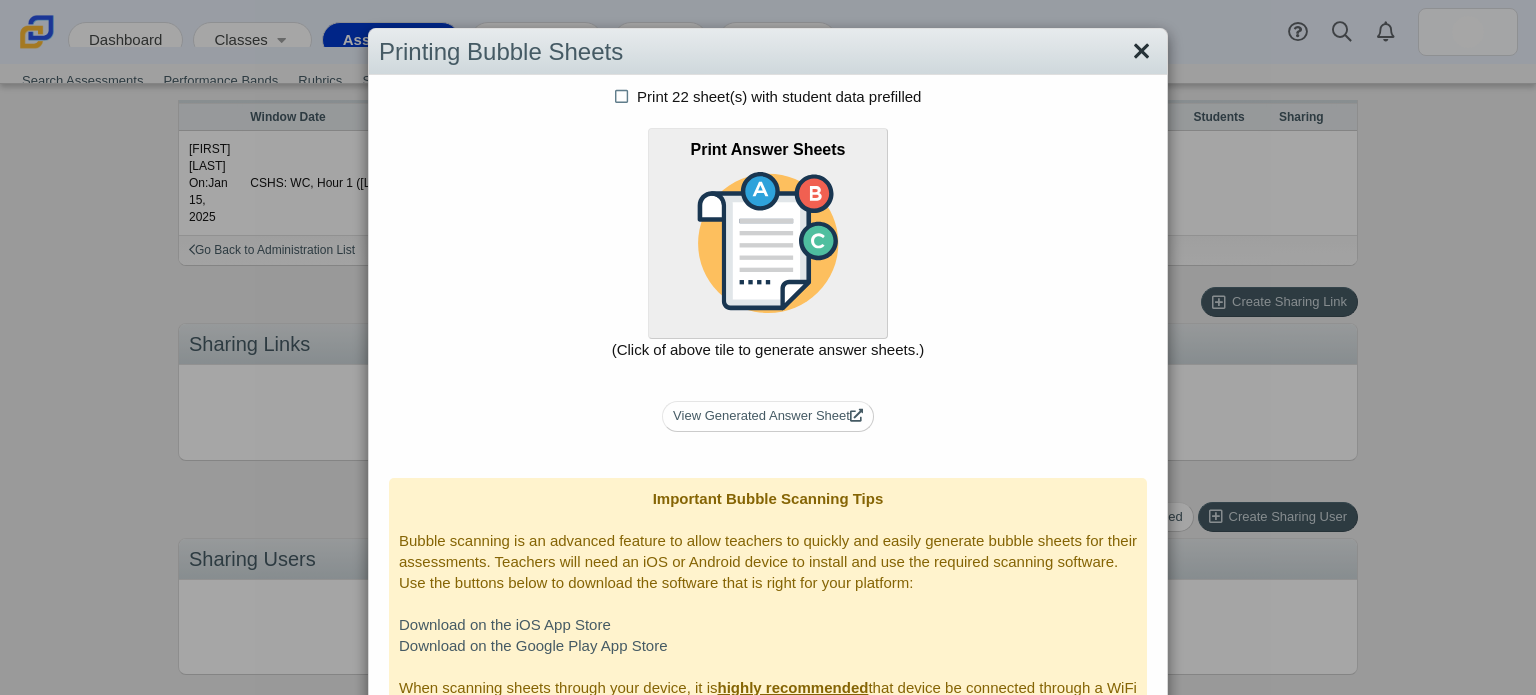 click at bounding box center [1141, 52] 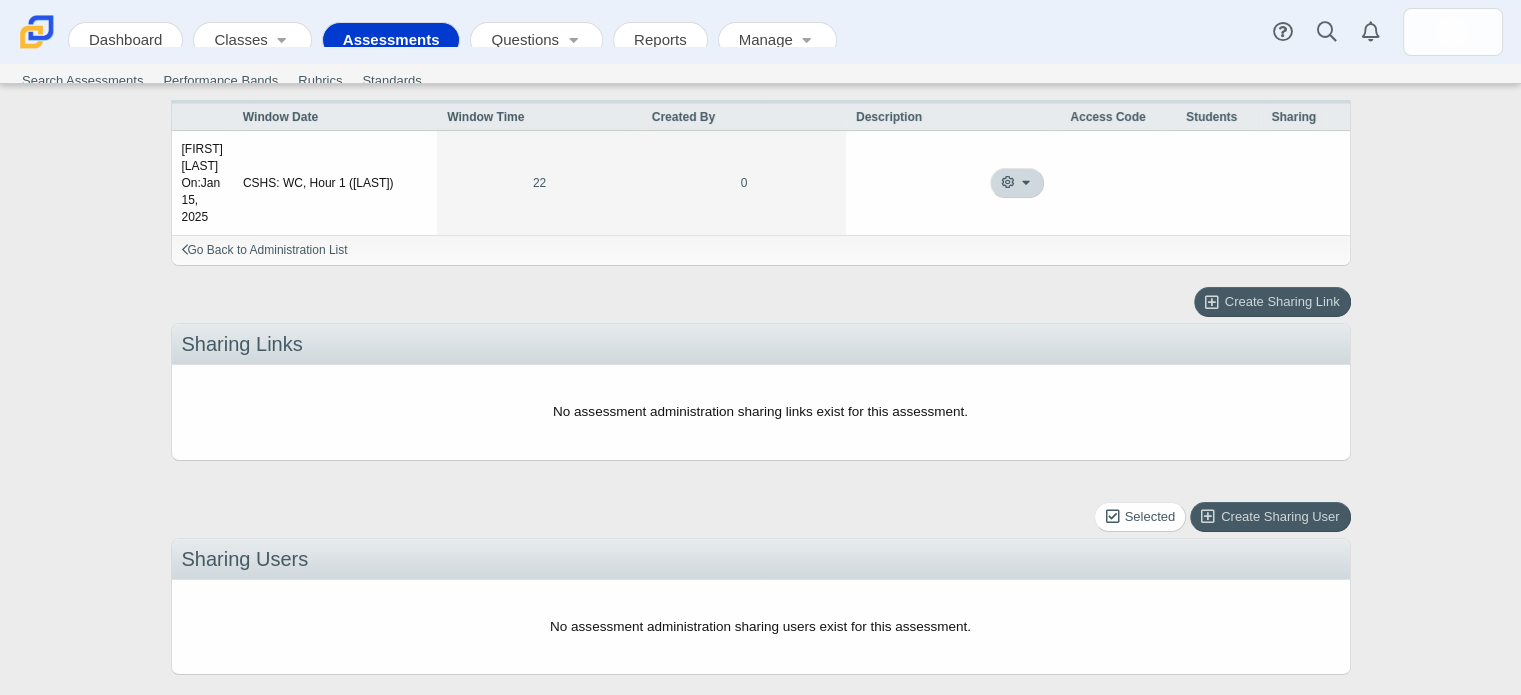 click at bounding box center [1017, 183] 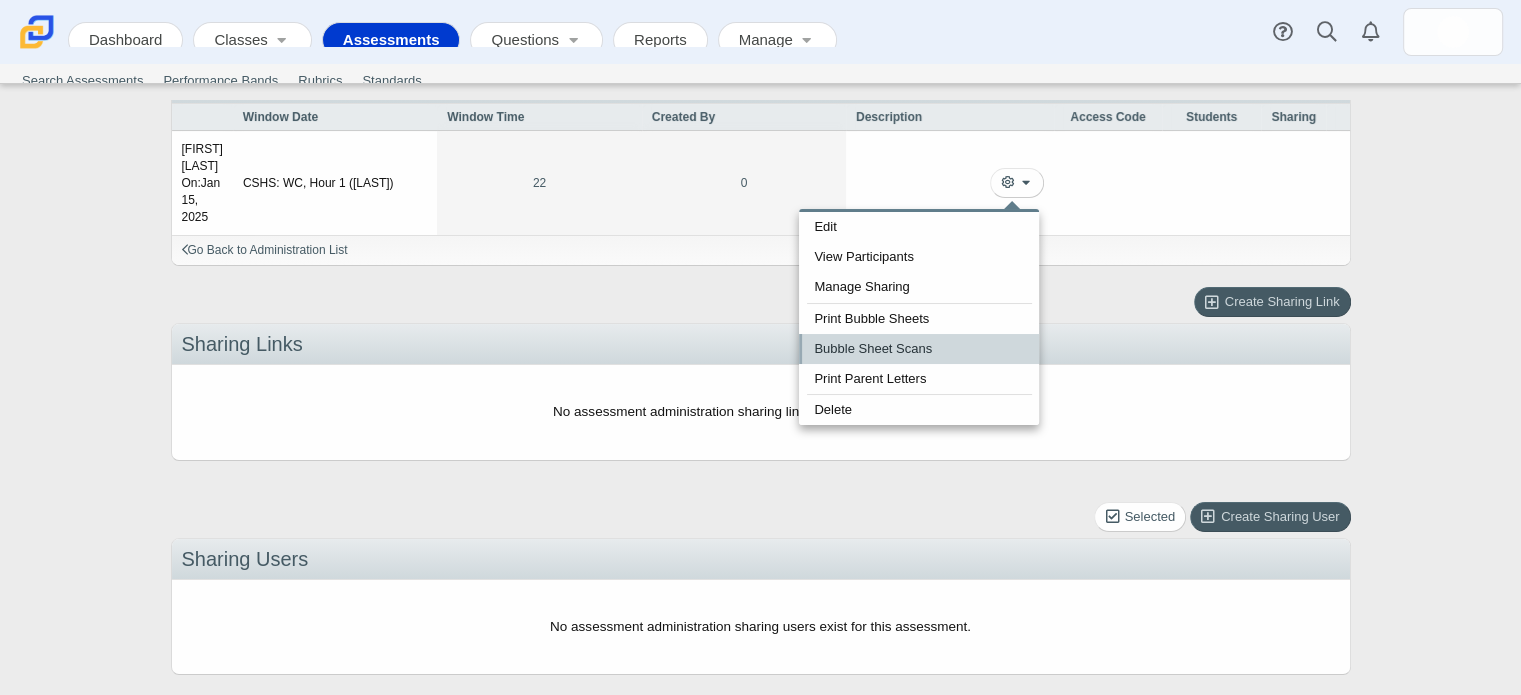 click on "Bubble Sheet Scans" at bounding box center [919, 349] 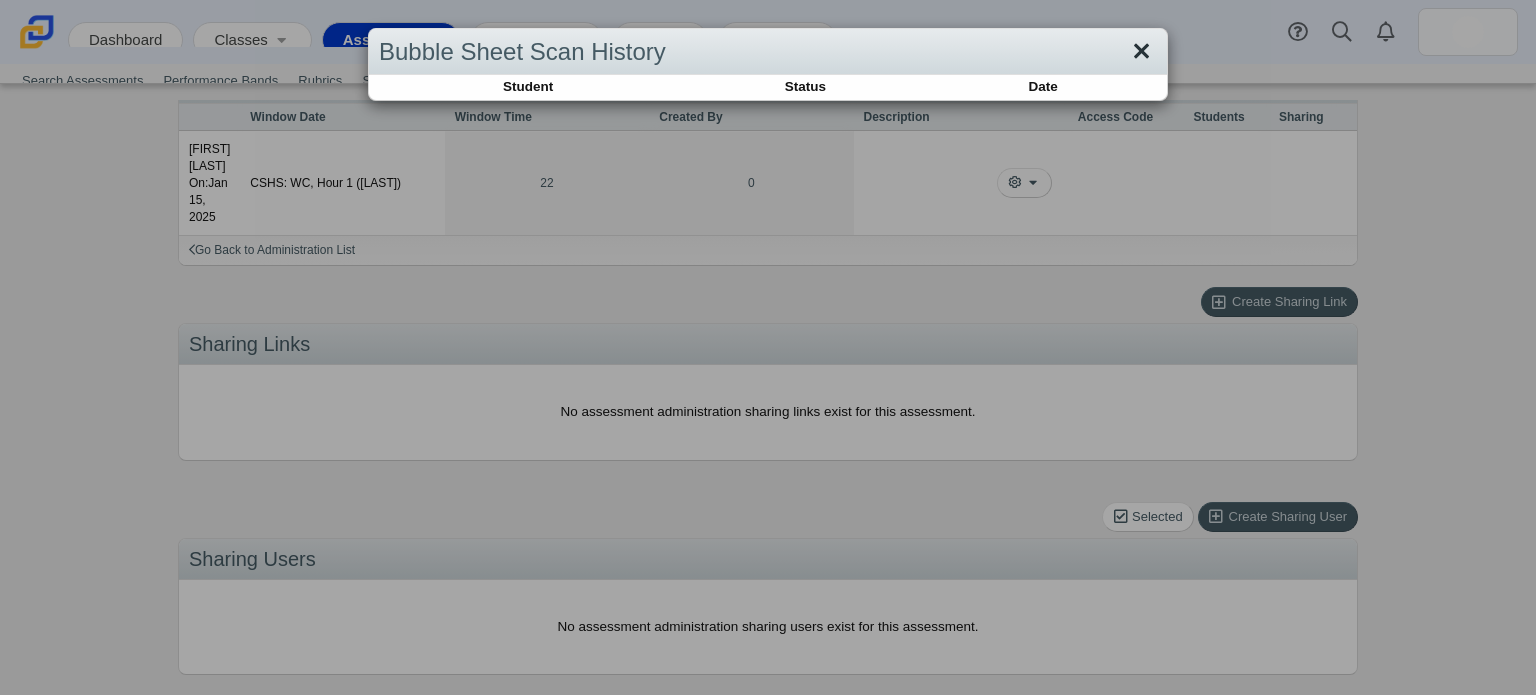 click at bounding box center (1141, 52) 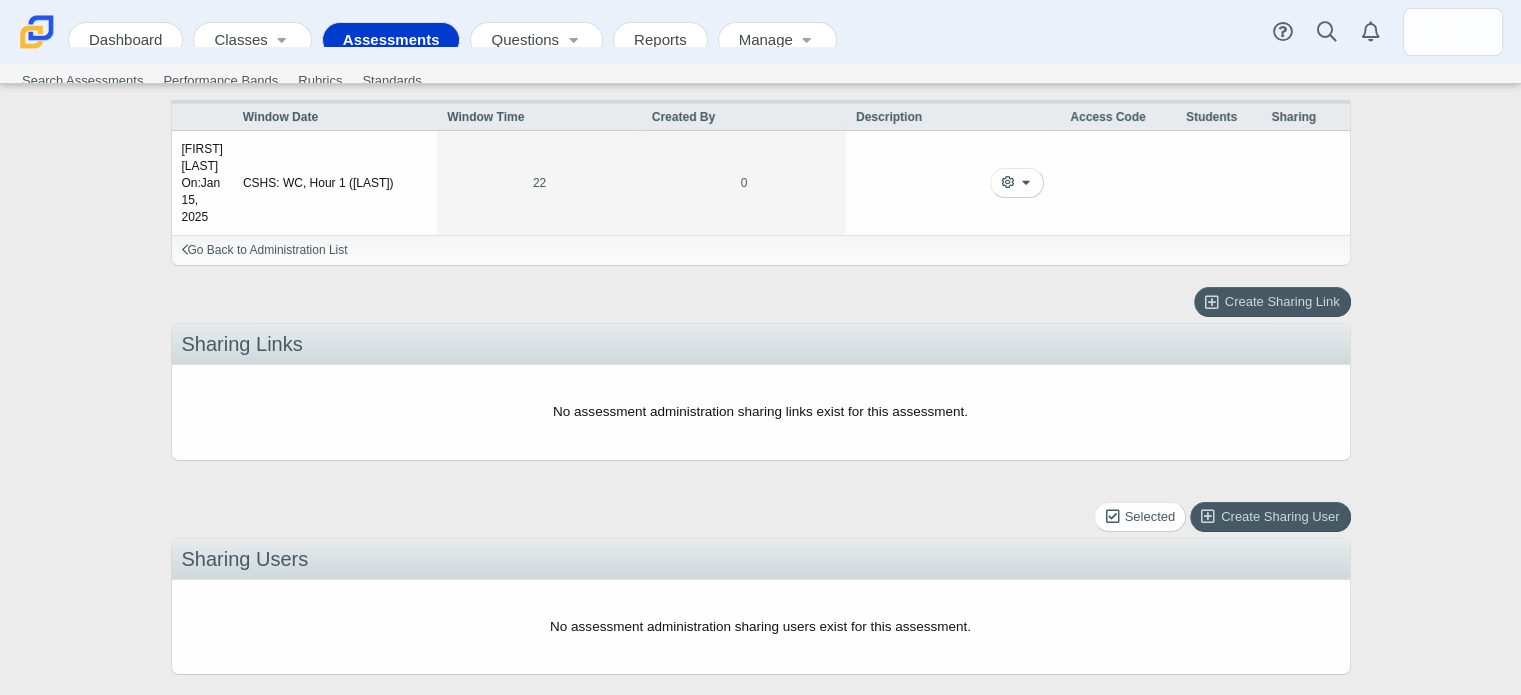 scroll, scrollTop: 0, scrollLeft: 0, axis: both 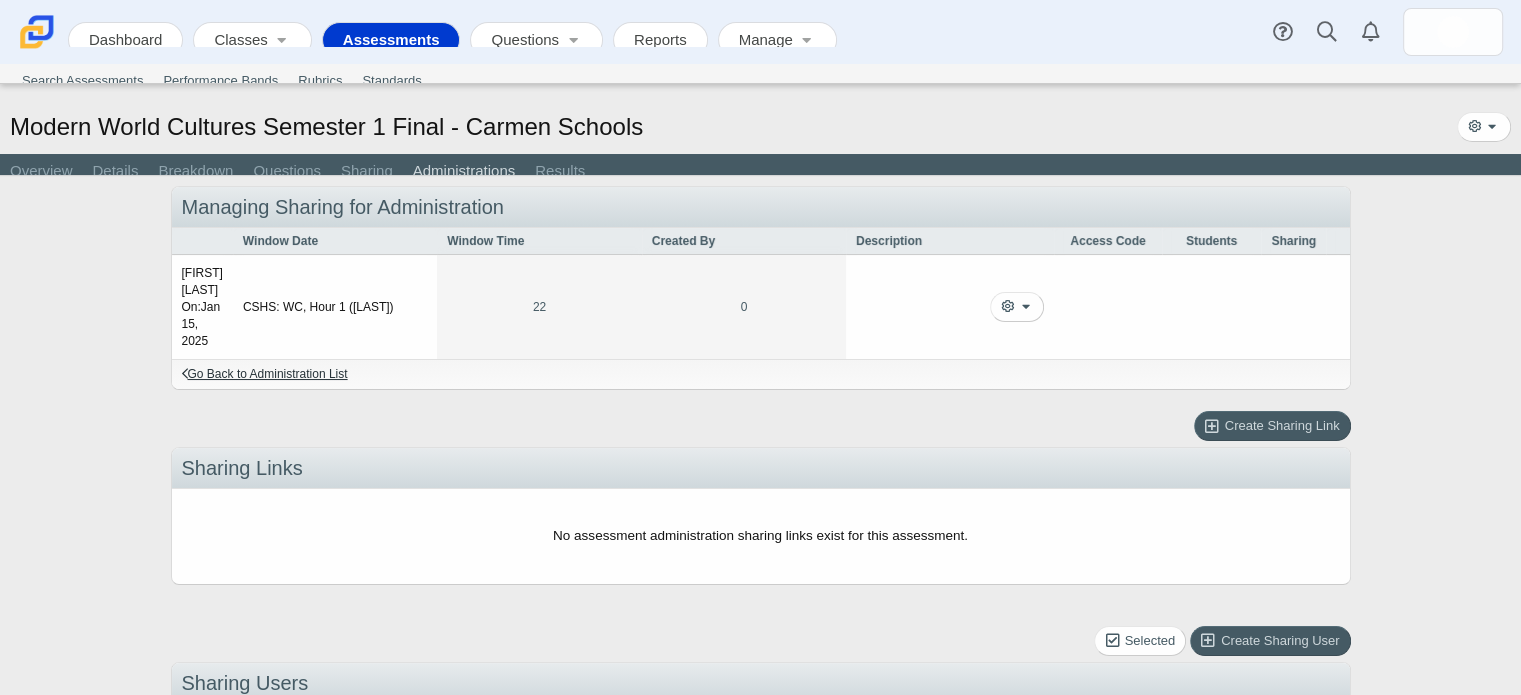 click on "Go Back to Administration List" at bounding box center (265, 374) 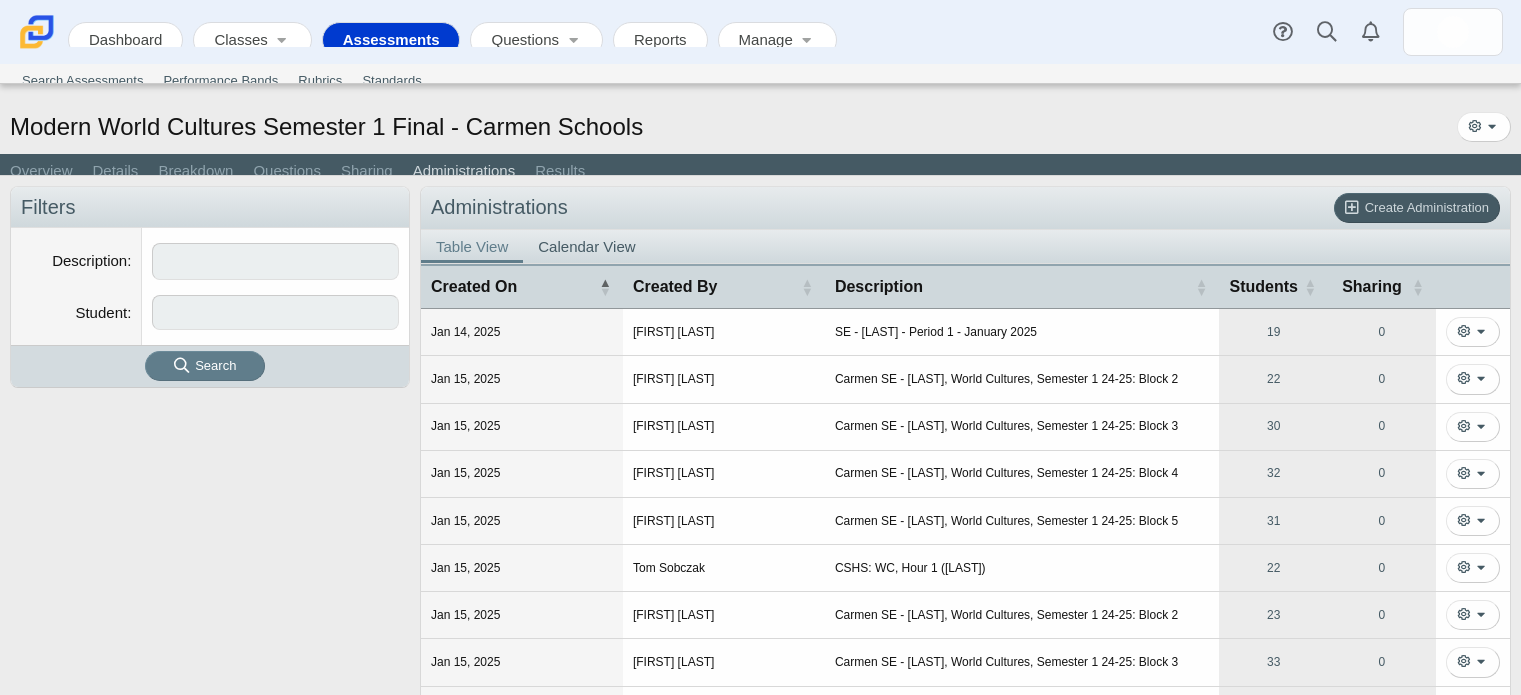 scroll, scrollTop: 0, scrollLeft: 0, axis: both 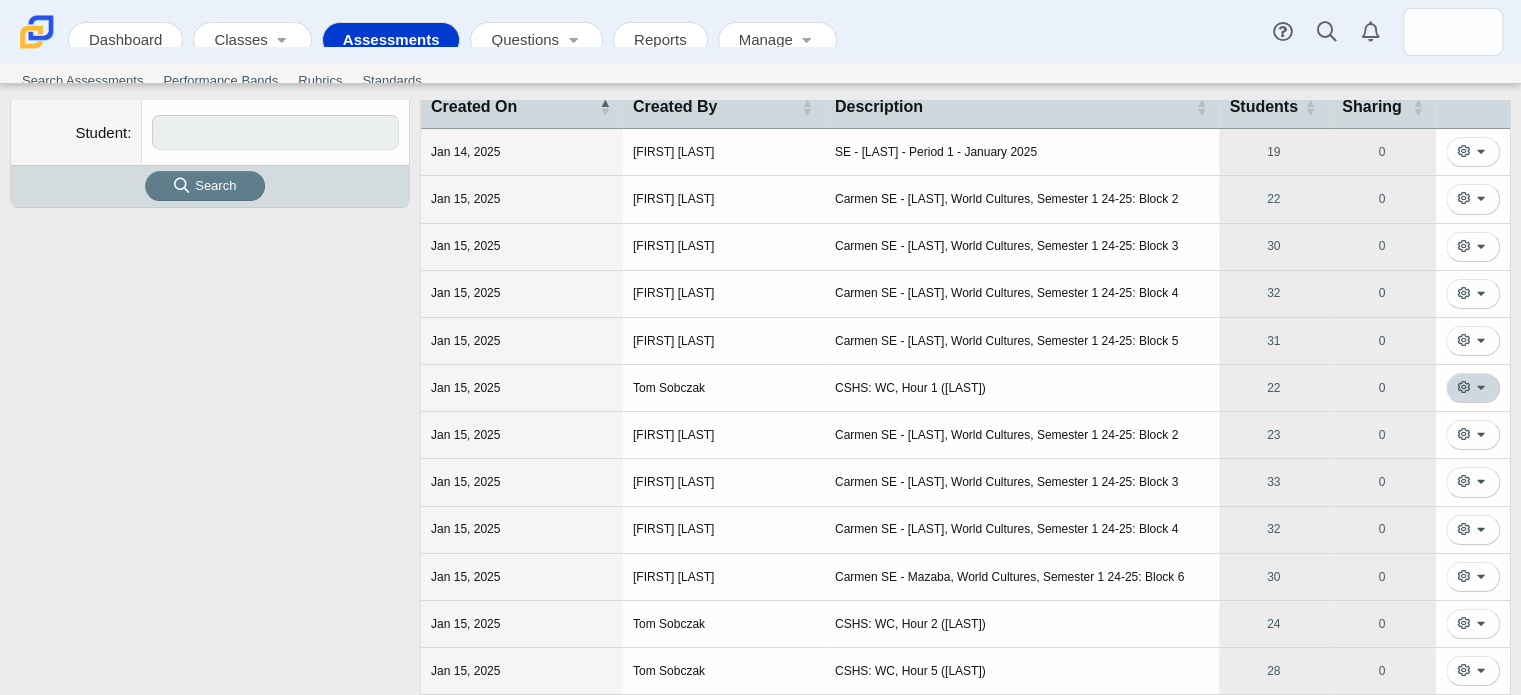 click at bounding box center [1463, 387] 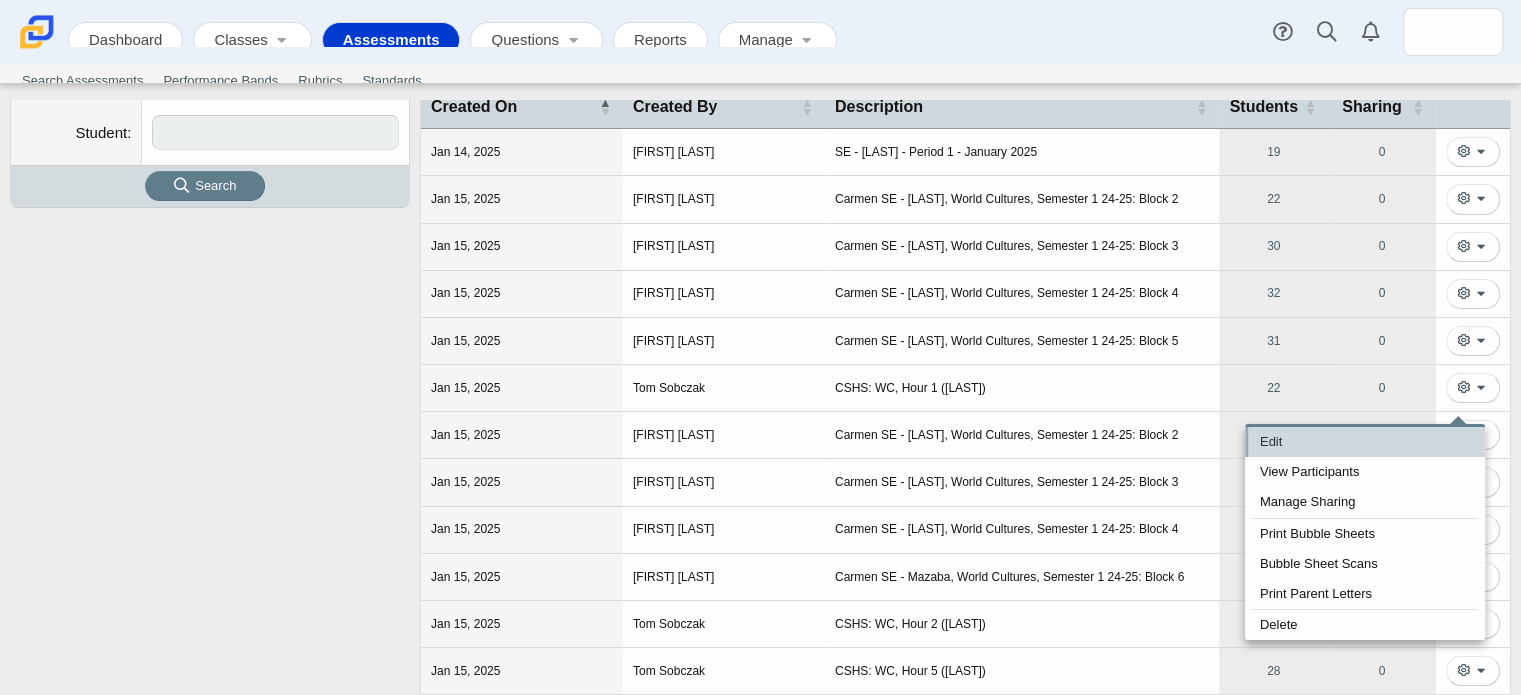 click on "Edit" at bounding box center [1365, 442] 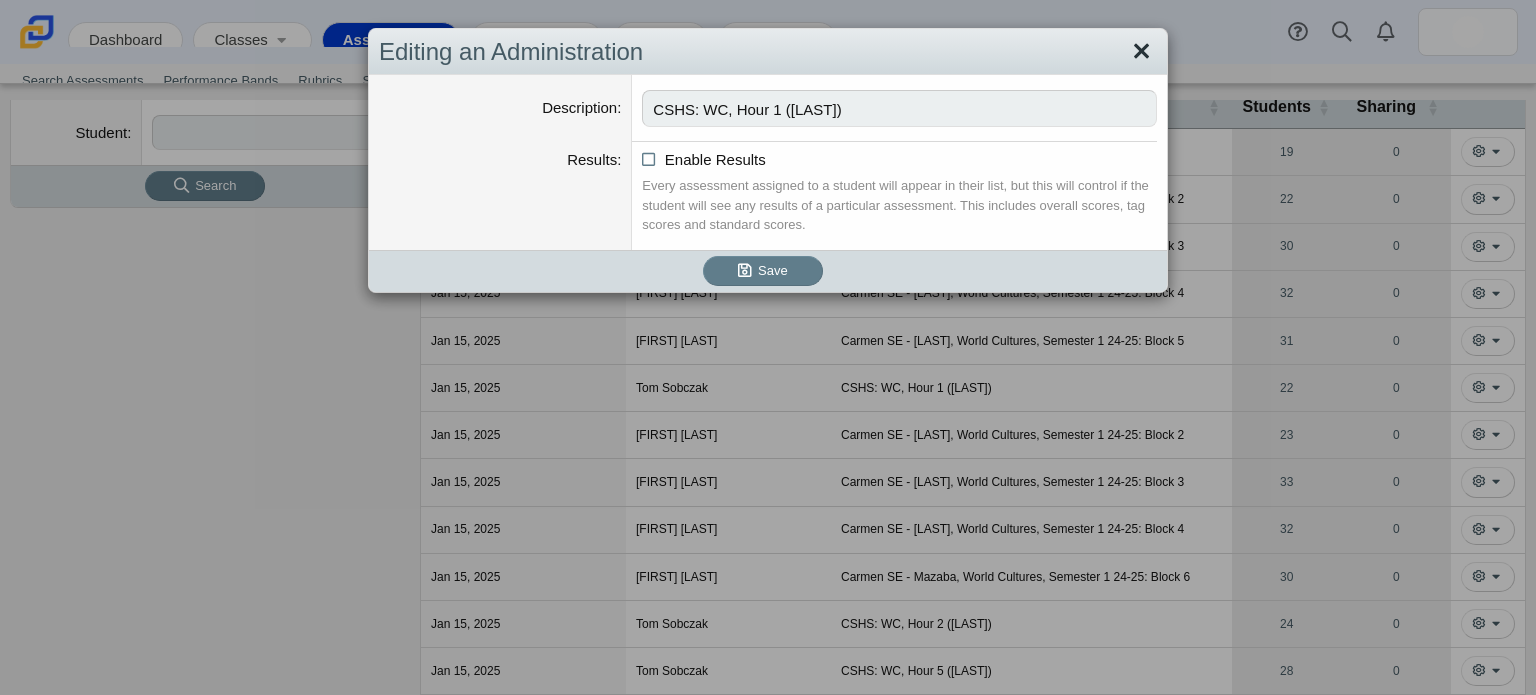 click at bounding box center [1141, 52] 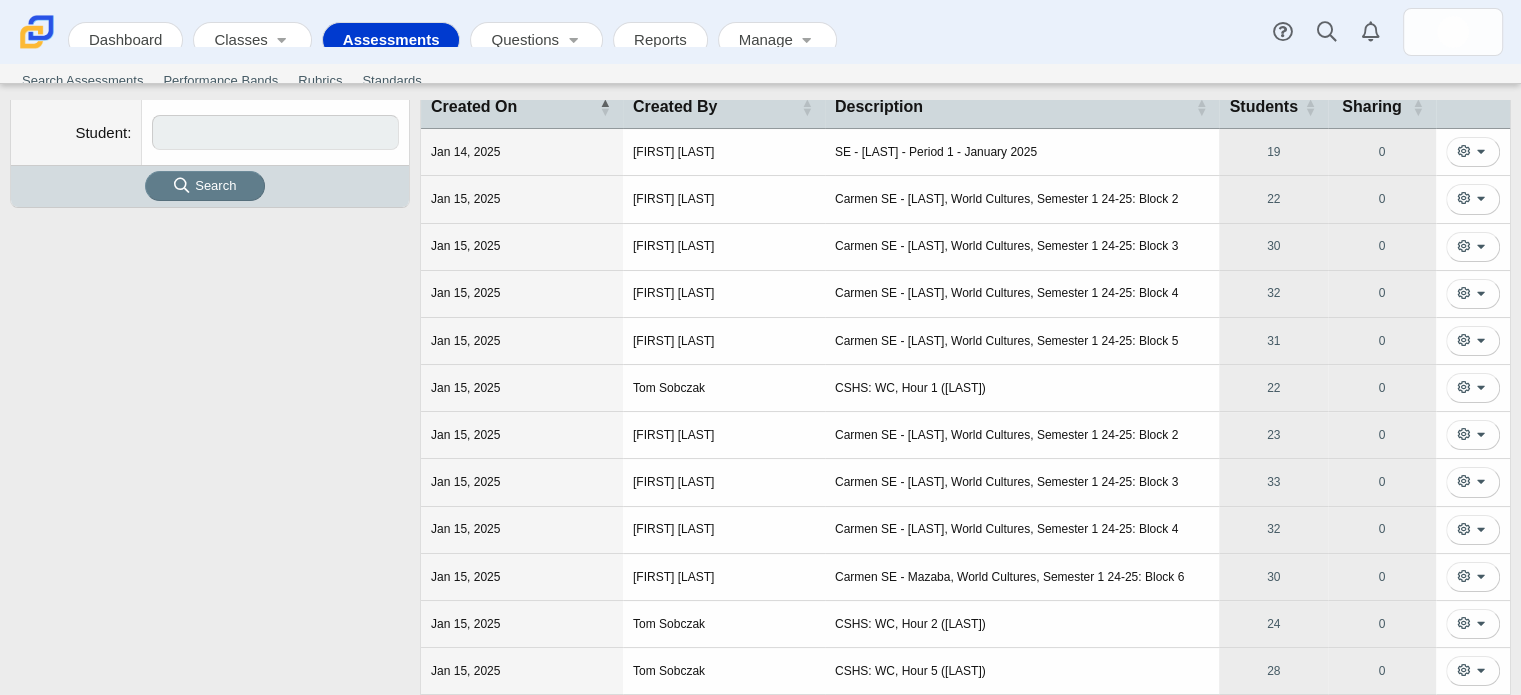 scroll, scrollTop: 0, scrollLeft: 0, axis: both 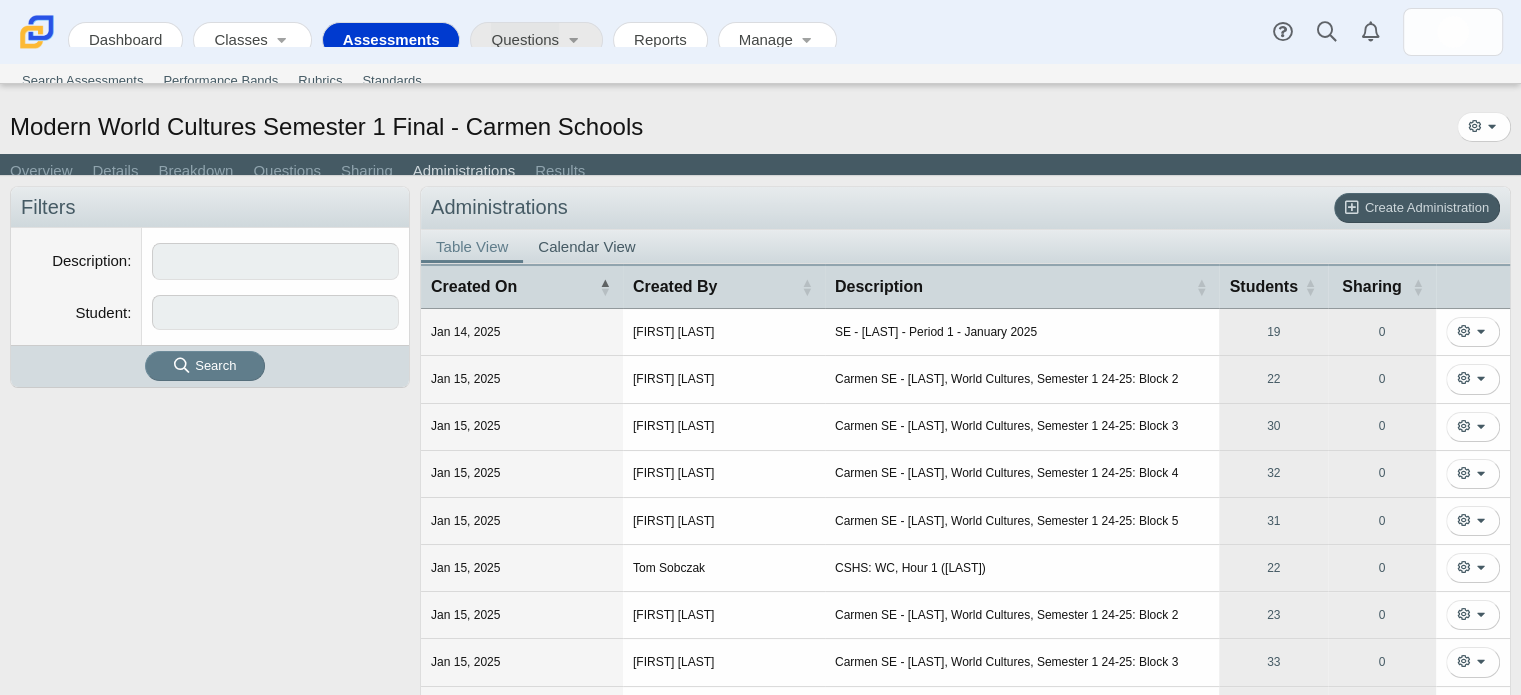 click on "Questions" at bounding box center [525, 41] 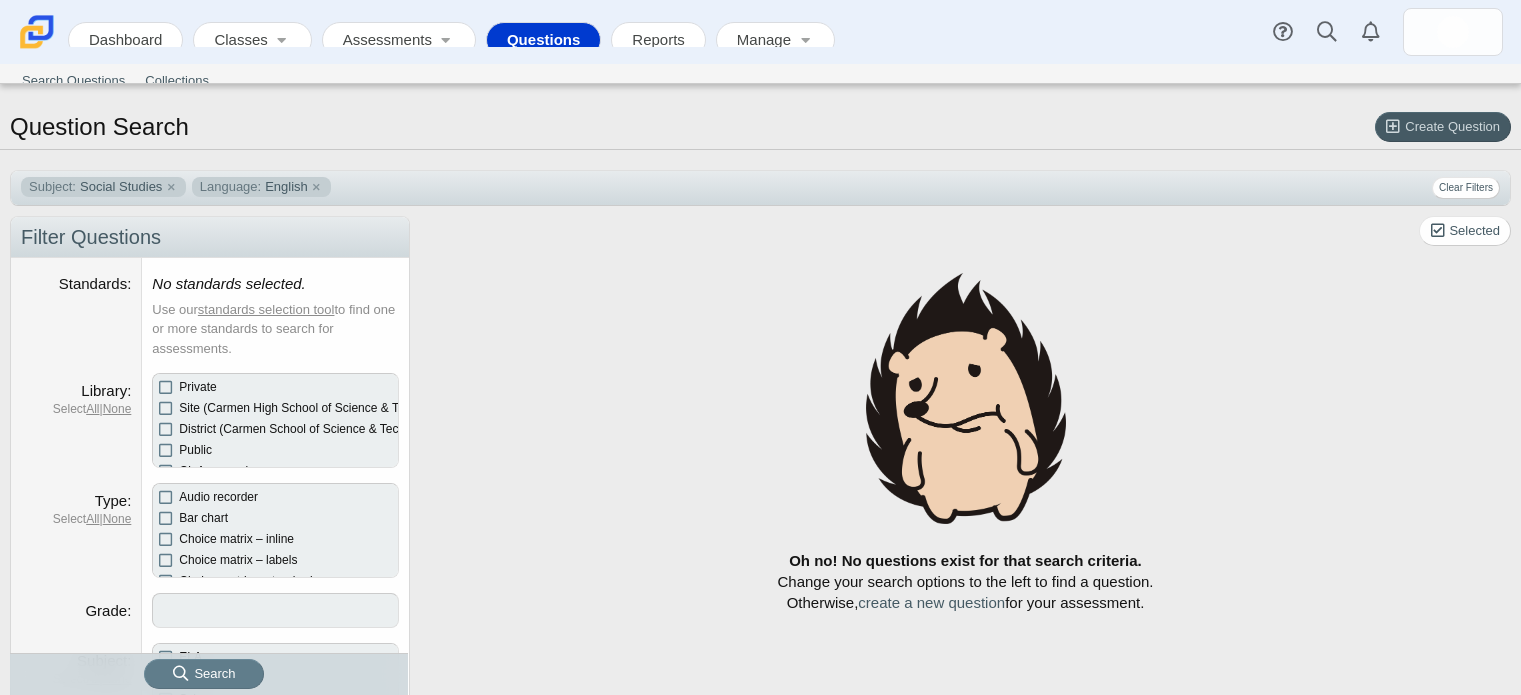 select 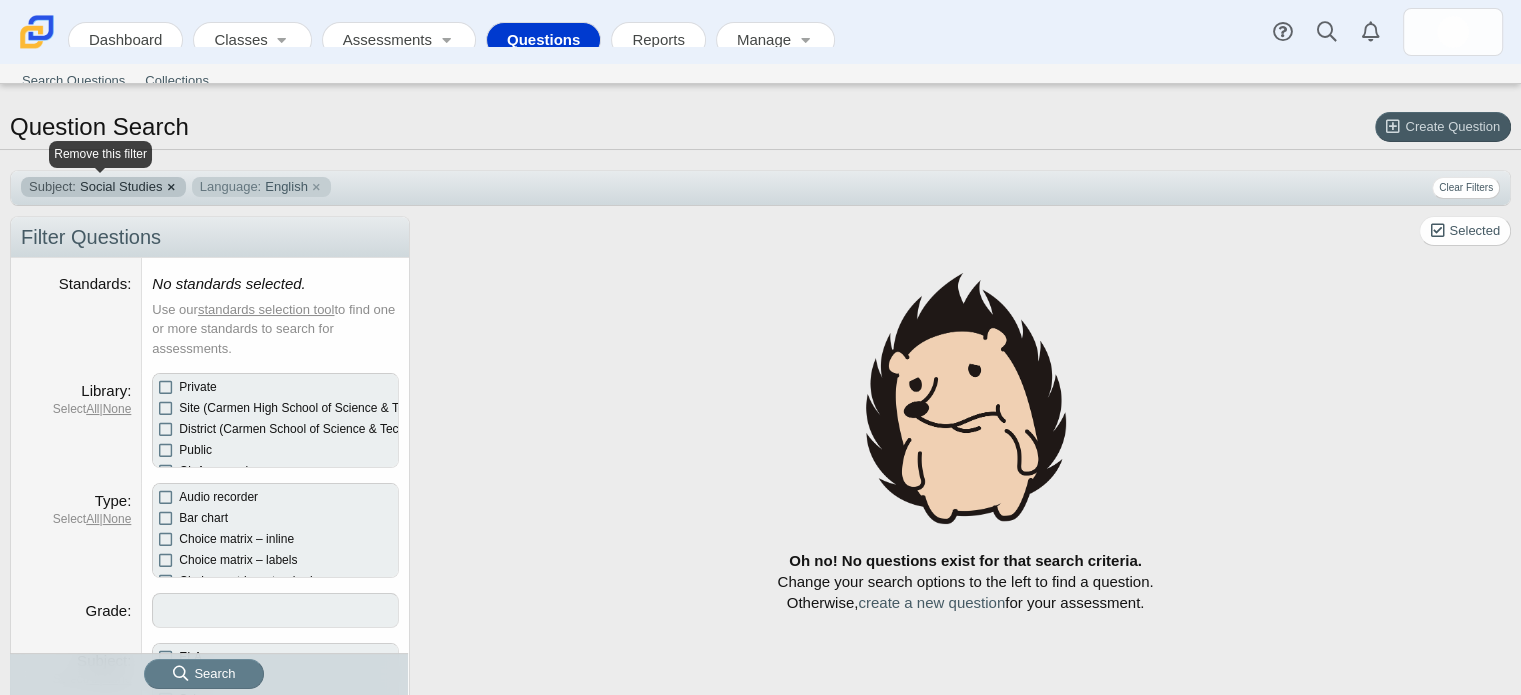 click on "Subject:
Social Studies" at bounding box center [103, 187] 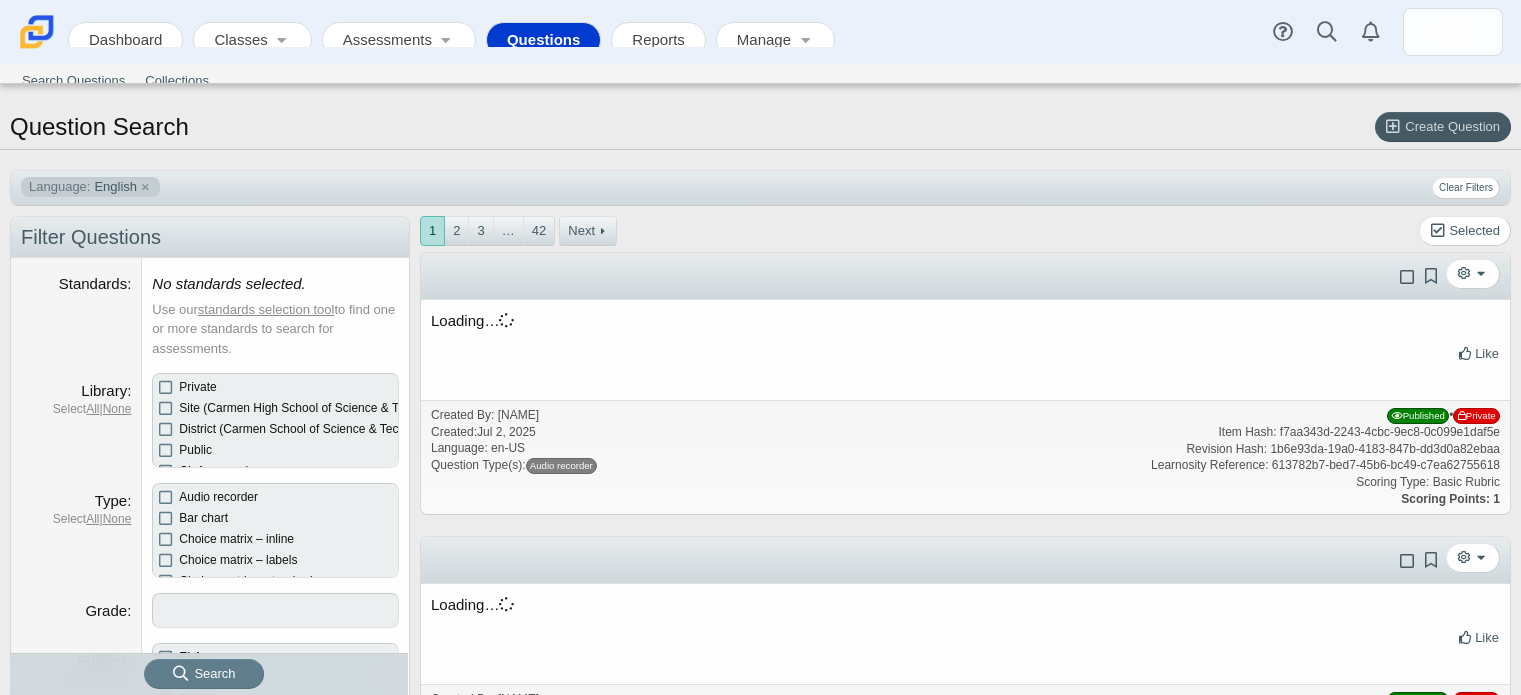 select 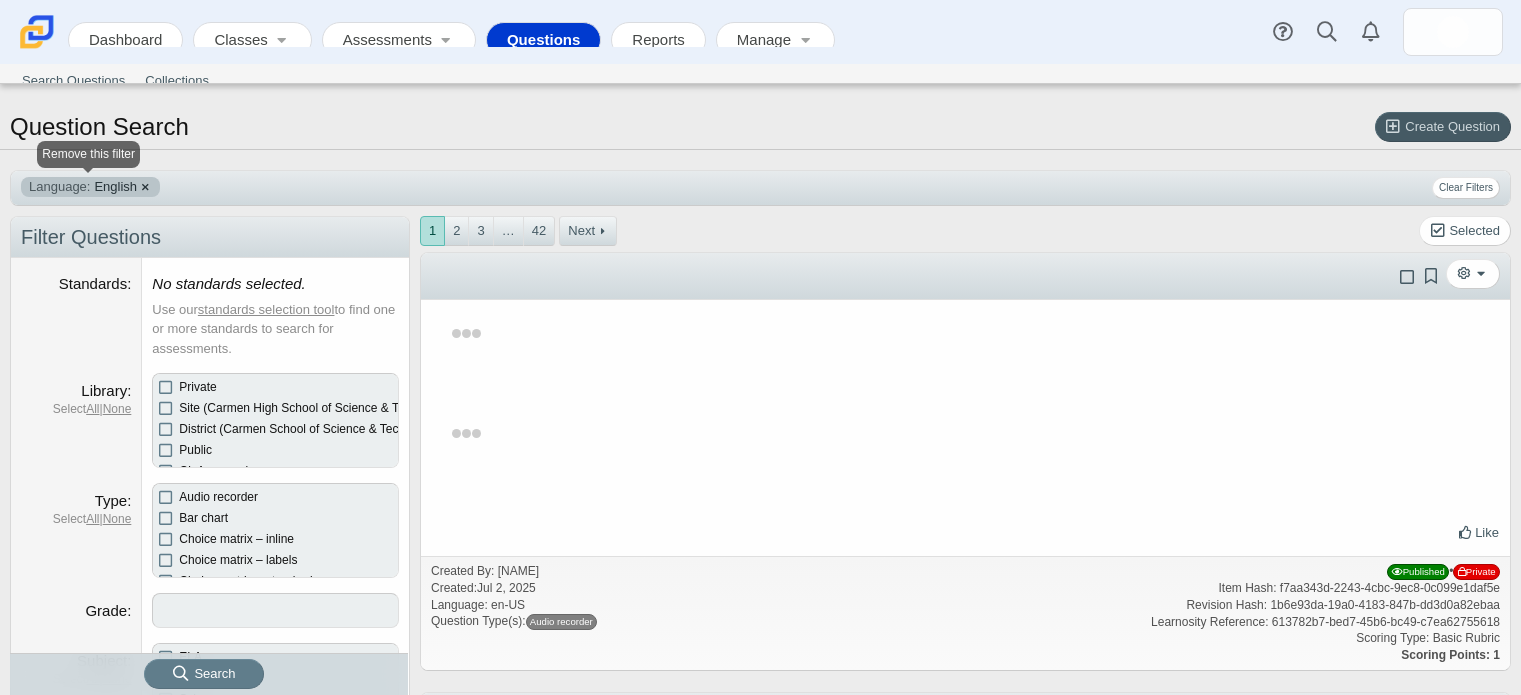 click on "Language:
English" at bounding box center [90, 187] 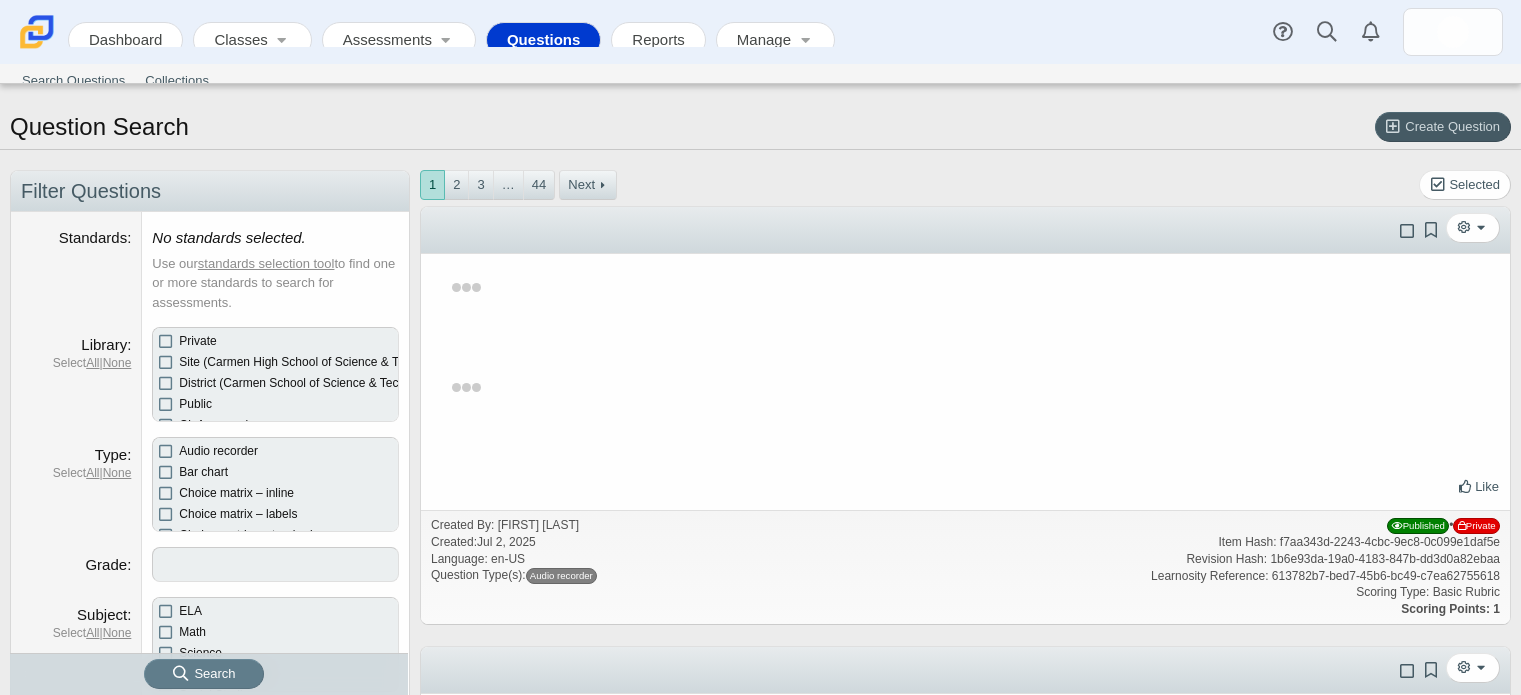 select 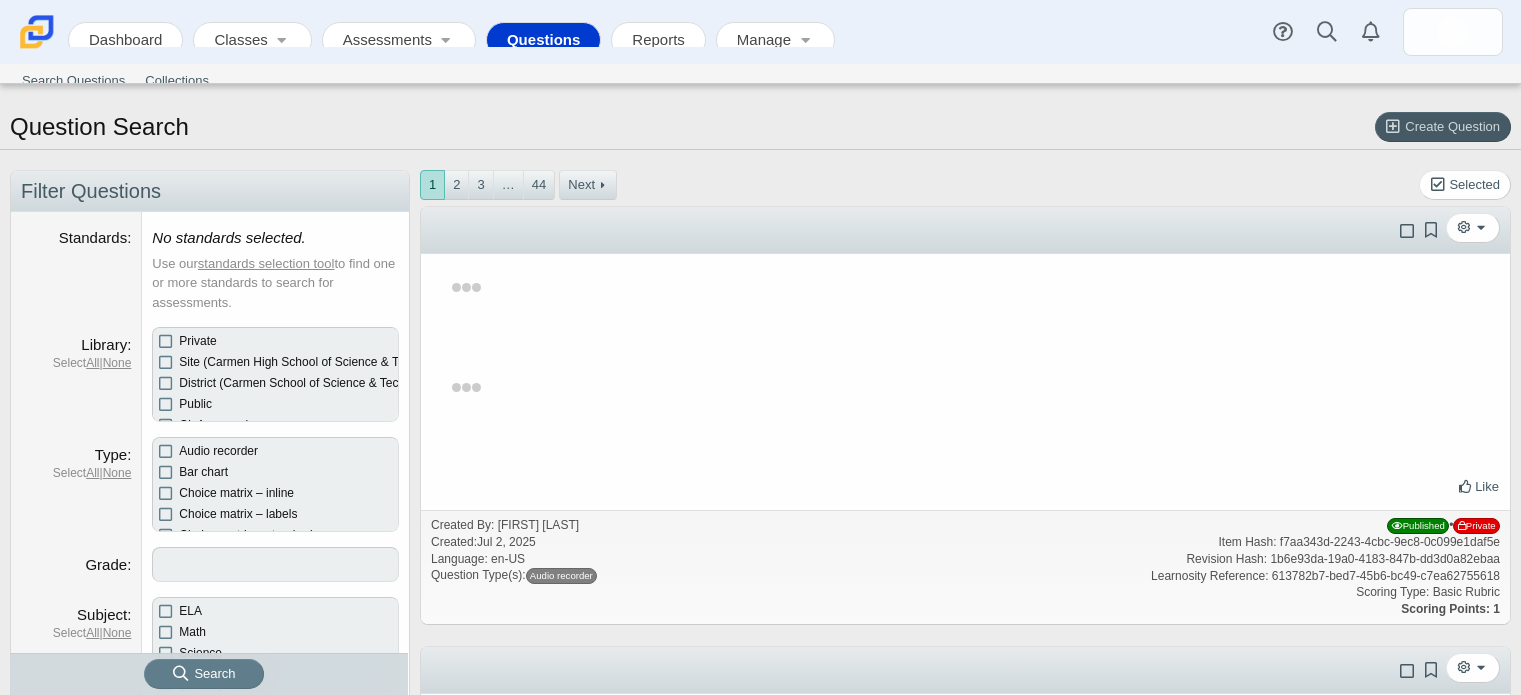 scroll, scrollTop: 0, scrollLeft: 0, axis: both 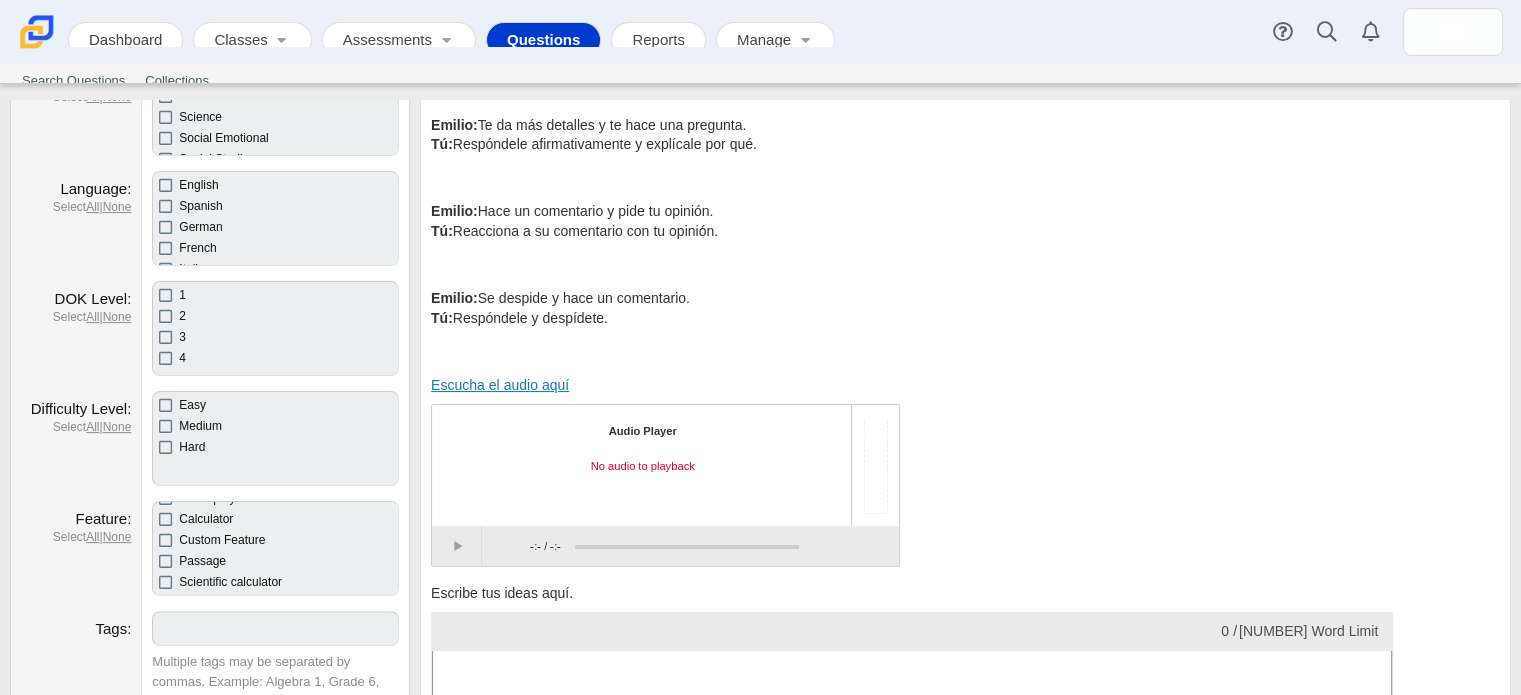 click at bounding box center [275, 628] 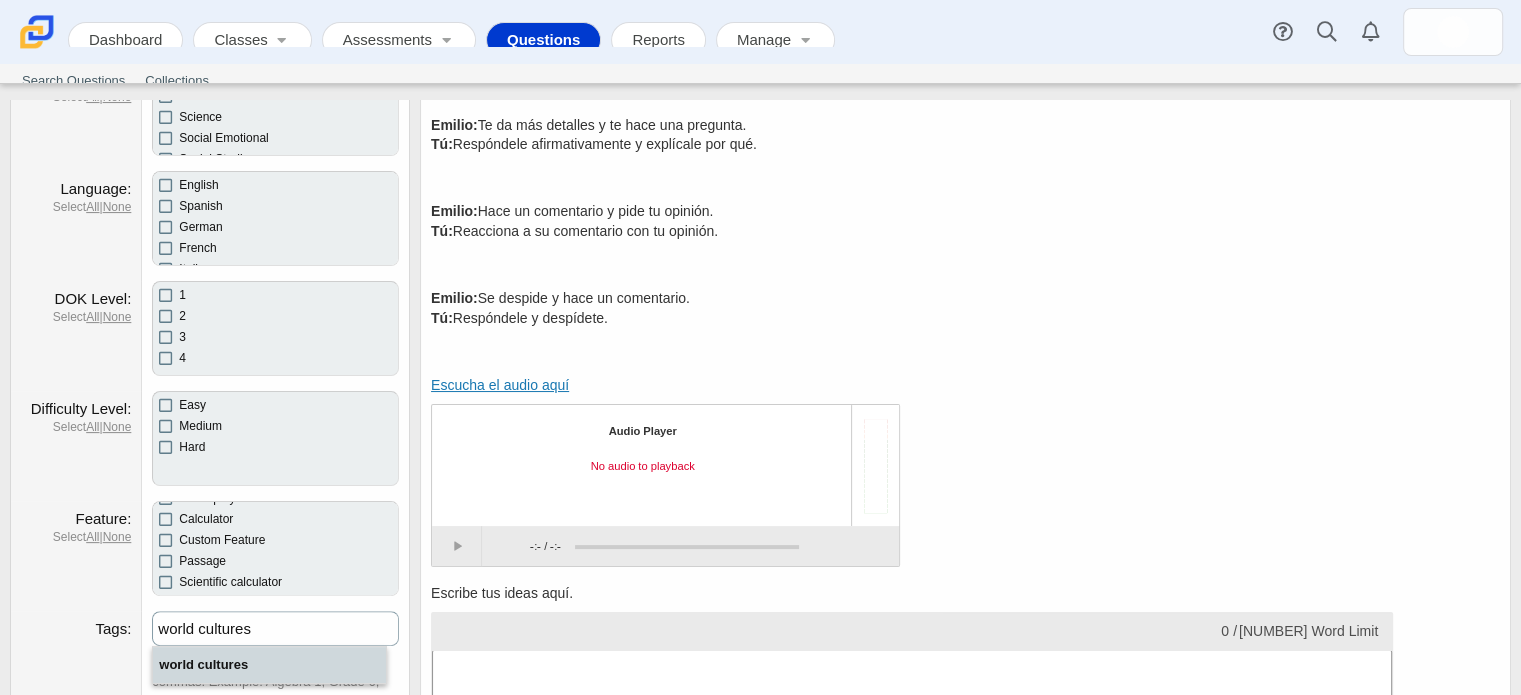 type on "world cultures" 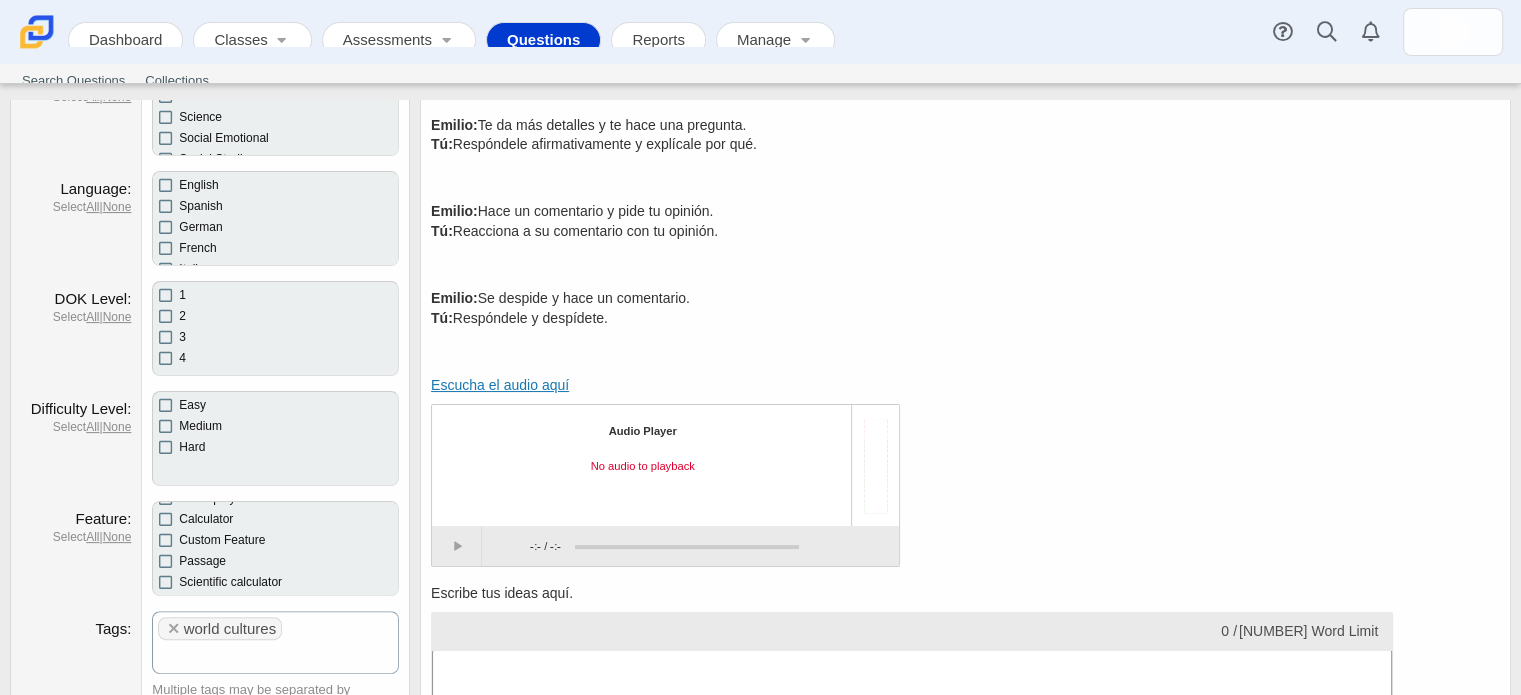 scroll, scrollTop: 767, scrollLeft: 0, axis: vertical 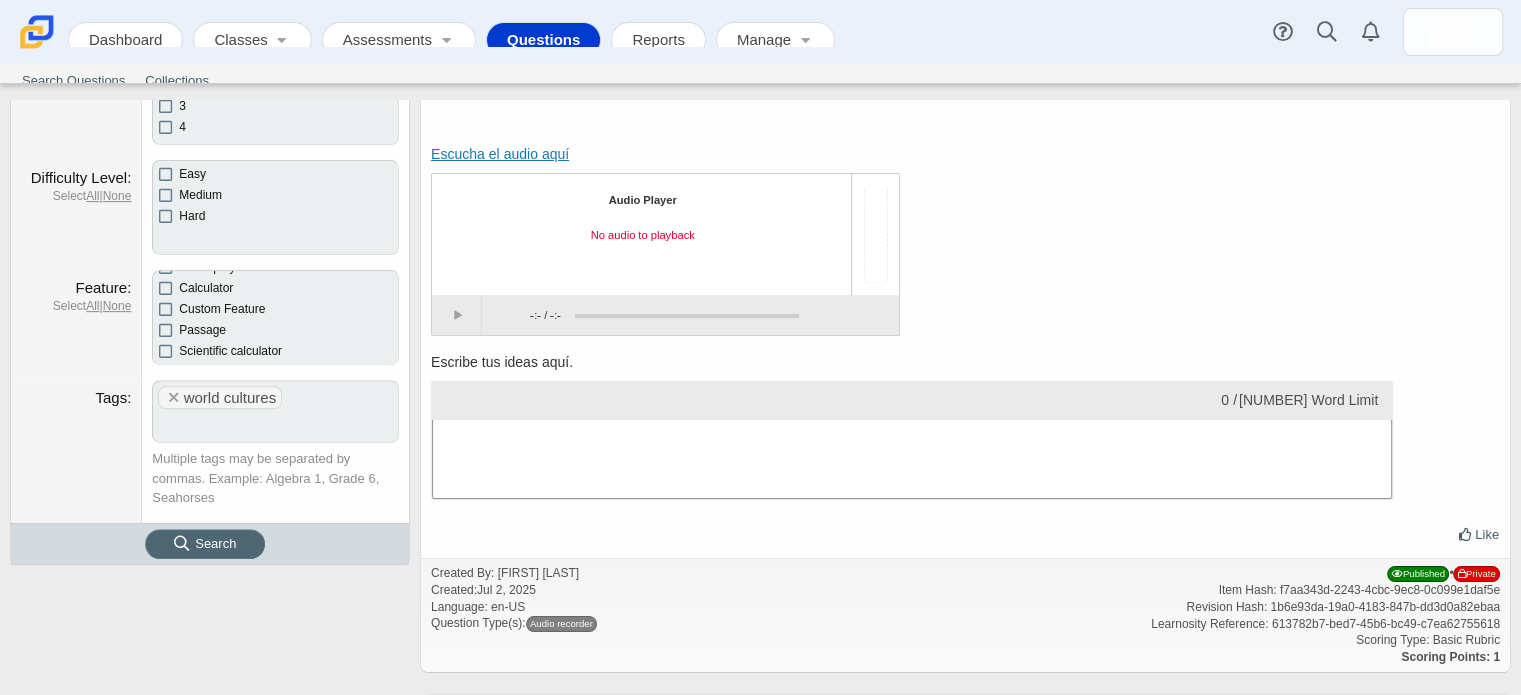 click on "Search" at bounding box center [205, 543] 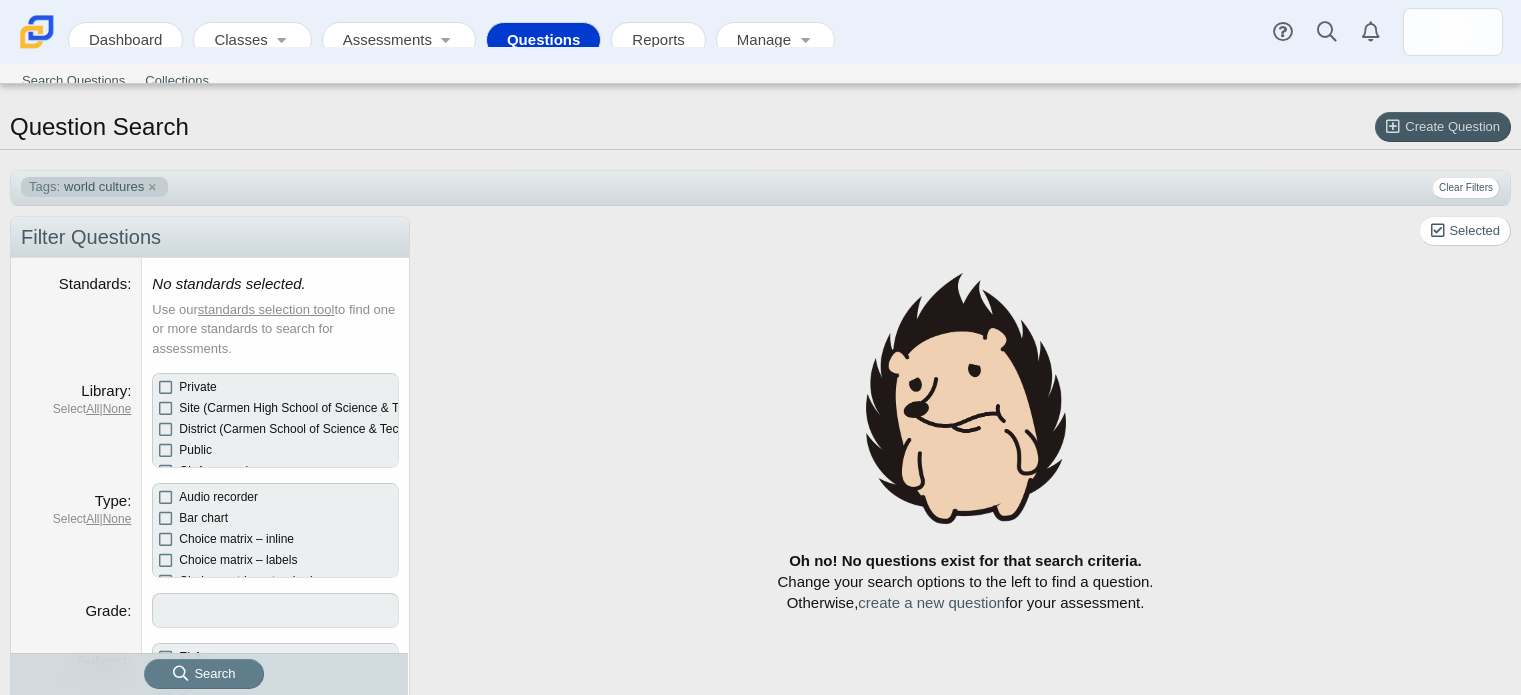 select 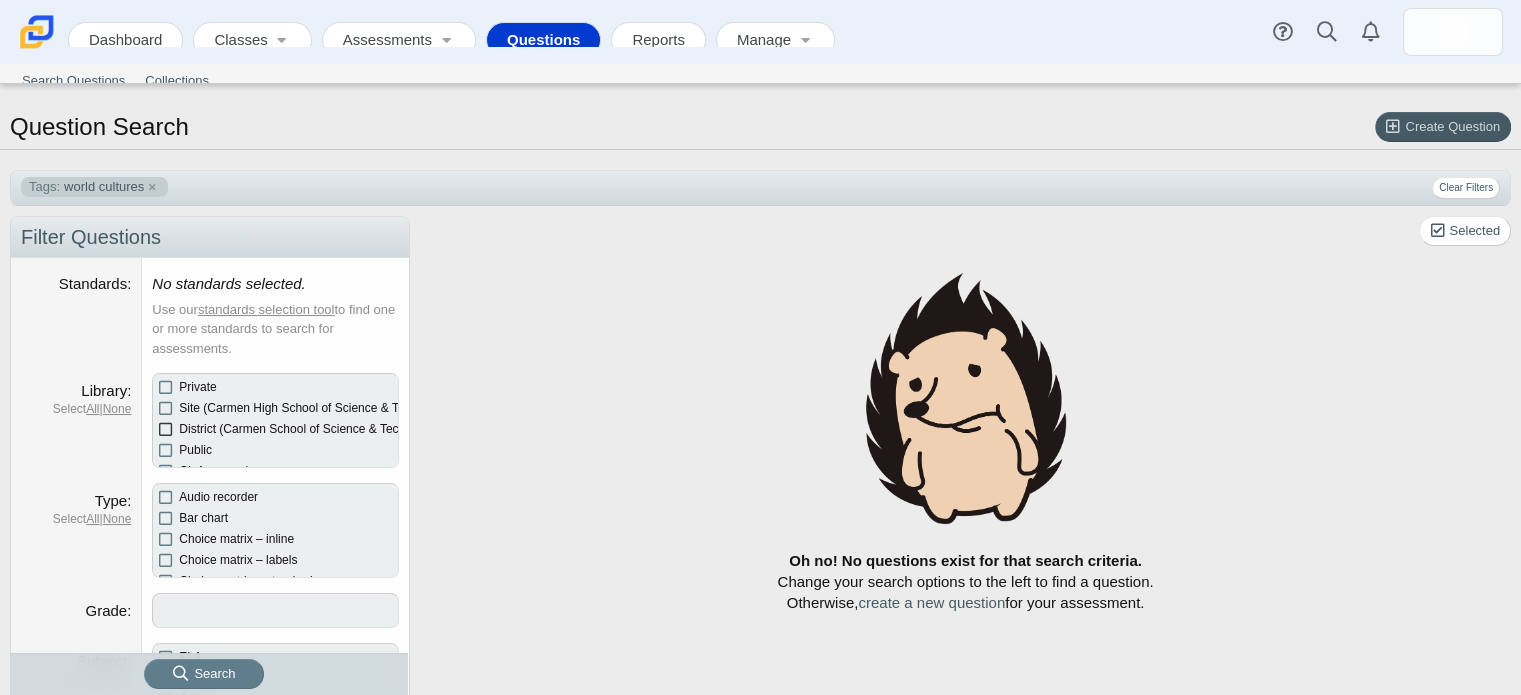 scroll, scrollTop: 17, scrollLeft: 0, axis: vertical 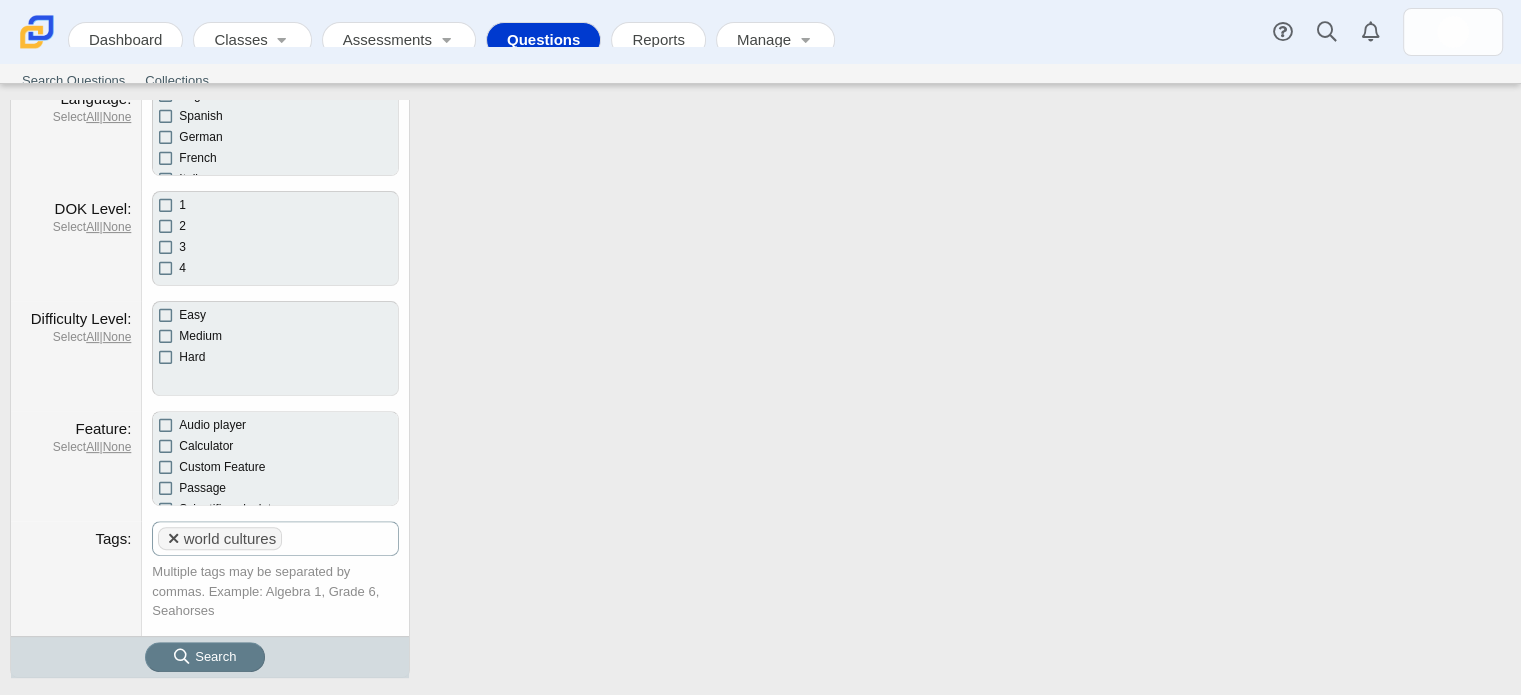 click on "×" at bounding box center (173, 544) 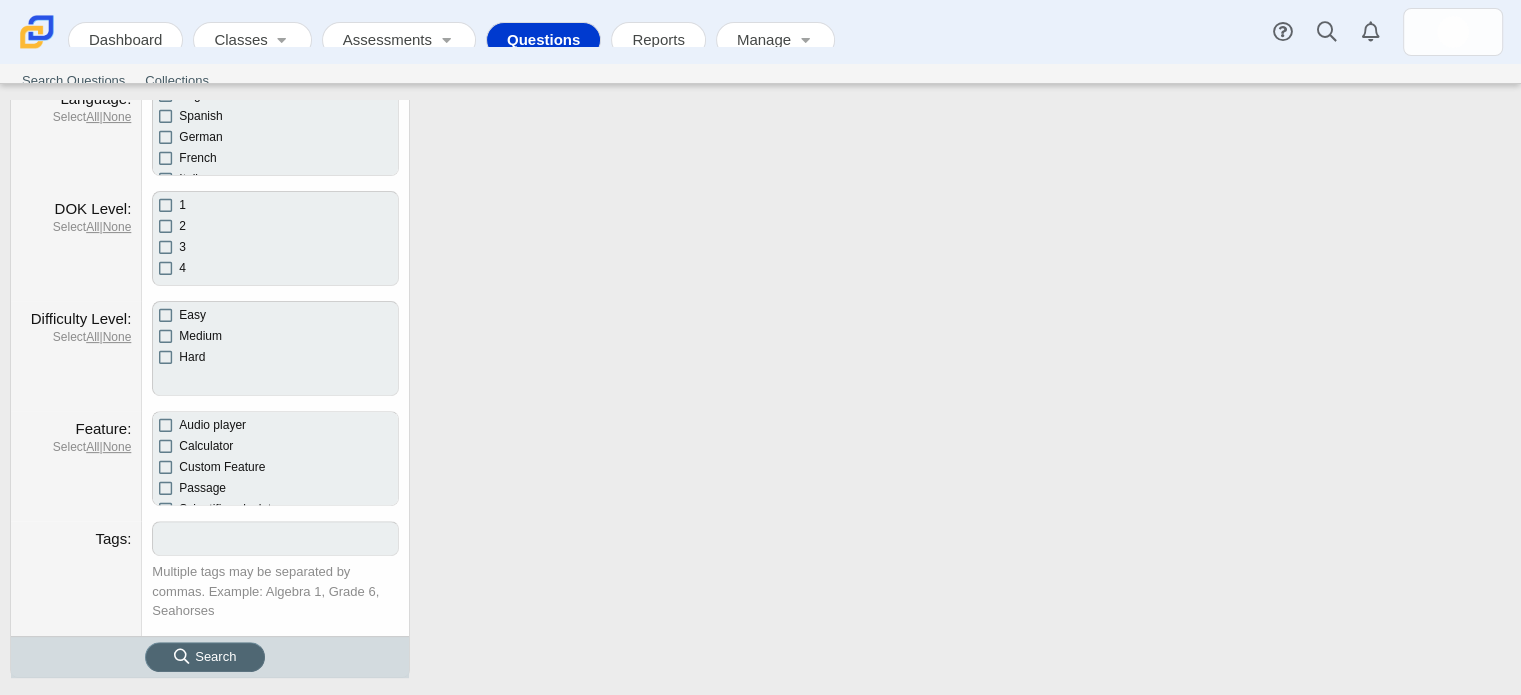 click on "Search" at bounding box center (205, 656) 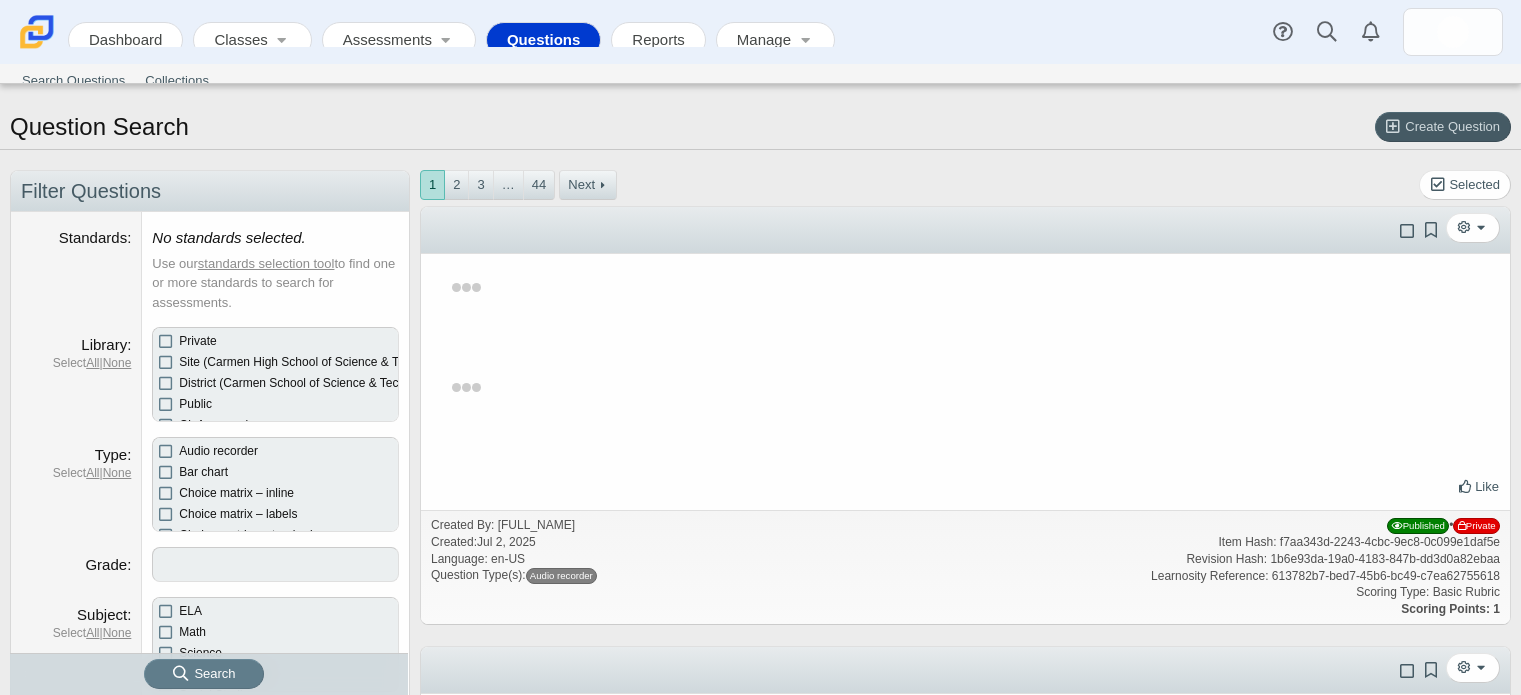 select 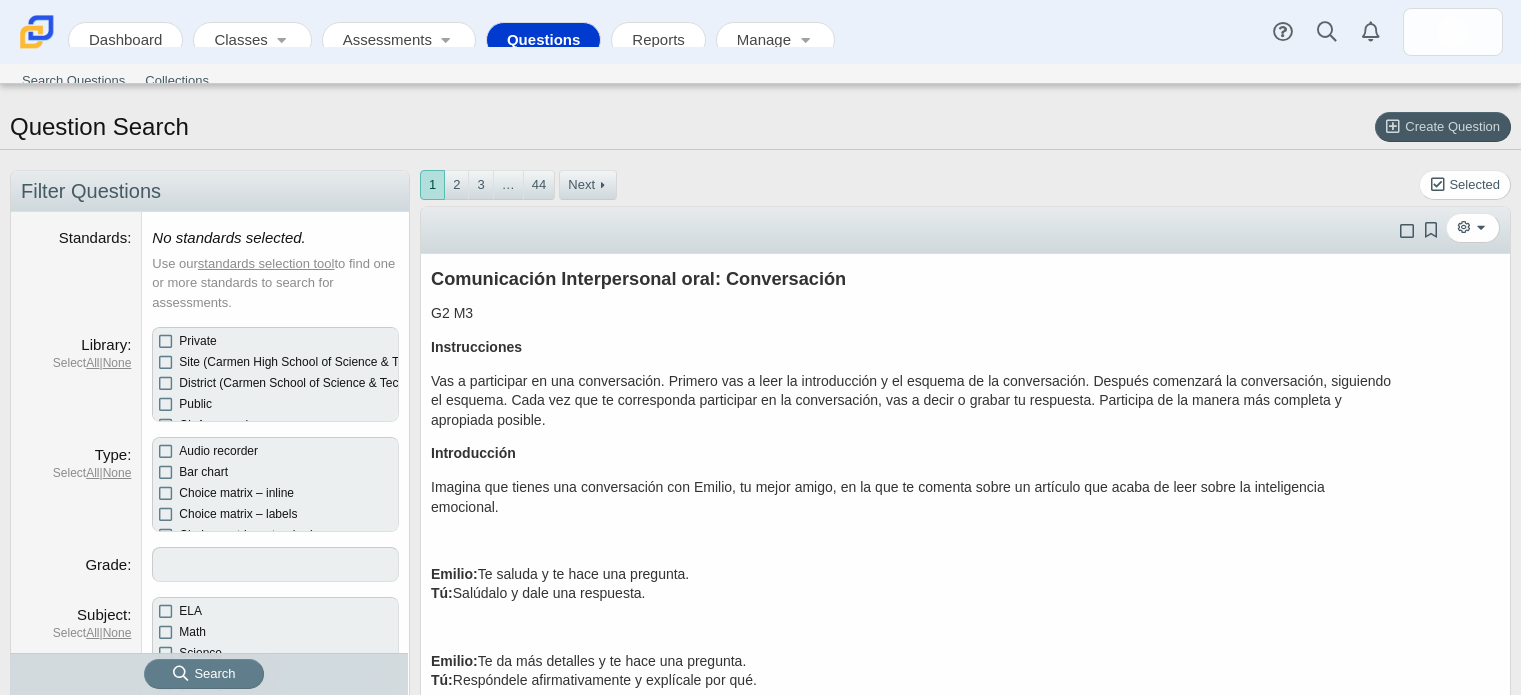 scroll, scrollTop: 0, scrollLeft: 0, axis: both 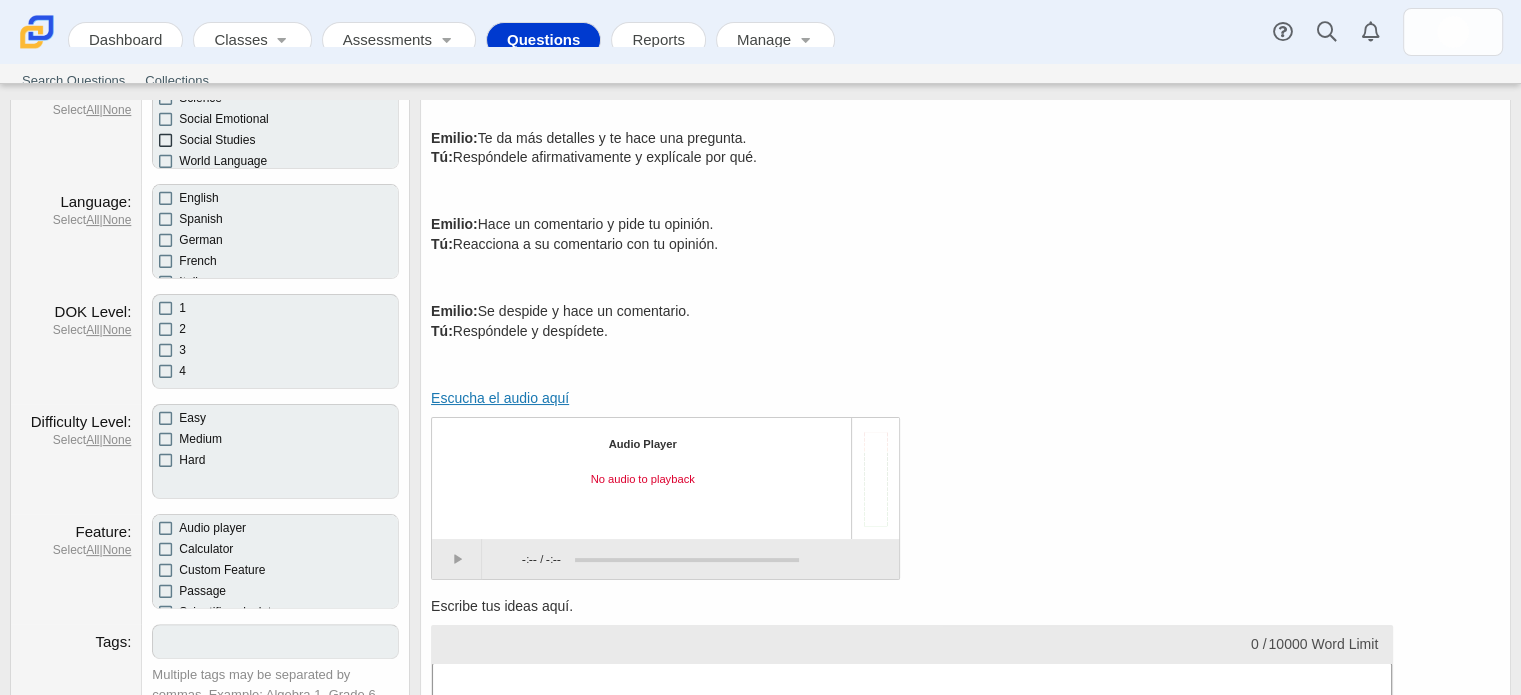 click on "Social Studies" at bounding box center [217, 140] 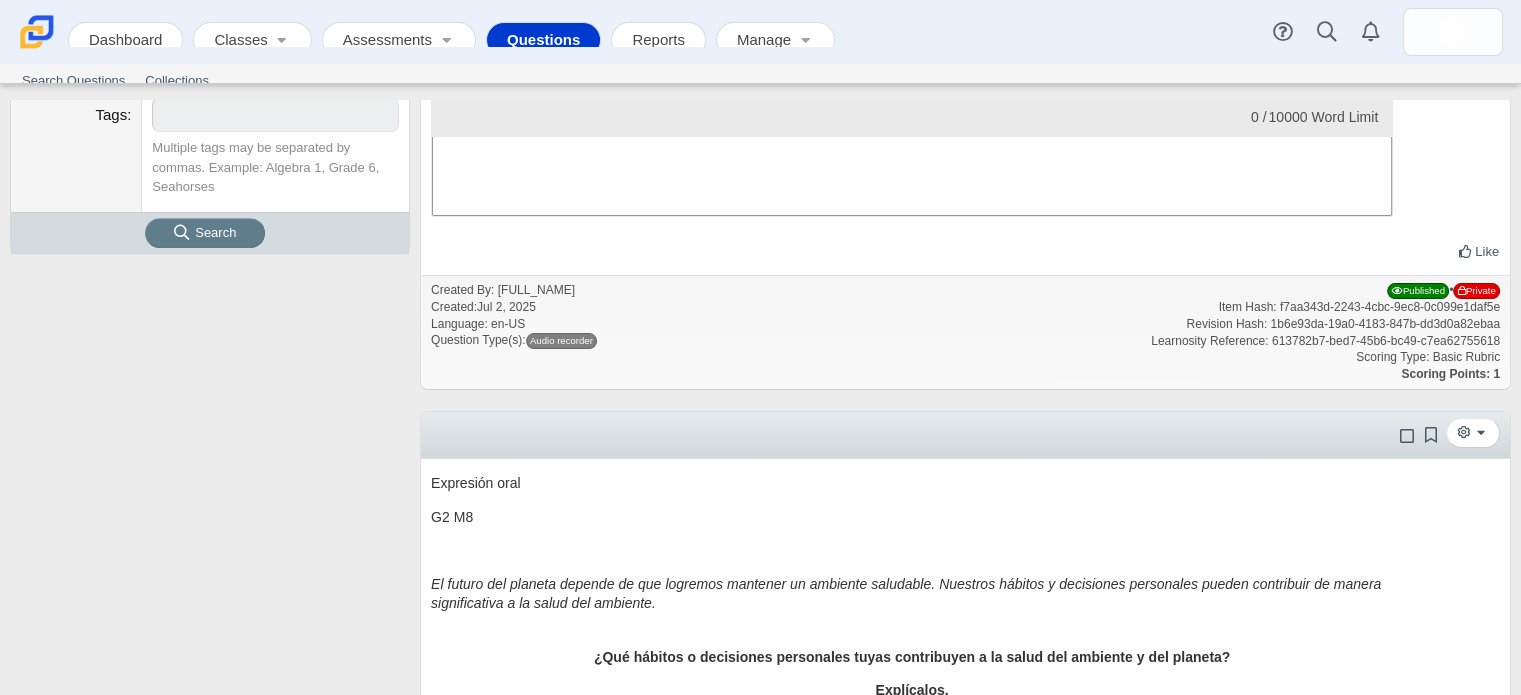 scroll, scrollTop: 1103, scrollLeft: 0, axis: vertical 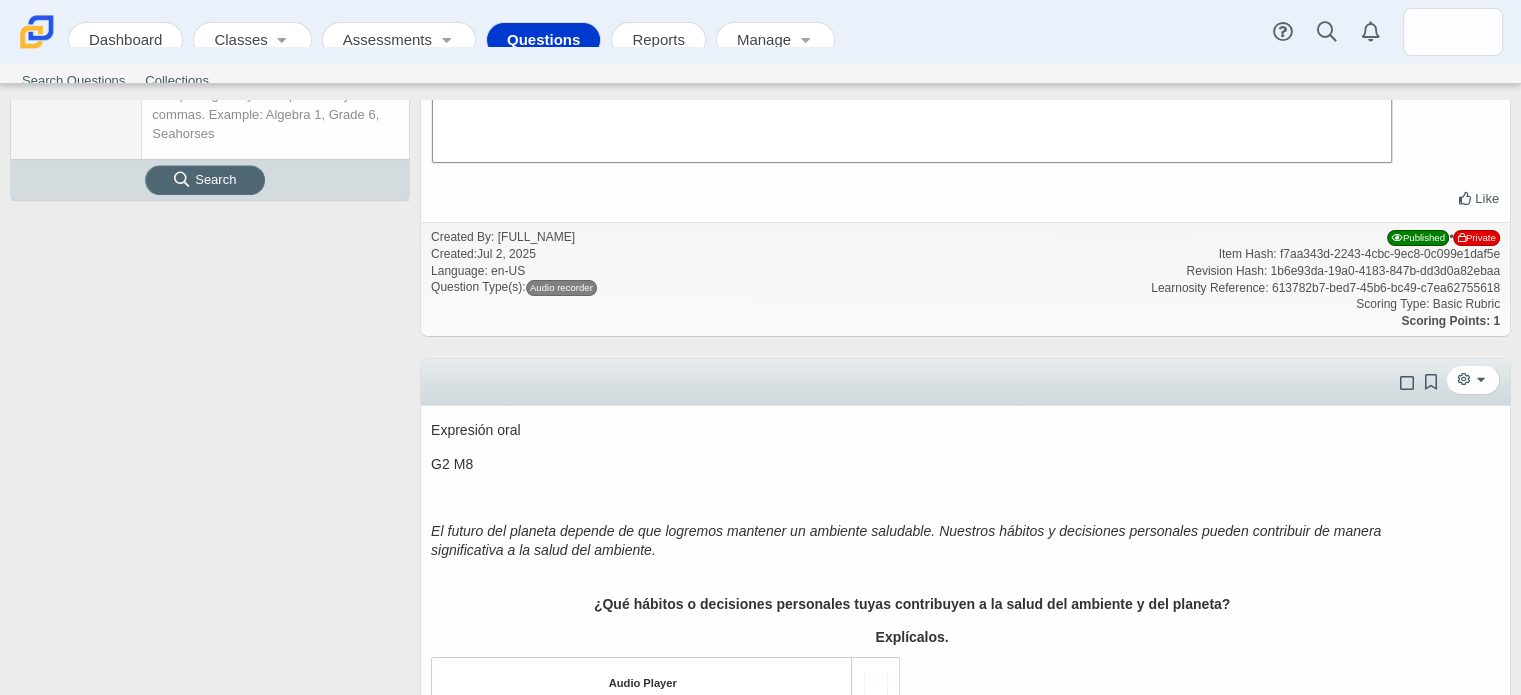 click on "Search" at bounding box center (205, 179) 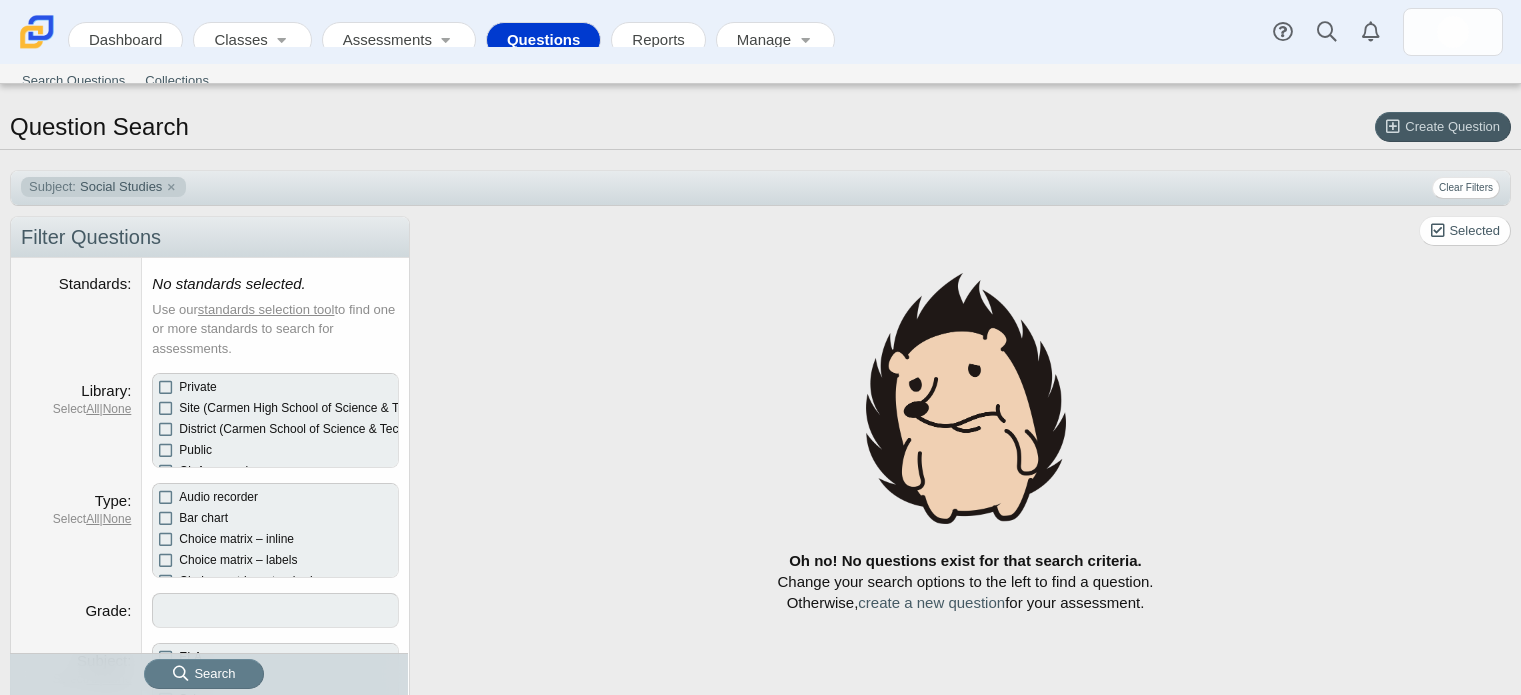 select 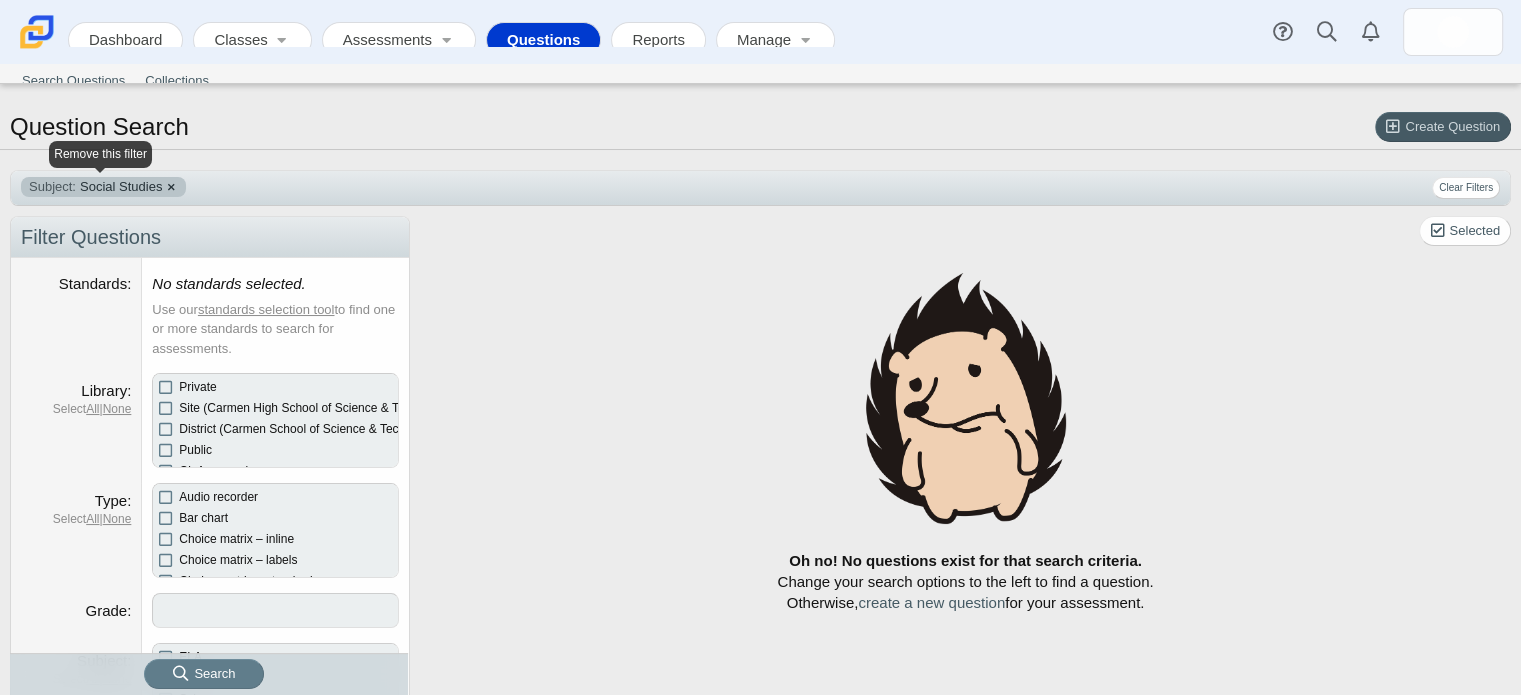 click on "Subject:
Social Studies" at bounding box center (103, 187) 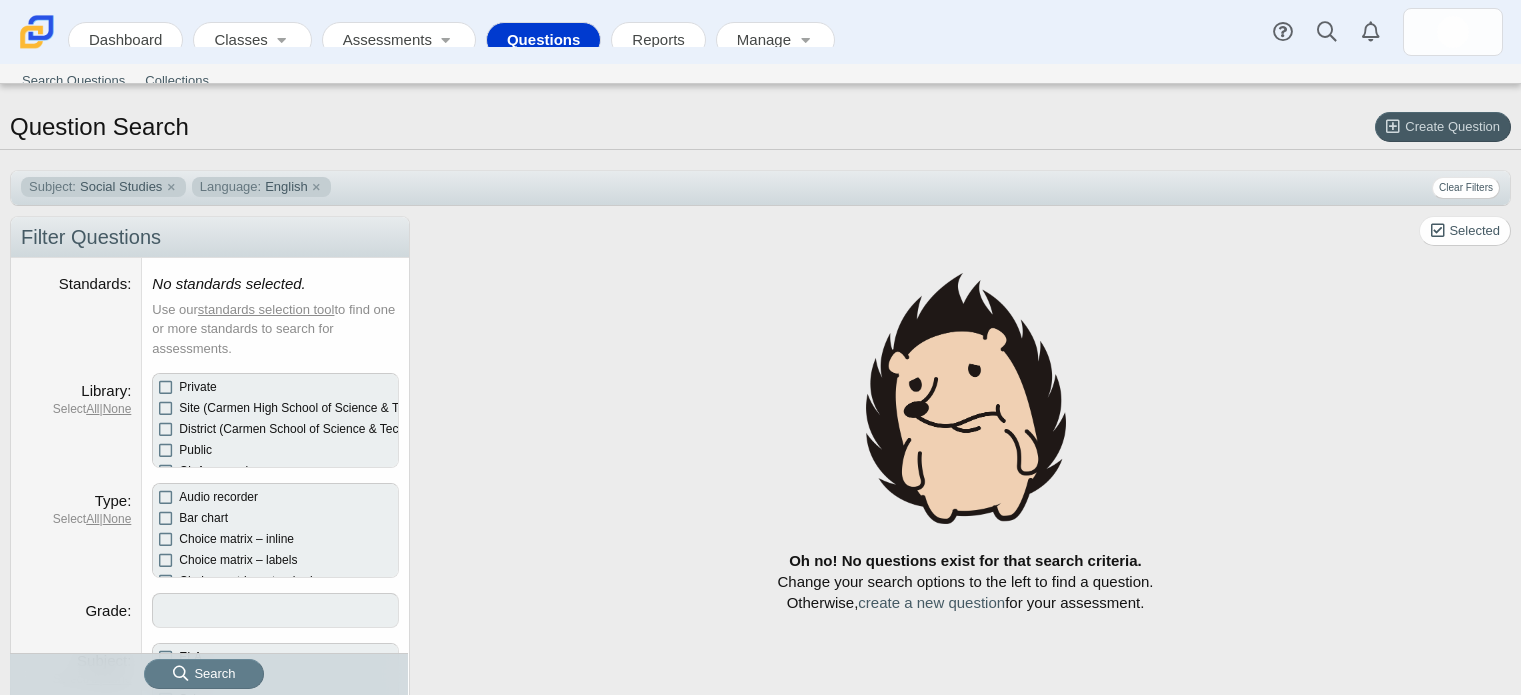 select 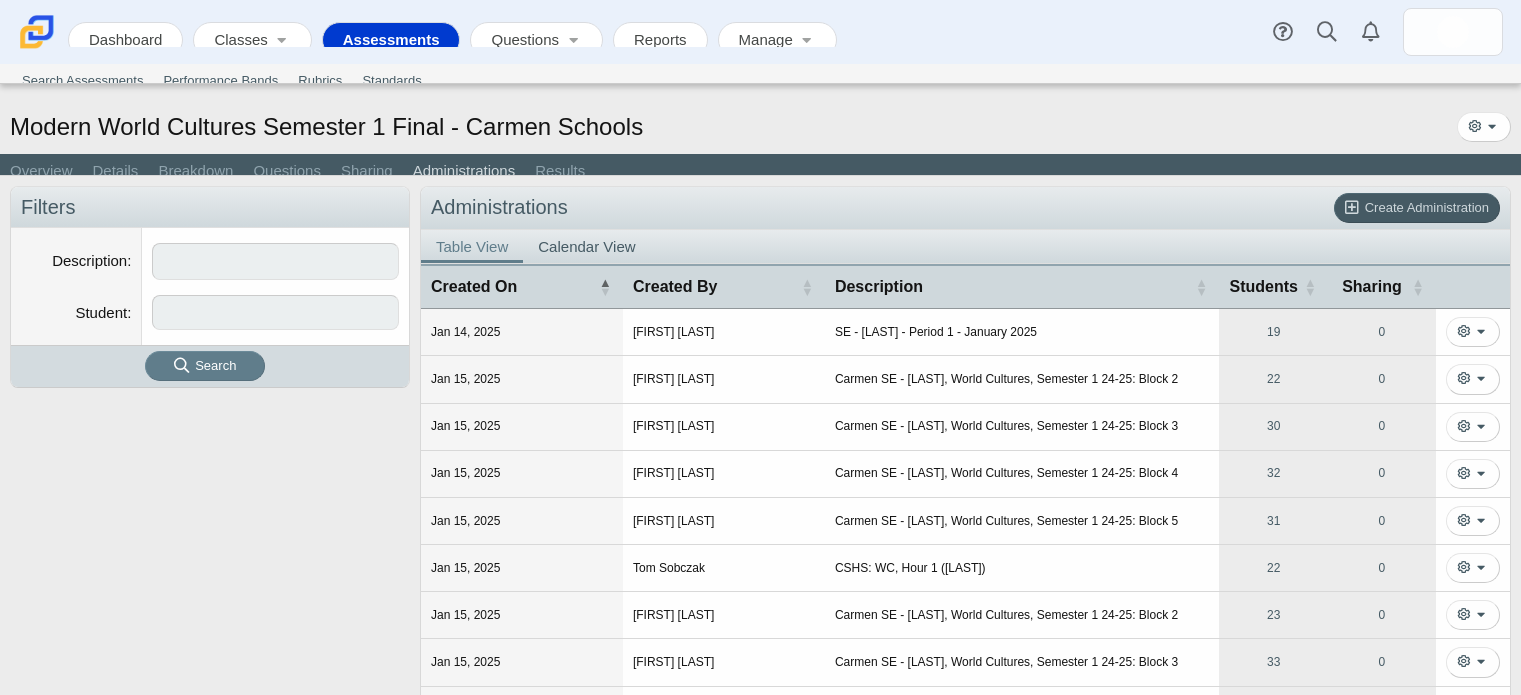 scroll, scrollTop: 0, scrollLeft: 0, axis: both 